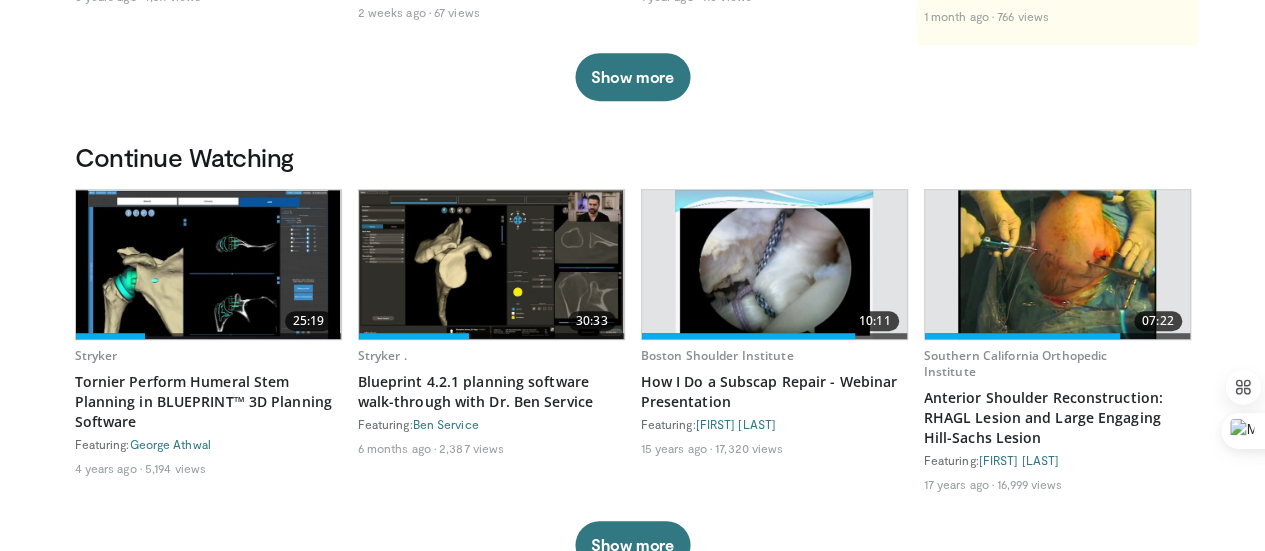 scroll, scrollTop: 481, scrollLeft: 0, axis: vertical 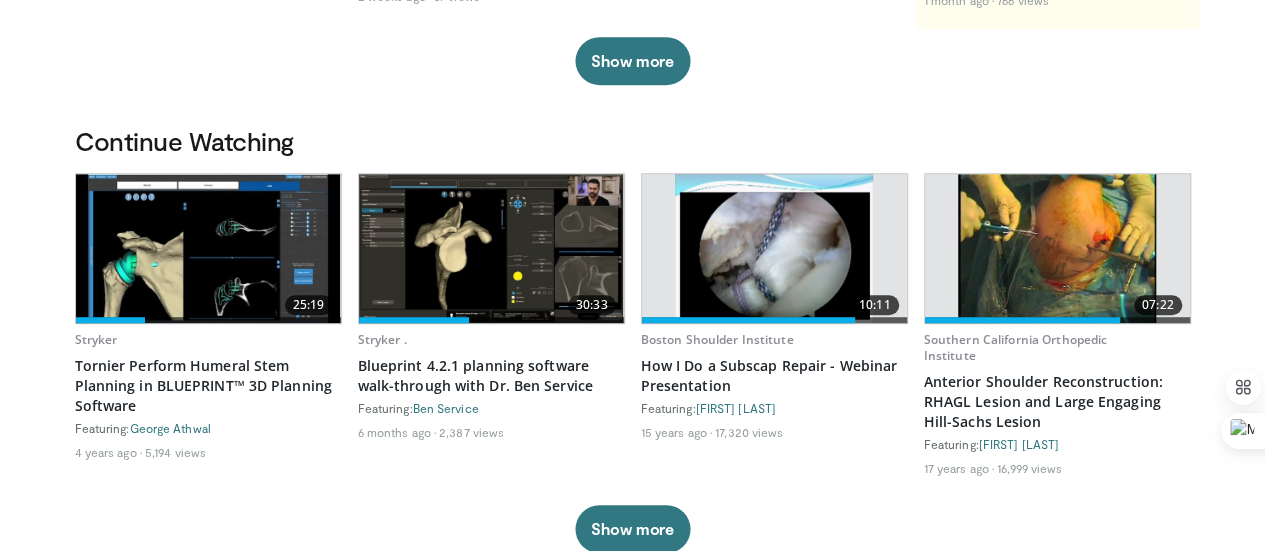 click at bounding box center [774, 248] 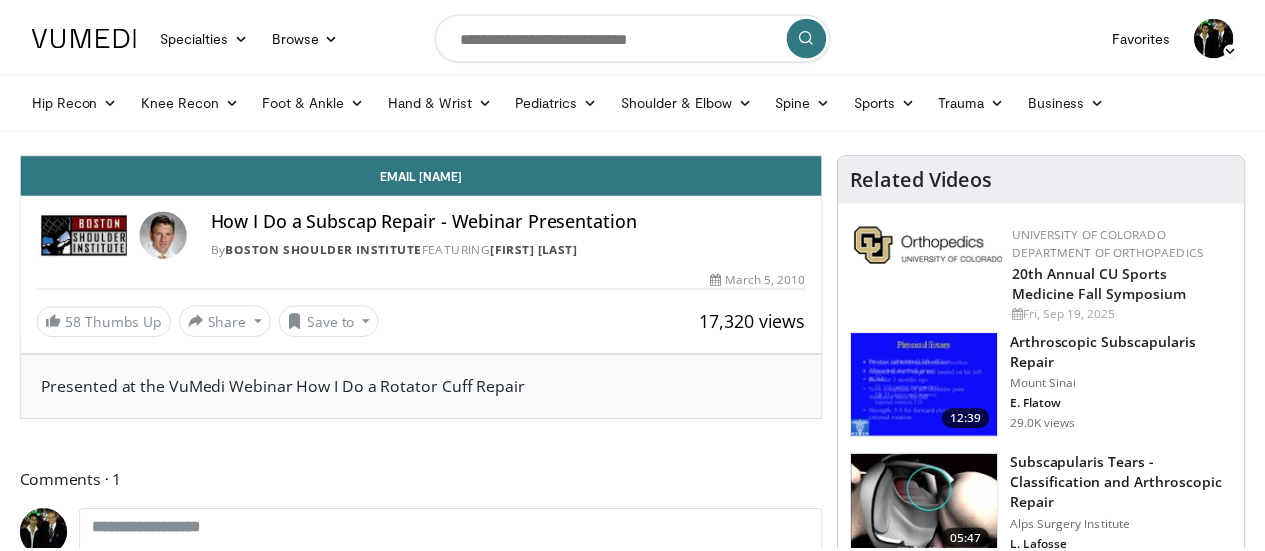 scroll, scrollTop: 0, scrollLeft: 0, axis: both 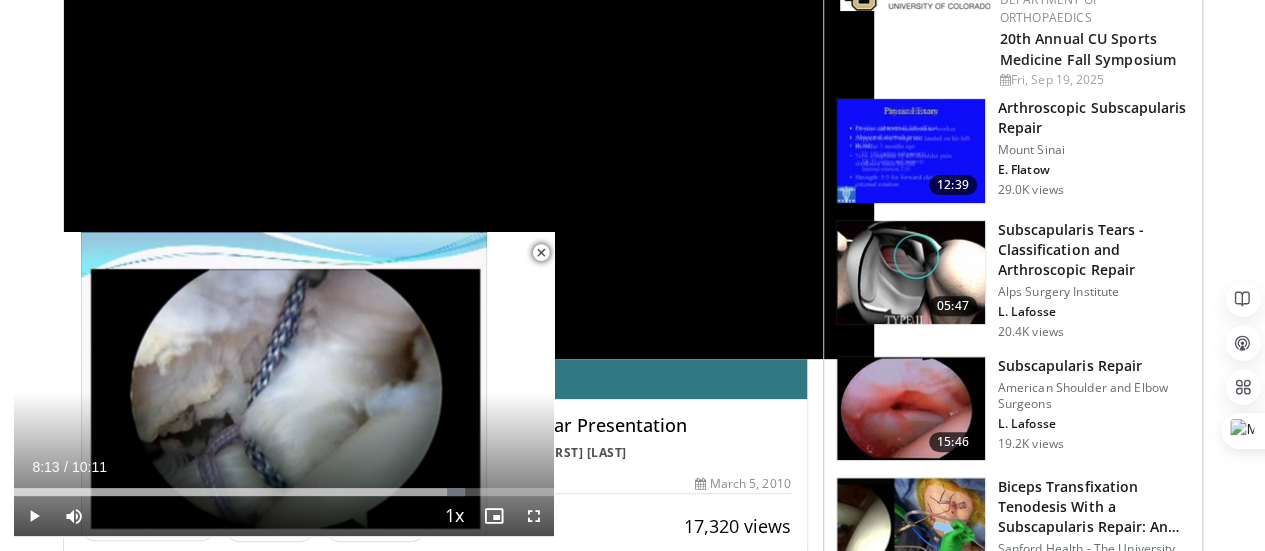 click at bounding box center [911, 409] 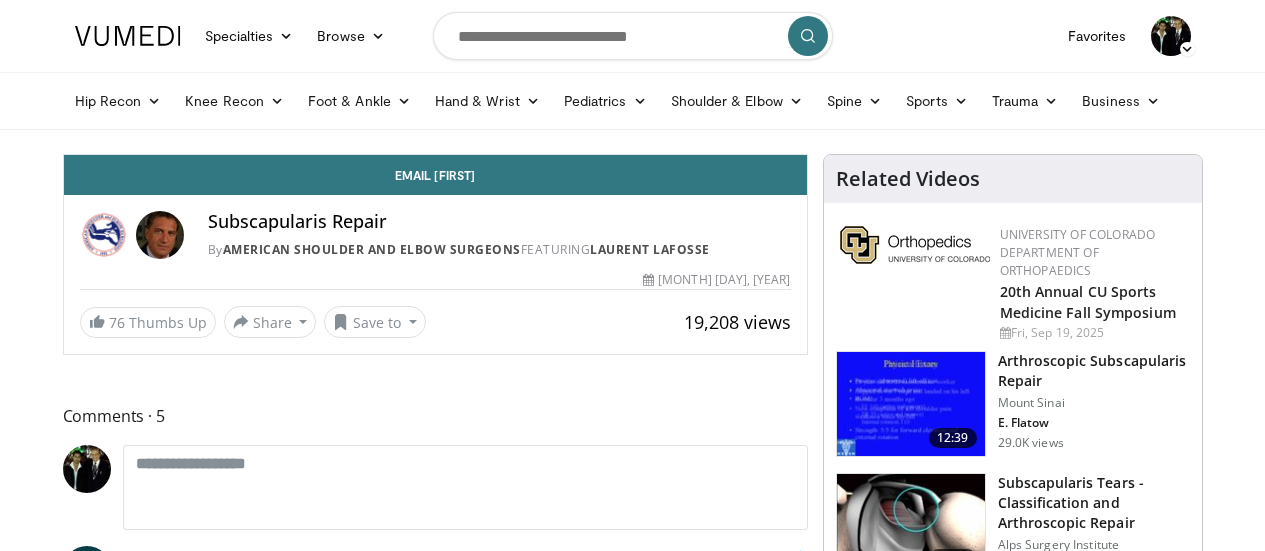 scroll, scrollTop: 0, scrollLeft: 0, axis: both 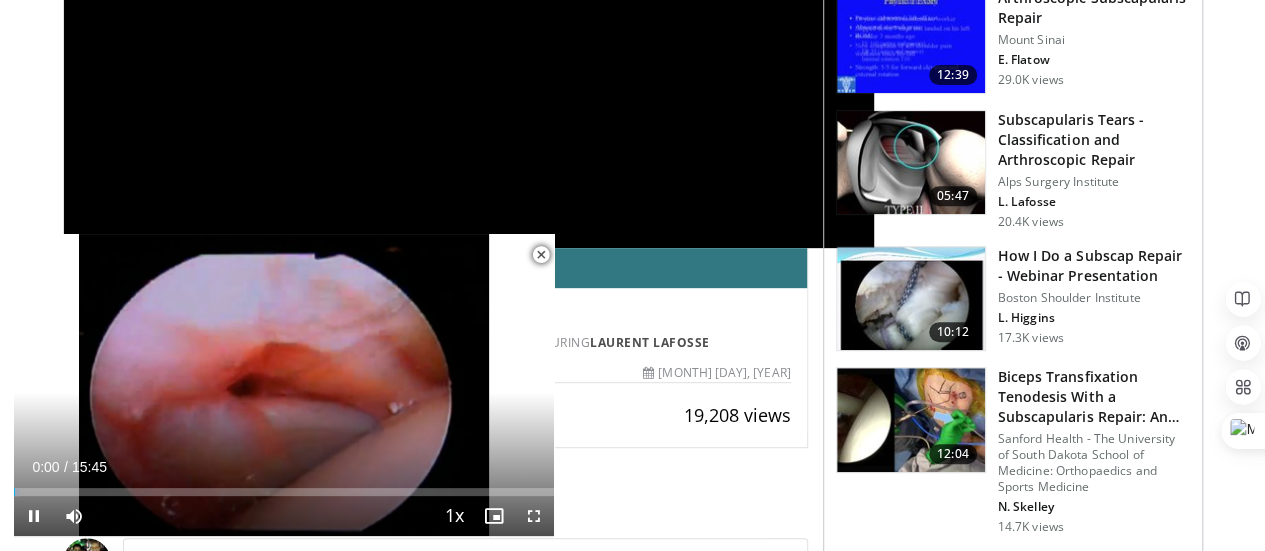 click at bounding box center [541, 255] 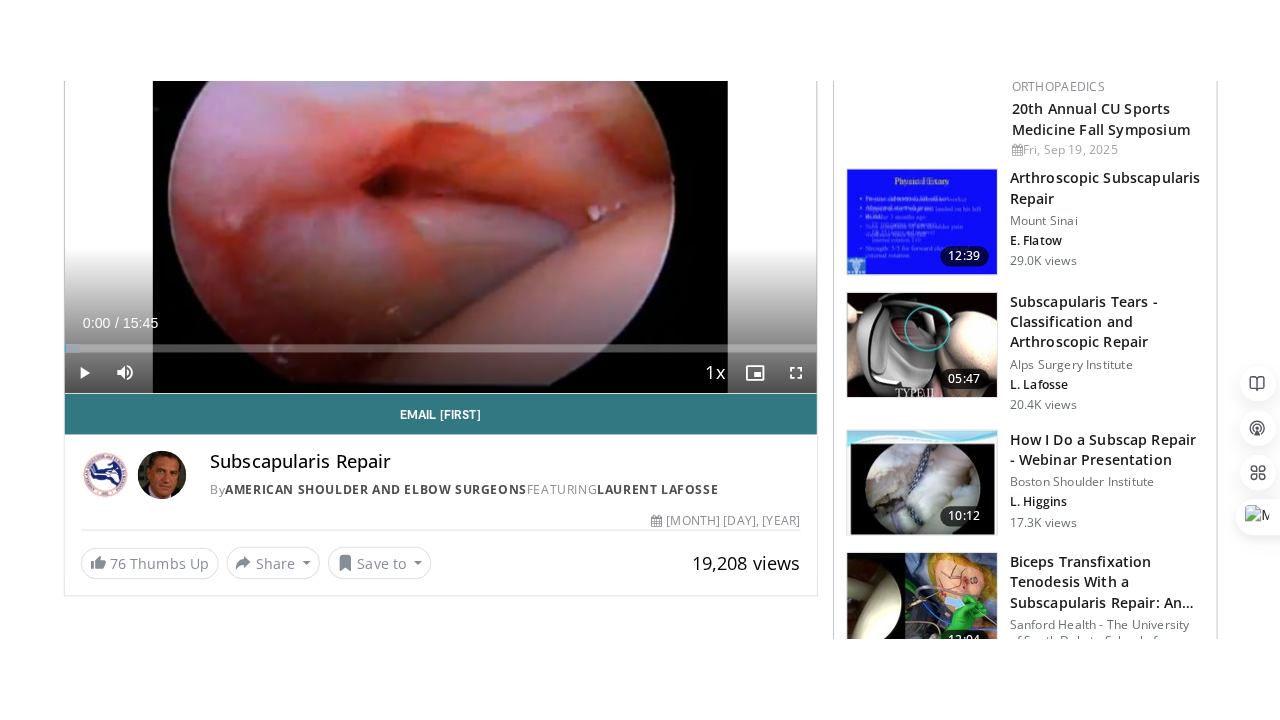 scroll, scrollTop: 259, scrollLeft: 0, axis: vertical 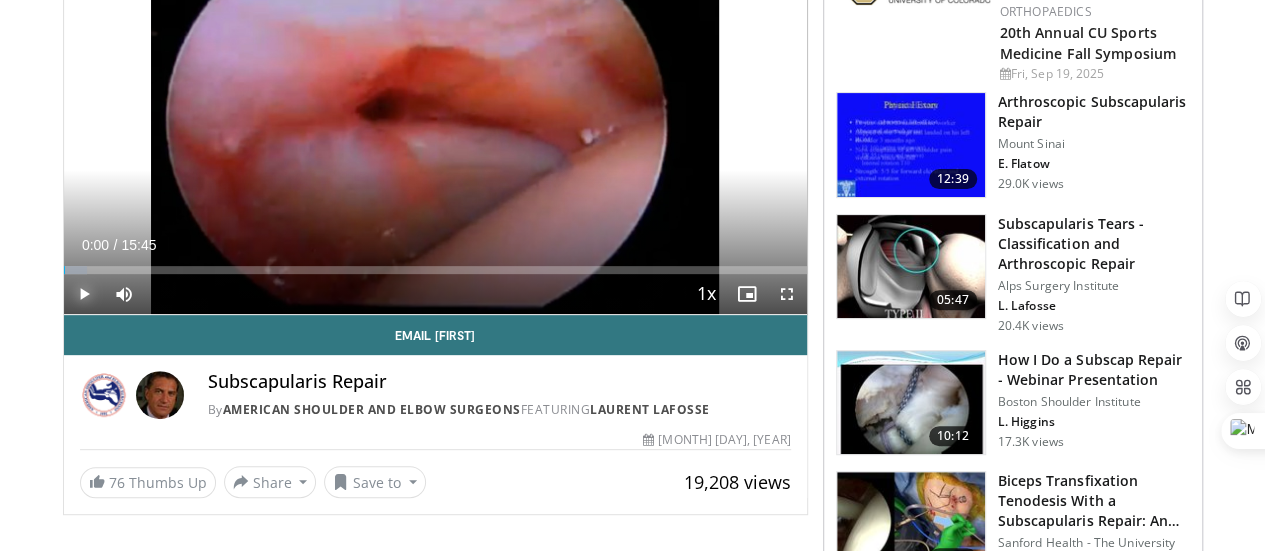 click at bounding box center [84, 294] 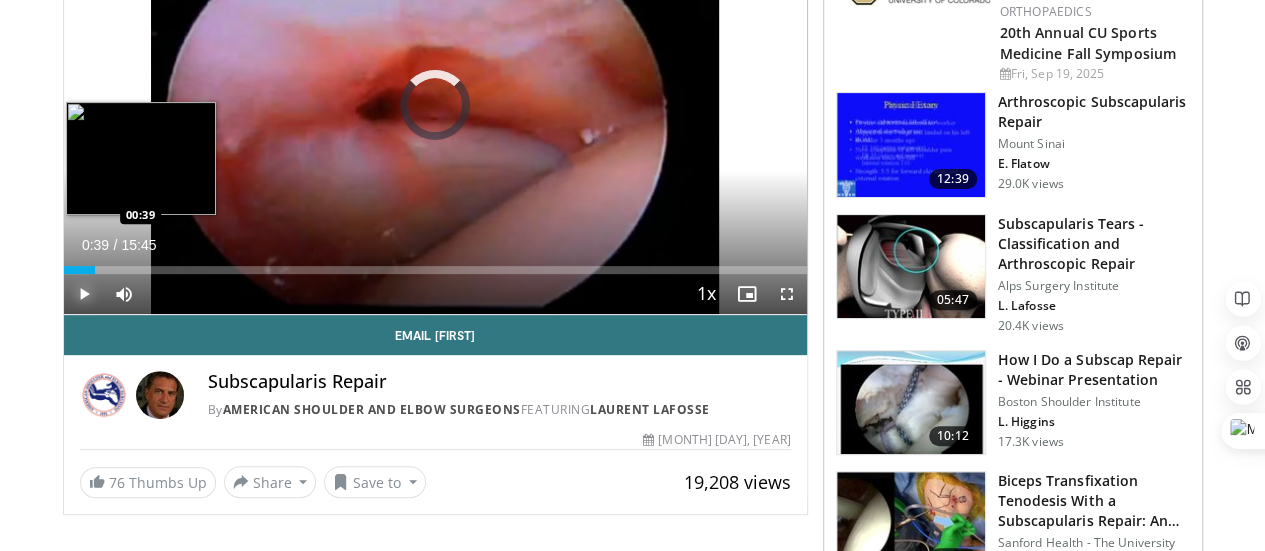 click on "Loaded :  3.16% 00:39 00:39" at bounding box center [435, 270] 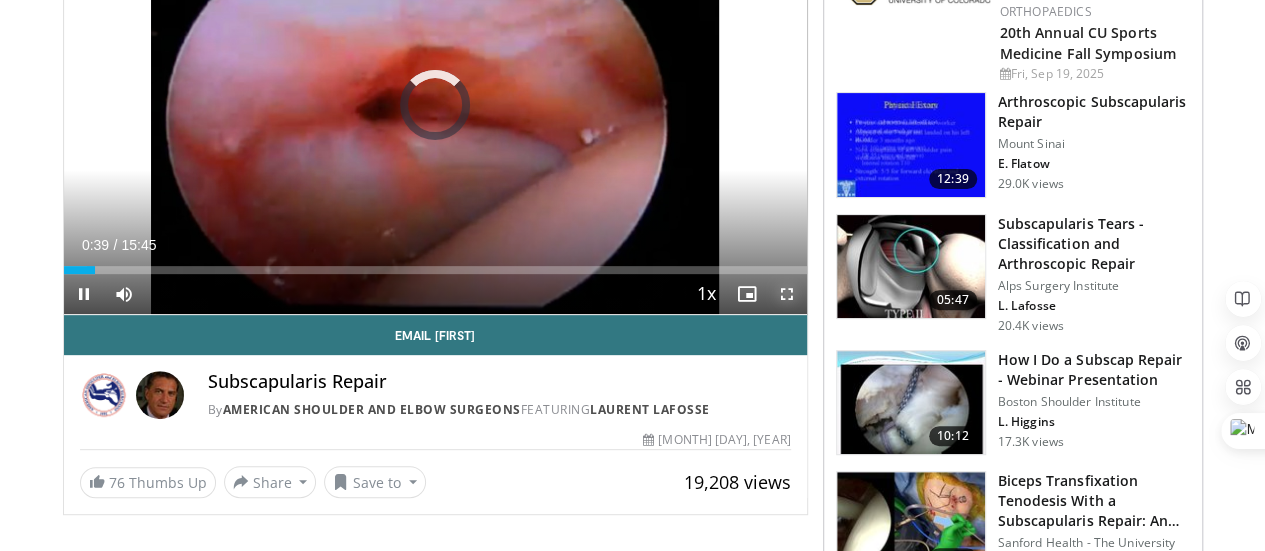 click at bounding box center [787, 294] 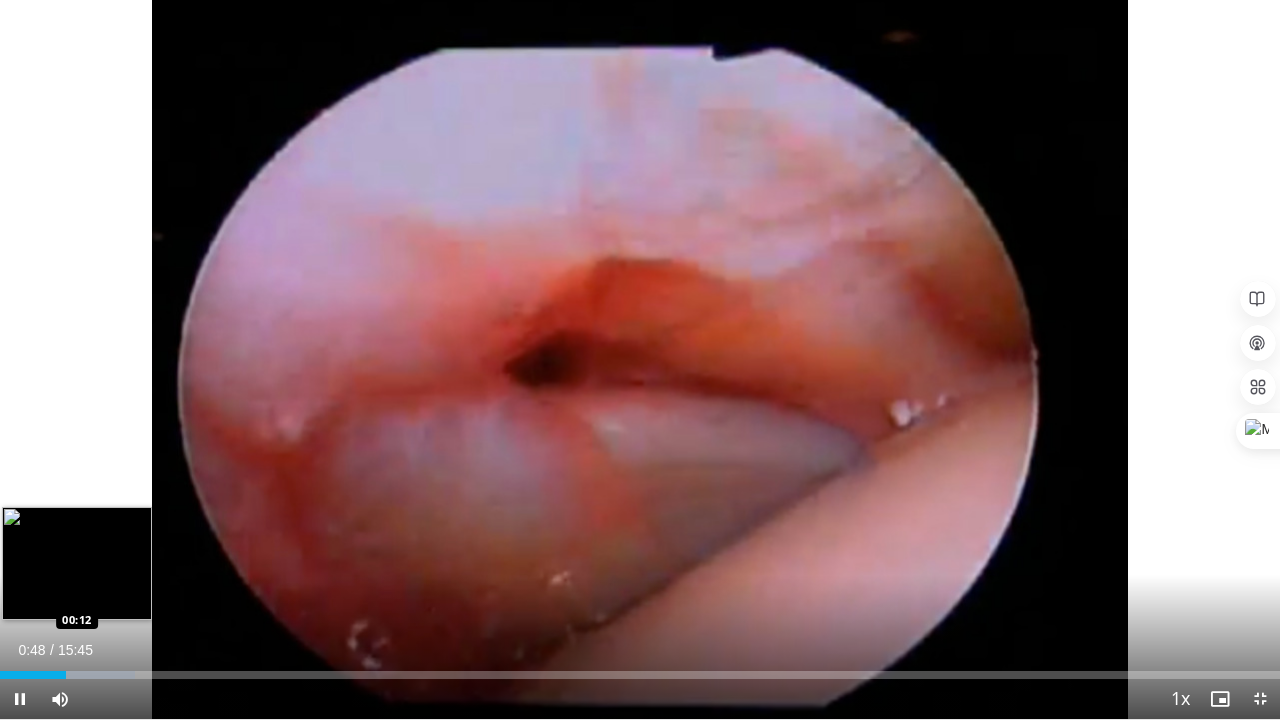 click on "Loaded :  10.58% 00:48 00:12" at bounding box center [640, 669] 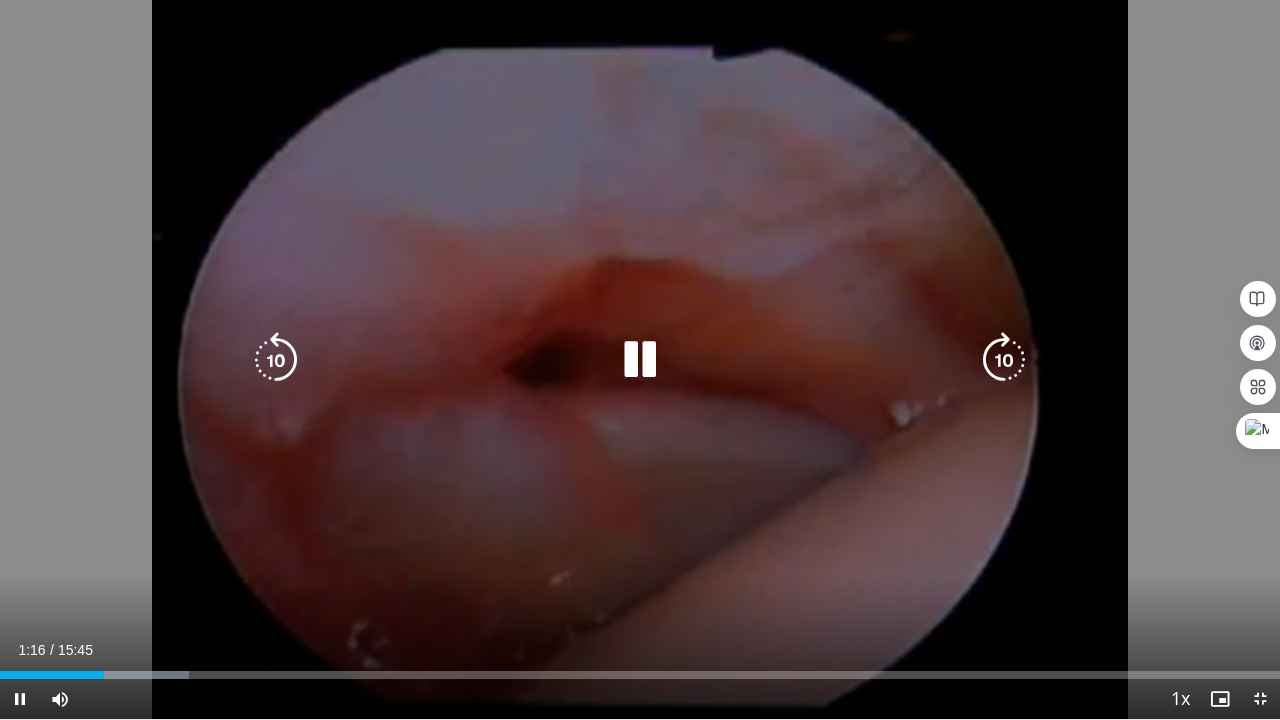 click on "10 seconds
Tap to unmute" at bounding box center (640, 359) 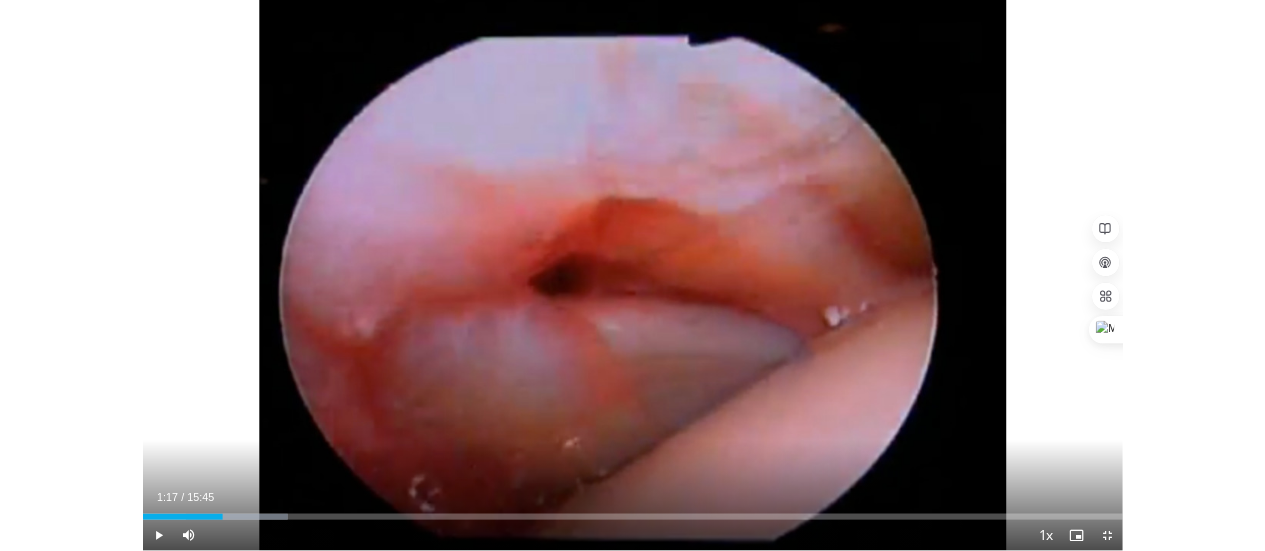 scroll, scrollTop: 716, scrollLeft: 0, axis: vertical 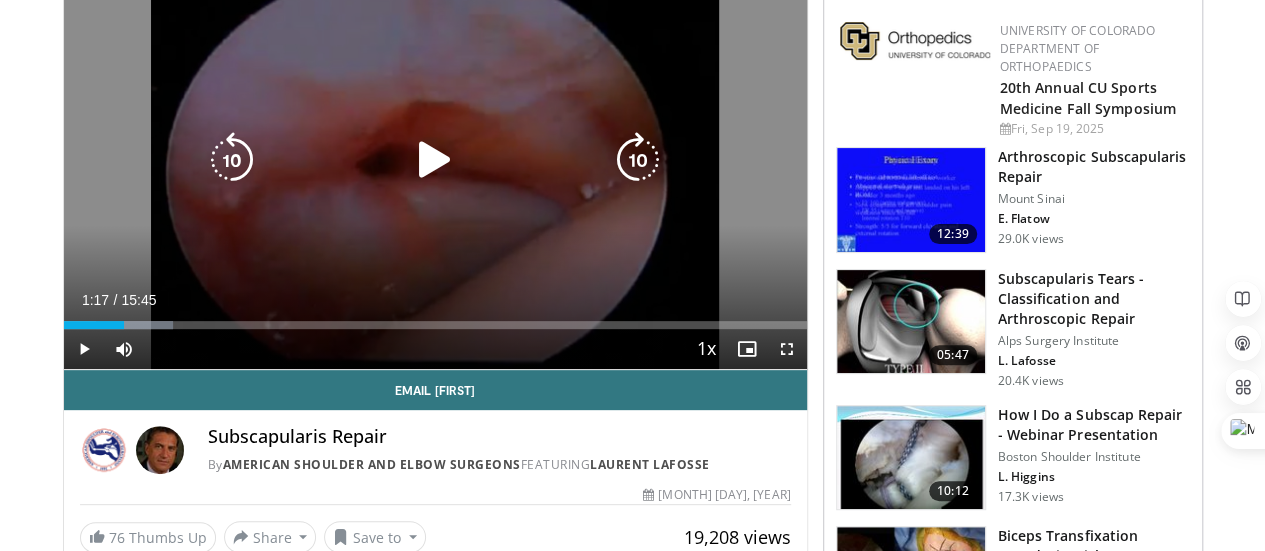 click at bounding box center [435, 160] 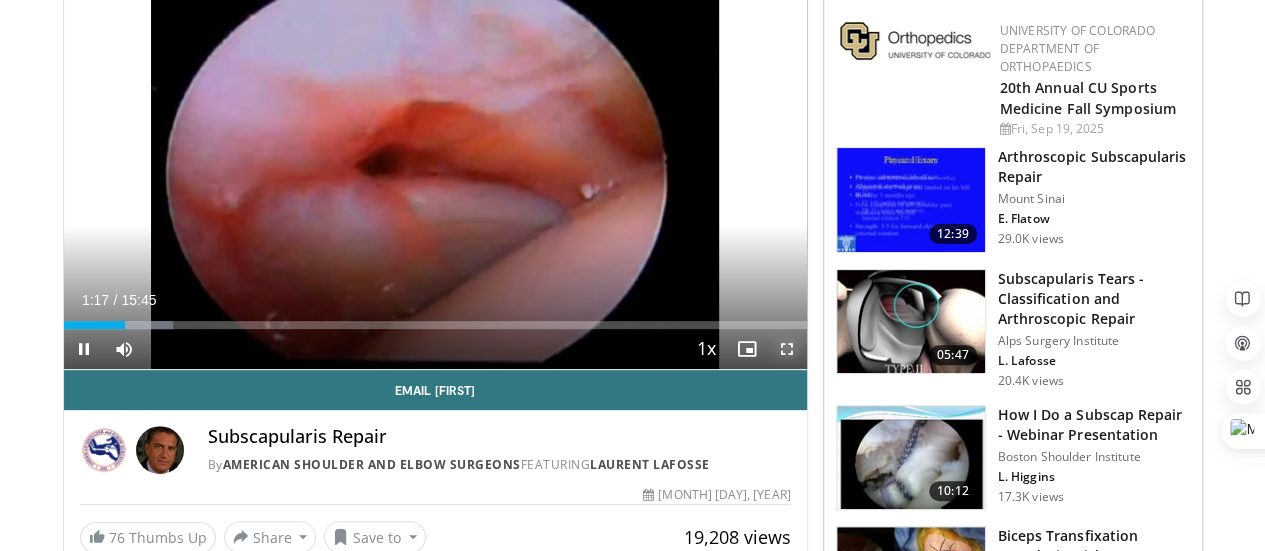 click at bounding box center [787, 349] 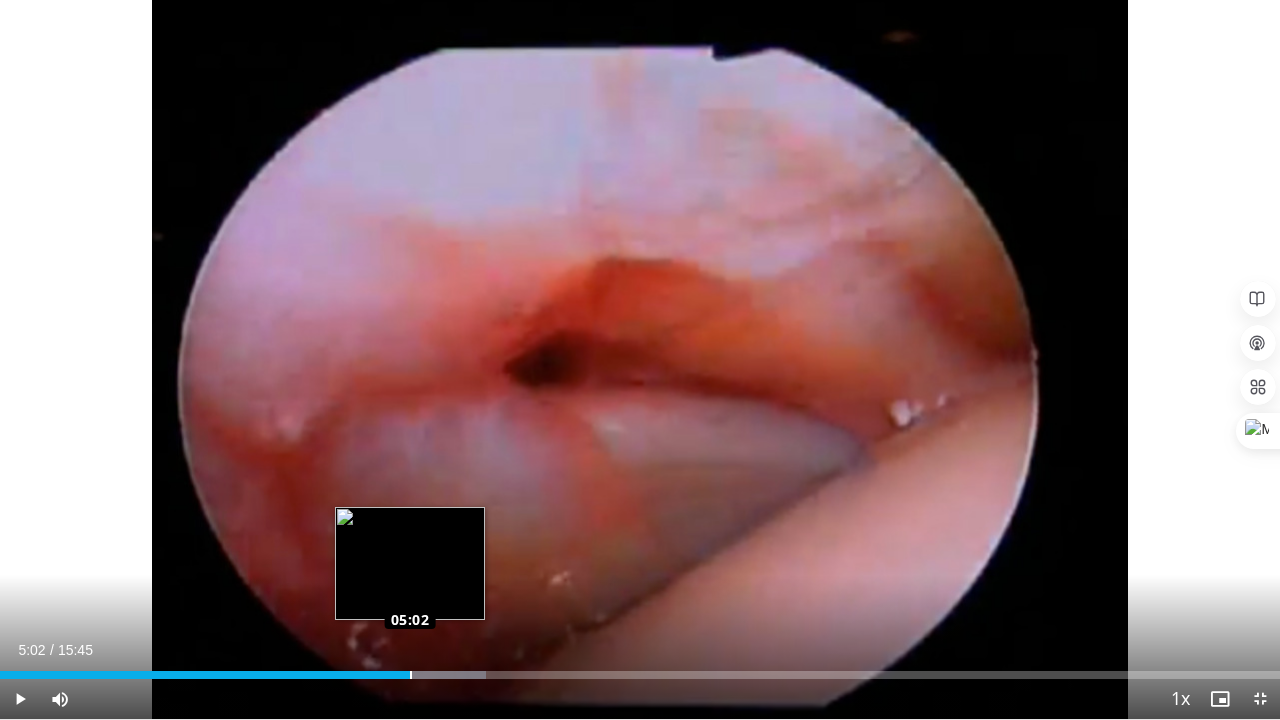 click on "Loaded :  38.00% 05:02 05:02" at bounding box center (640, 675) 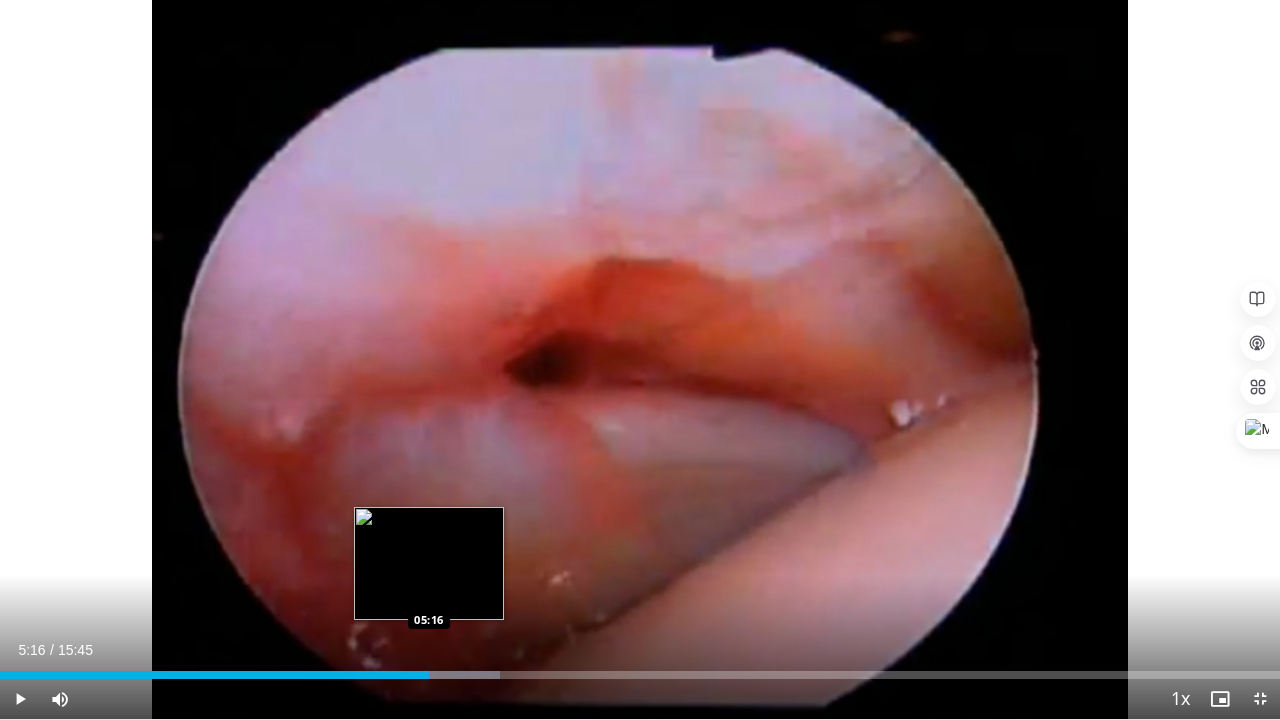 click on "Loaded :  39.06% 05:16 05:16" at bounding box center [640, 675] 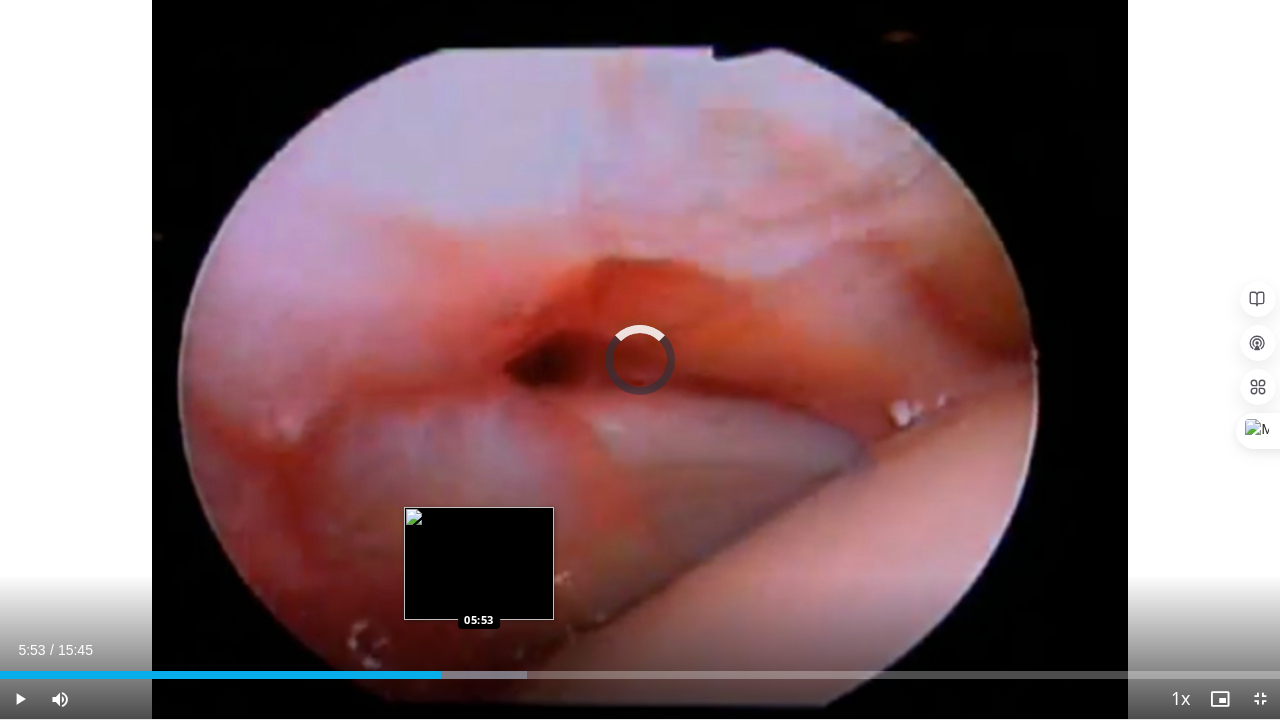 click at bounding box center (460, 675) 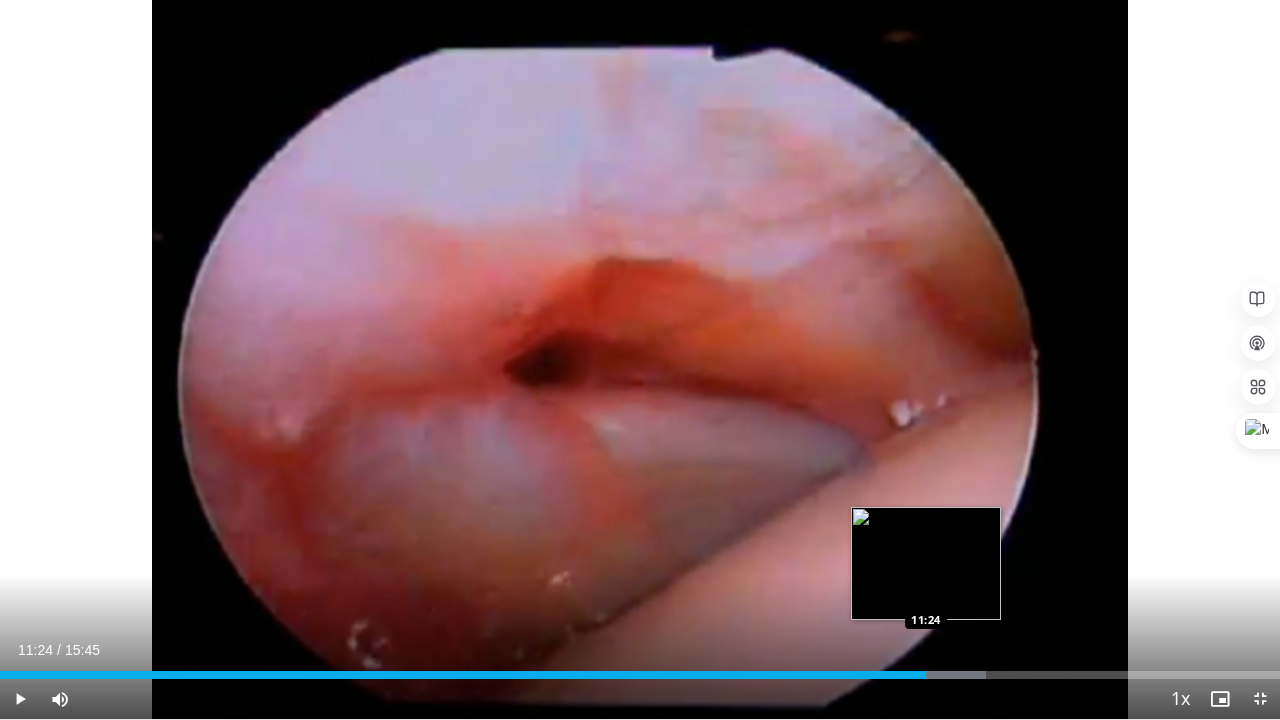 click at bounding box center (920, 675) 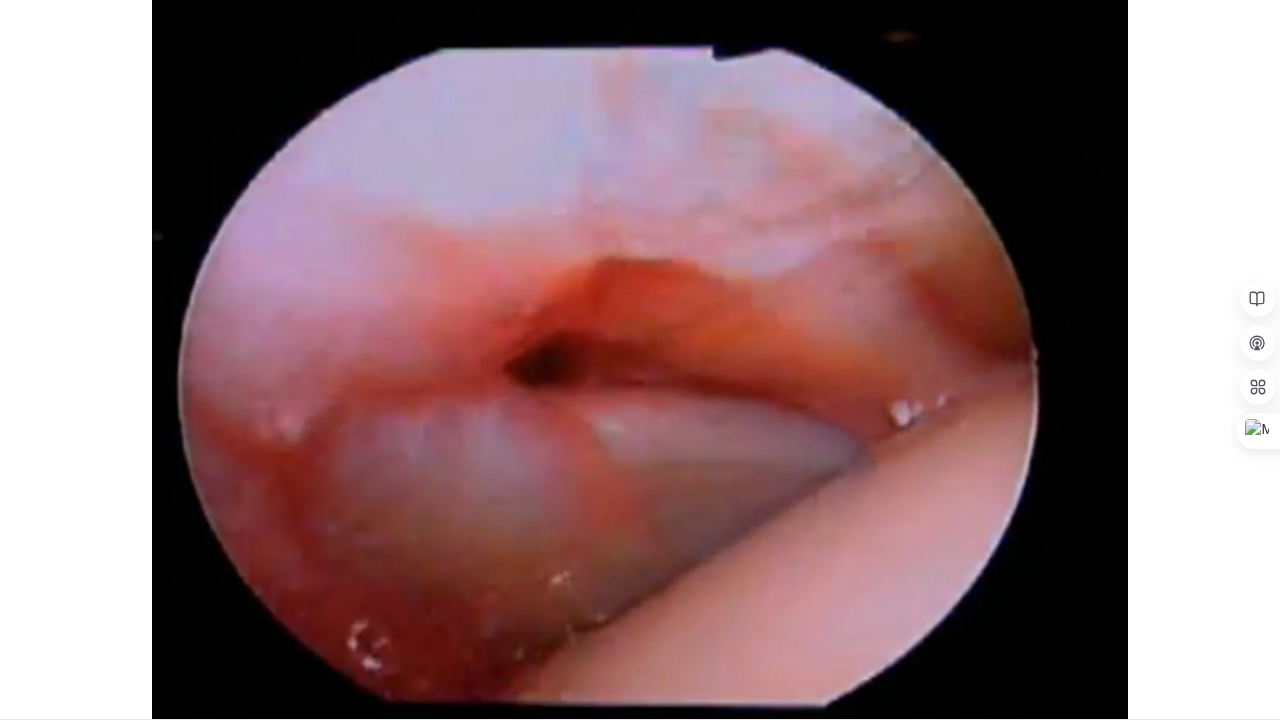 click on "**********" at bounding box center (640, 360) 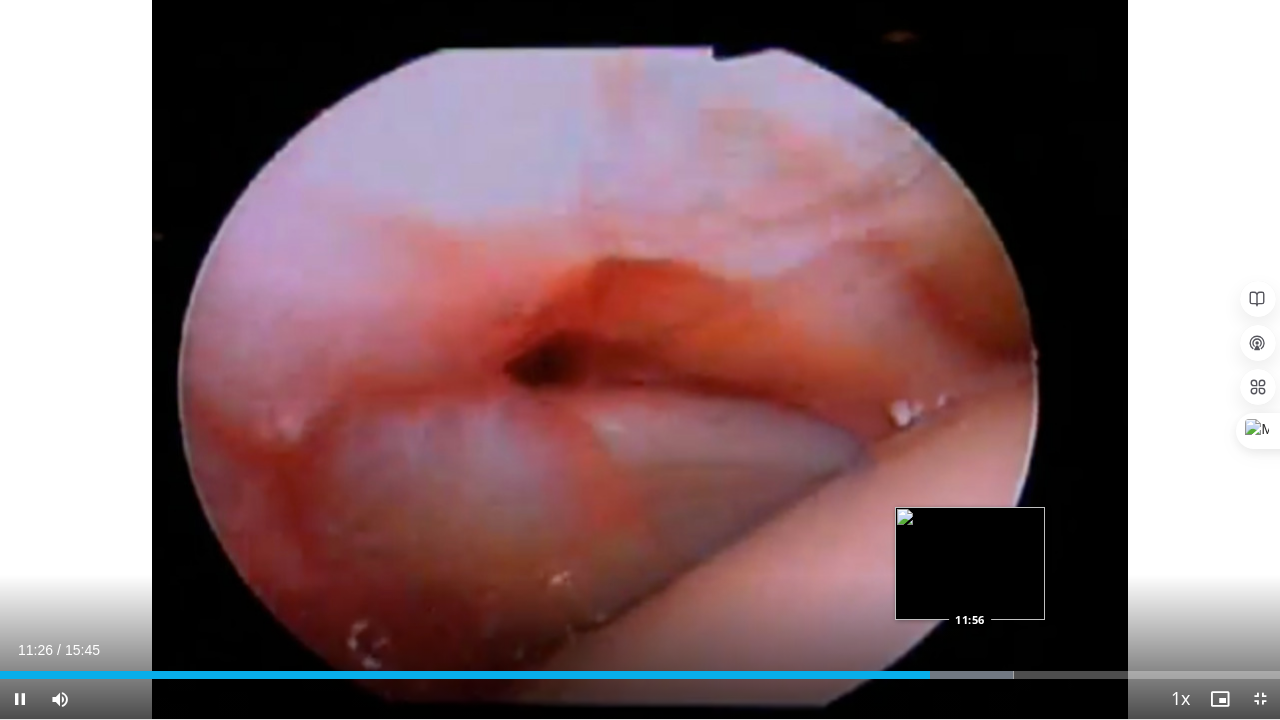 click on "Loaded :  79.18% 11:27 11:56" at bounding box center [640, 669] 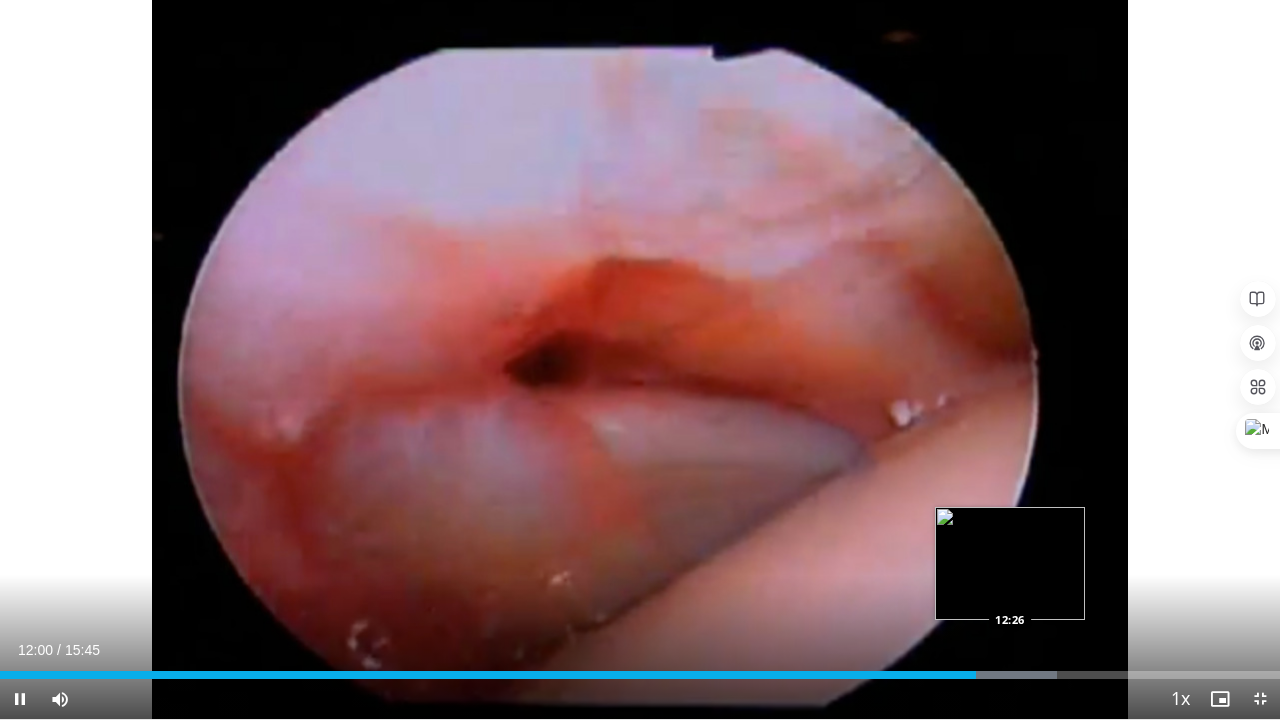 click on "Loaded :  82.56% 12:01 12:26" at bounding box center [640, 675] 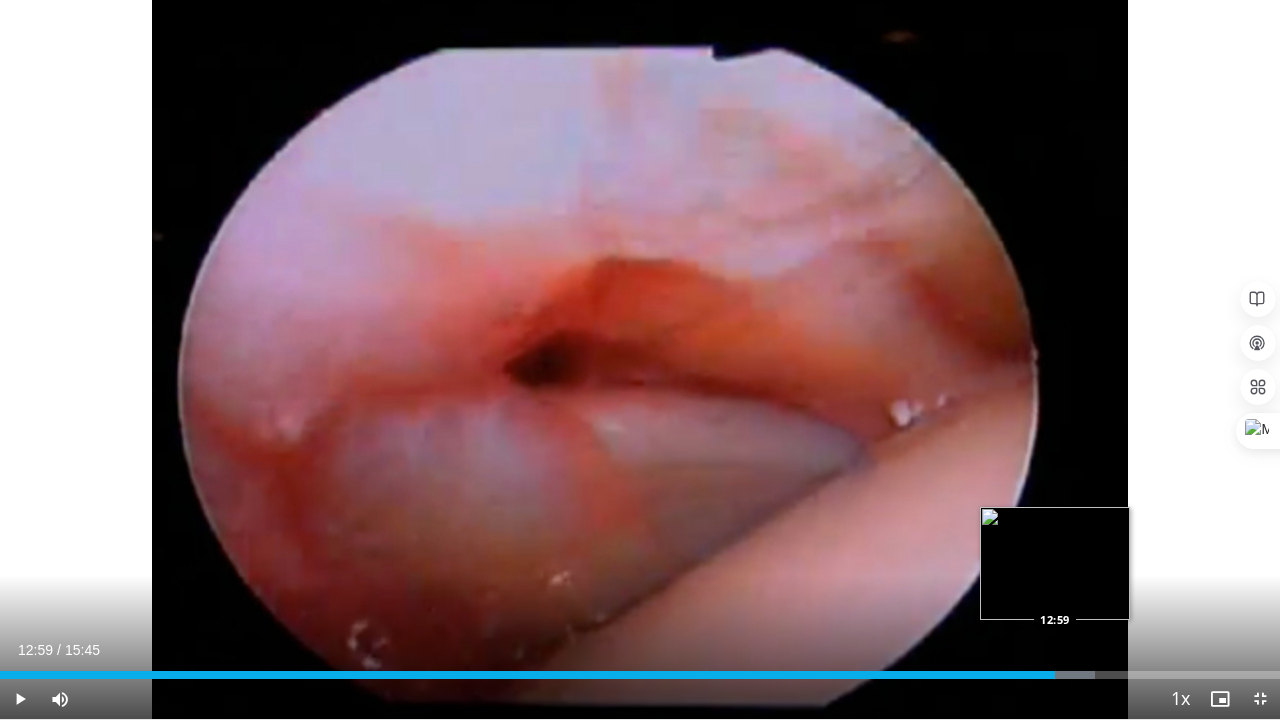 click on "Loaded :  85.51% 12:59 12:59" at bounding box center (640, 669) 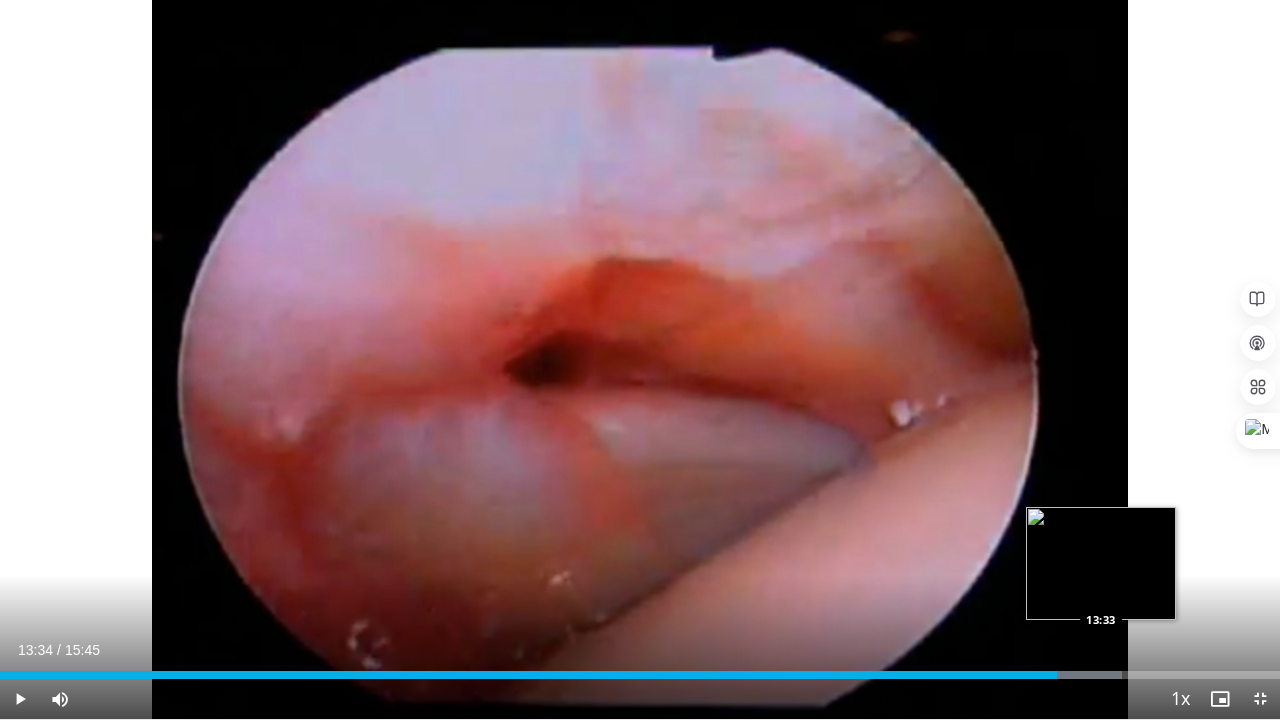 click on "Loaded :  87.63% 13:34 13:33" at bounding box center [640, 669] 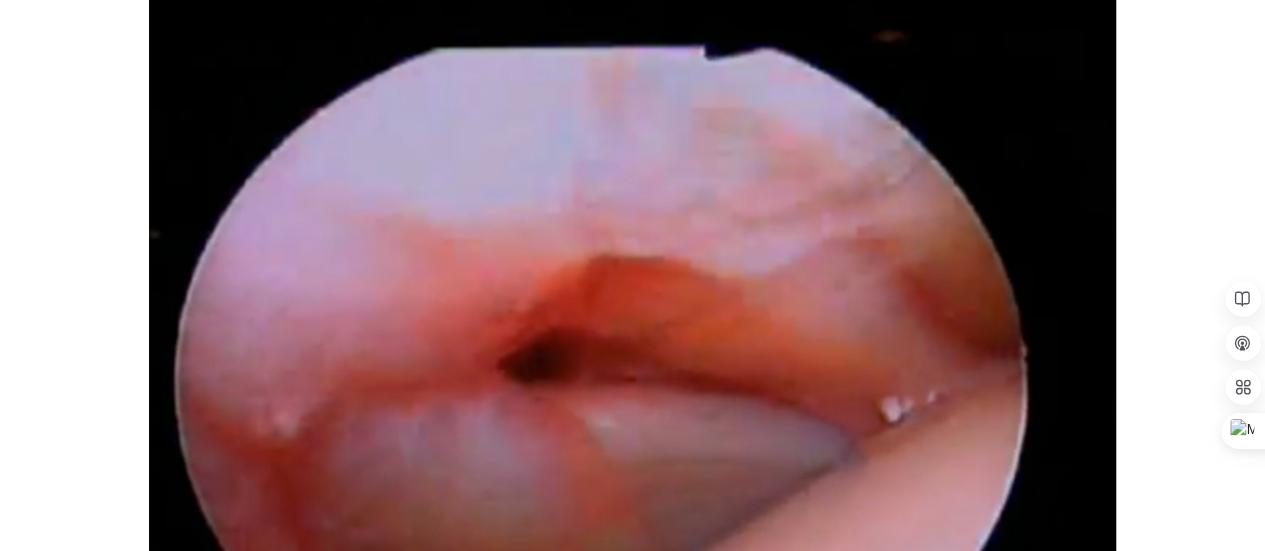 scroll, scrollTop: 532, scrollLeft: 0, axis: vertical 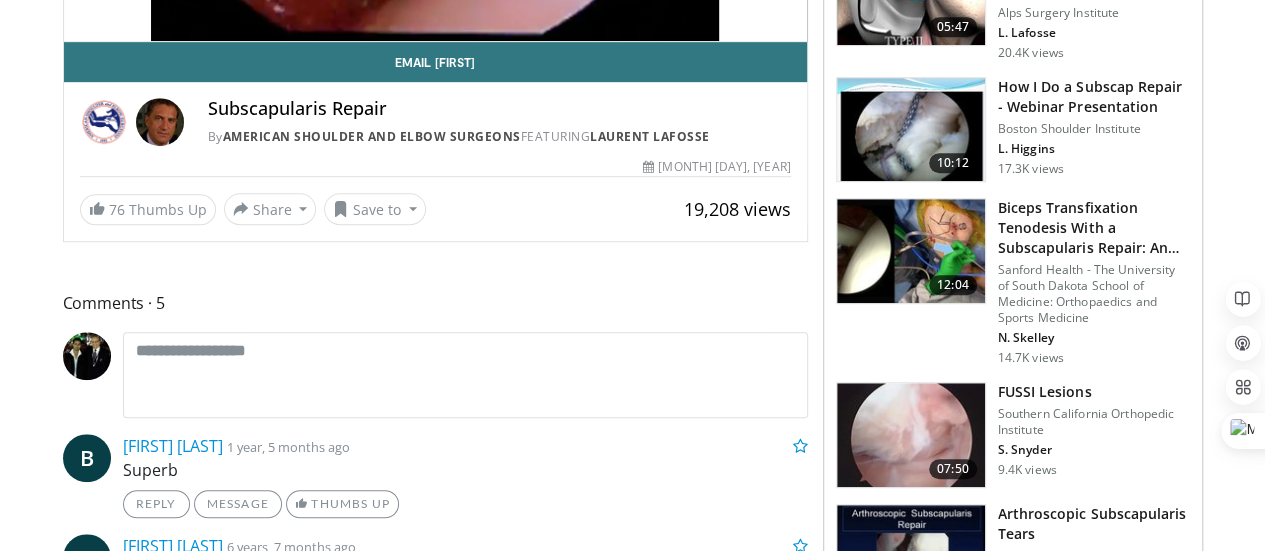 click at bounding box center (911, 130) 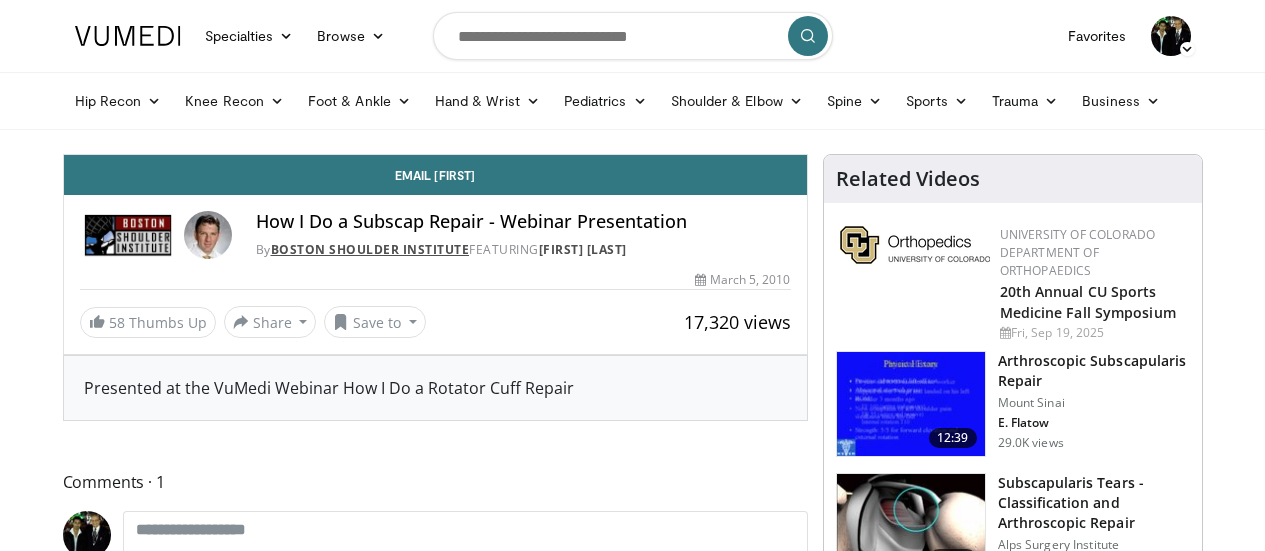 scroll, scrollTop: 0, scrollLeft: 0, axis: both 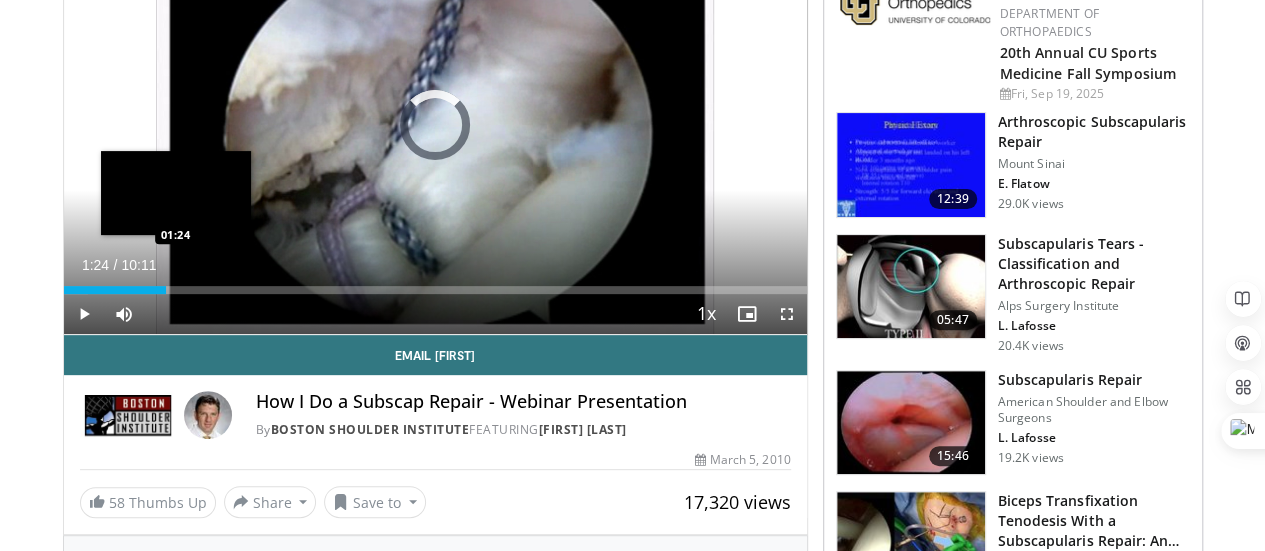 click on "Loaded :  3.27% 01:24 01:24" at bounding box center (435, 290) 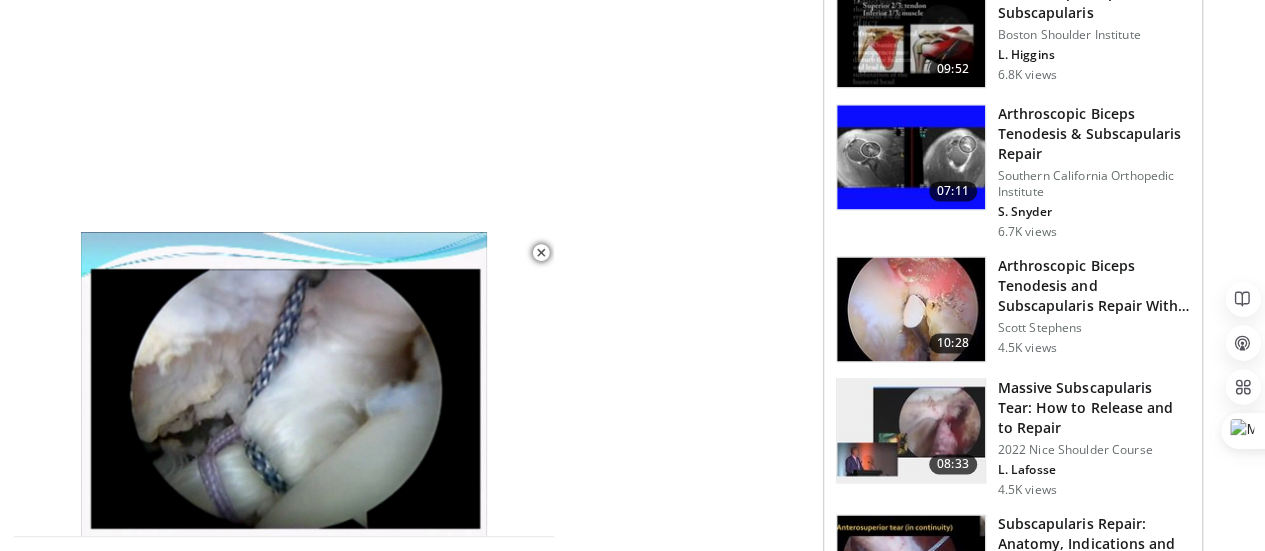 scroll, scrollTop: 1310, scrollLeft: 0, axis: vertical 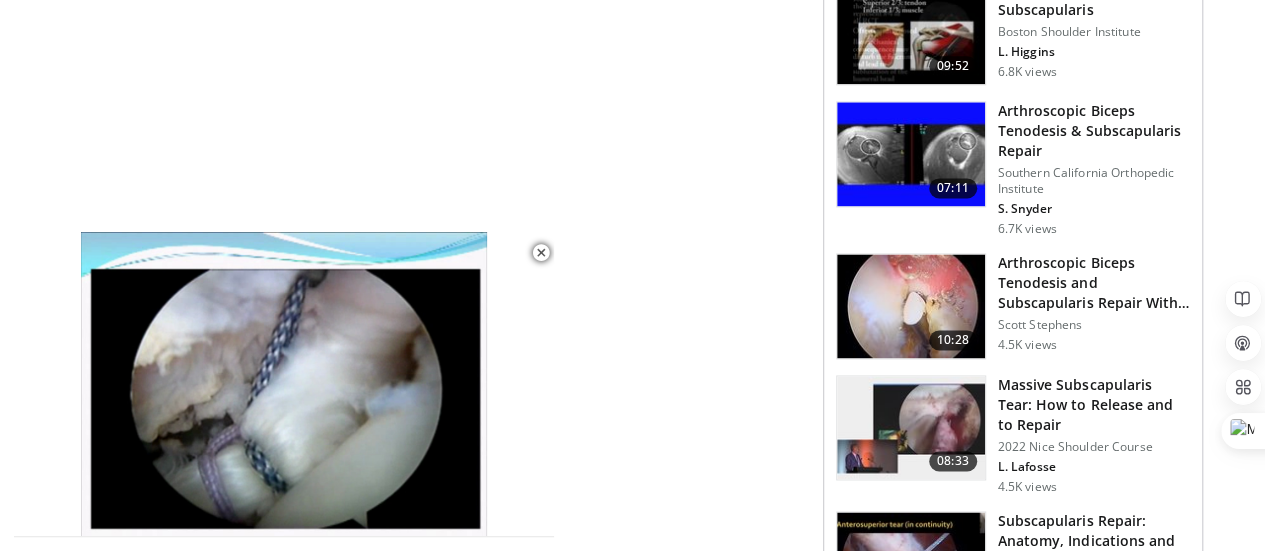 click at bounding box center (911, 428) 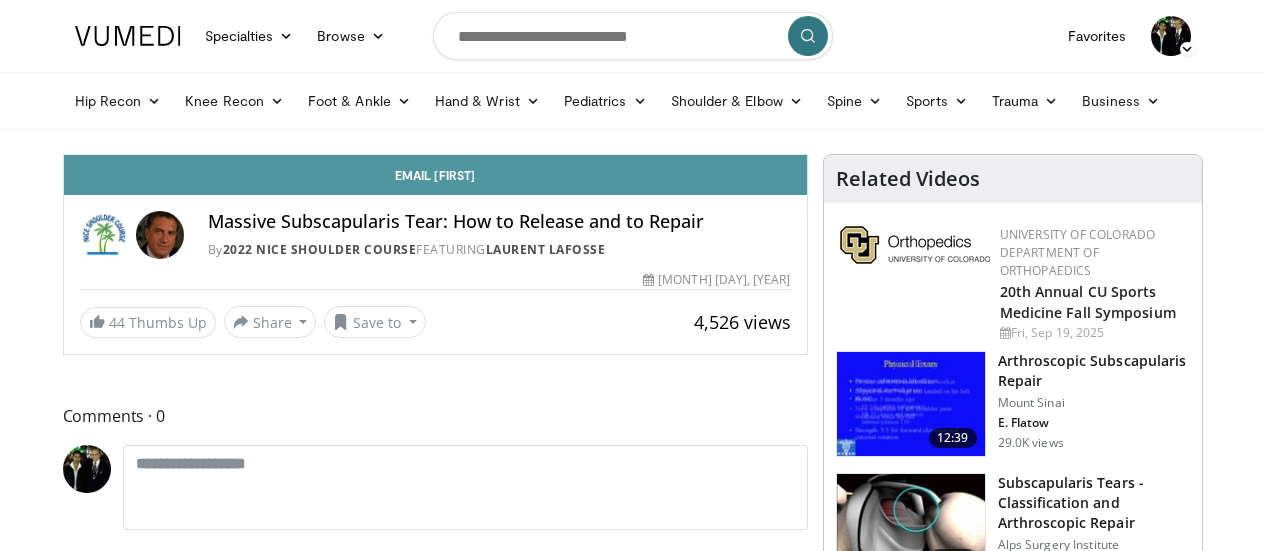 scroll, scrollTop: 0, scrollLeft: 0, axis: both 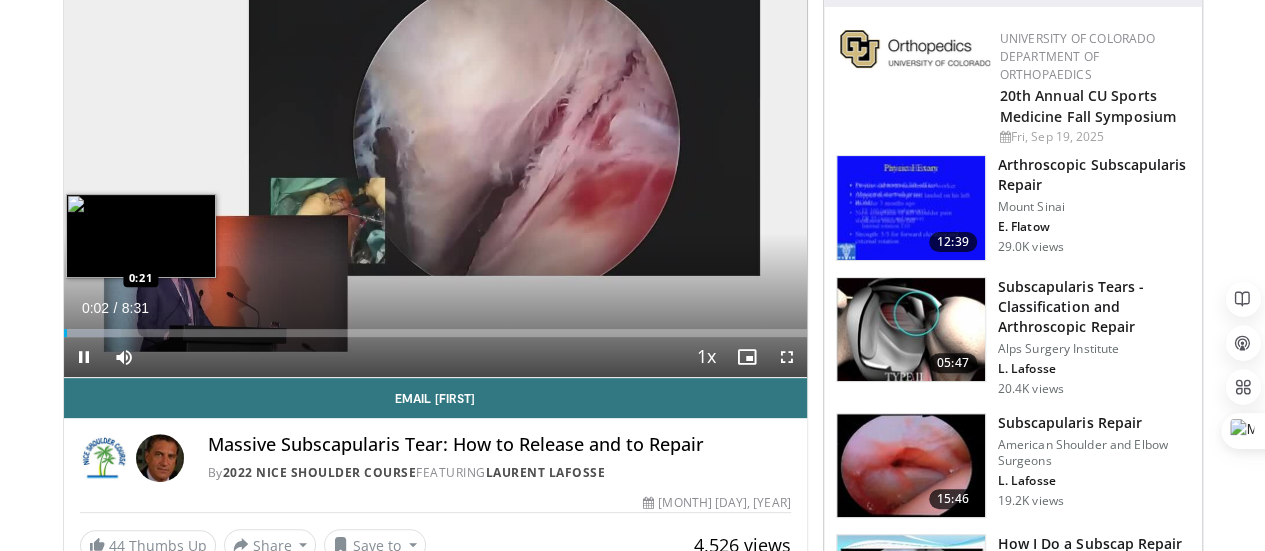 click at bounding box center (93, 333) 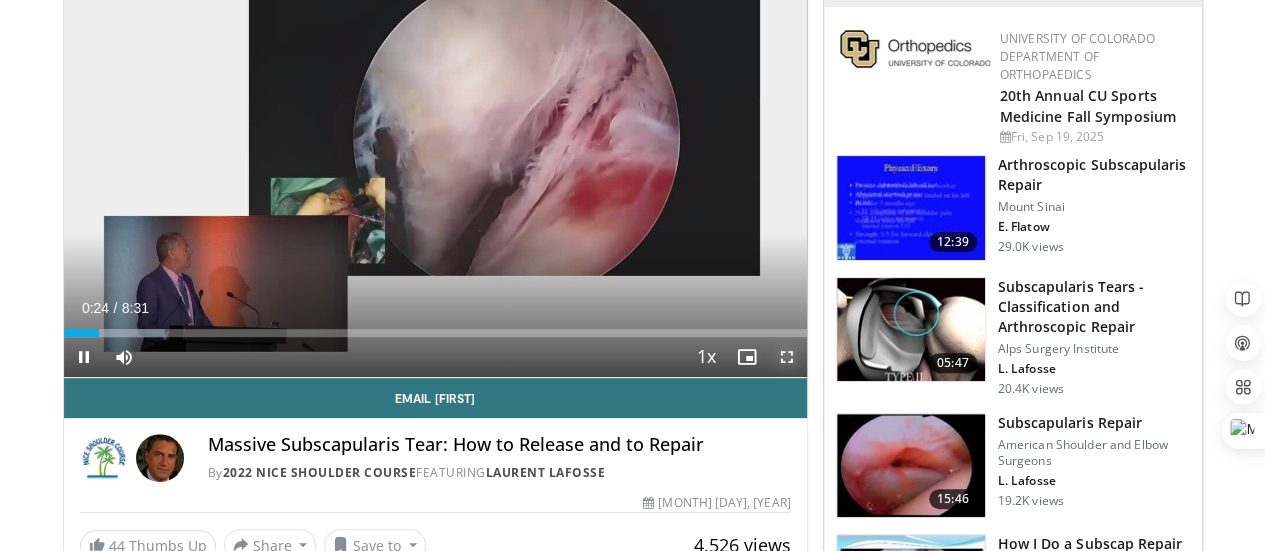 click at bounding box center (787, 357) 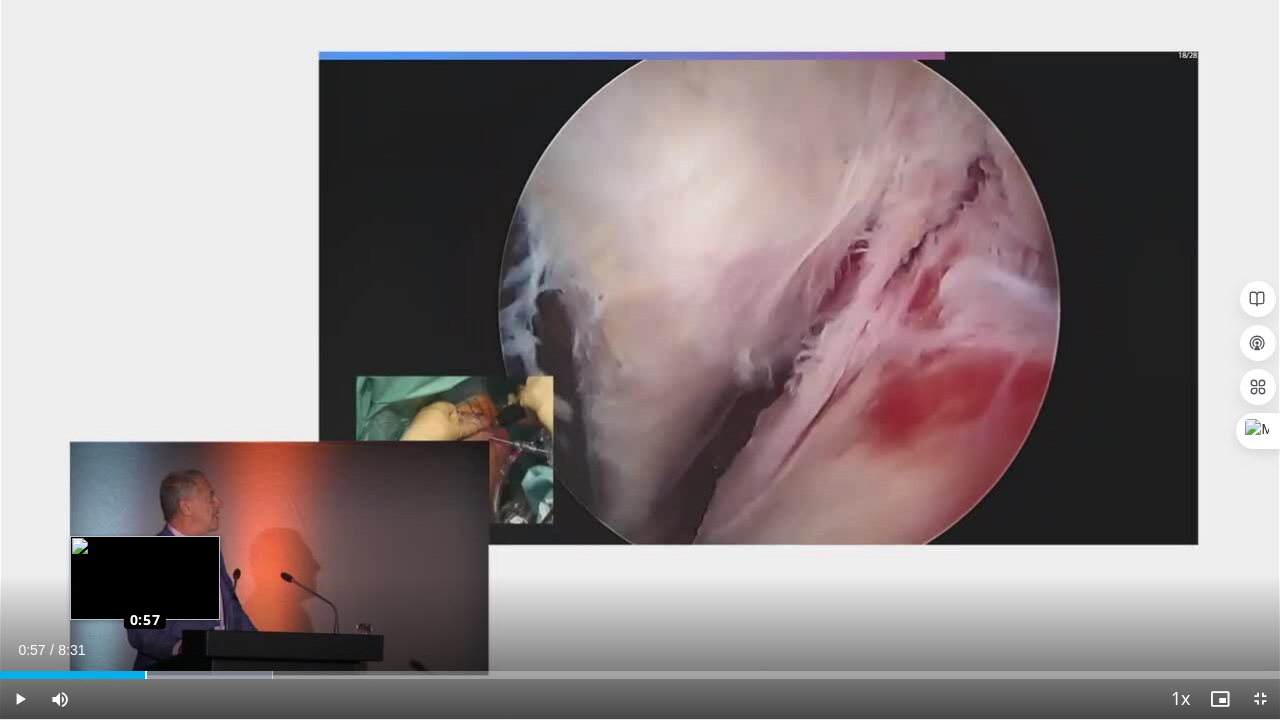 click on "Loaded :  21.29% 0:57 0:57" at bounding box center [640, 669] 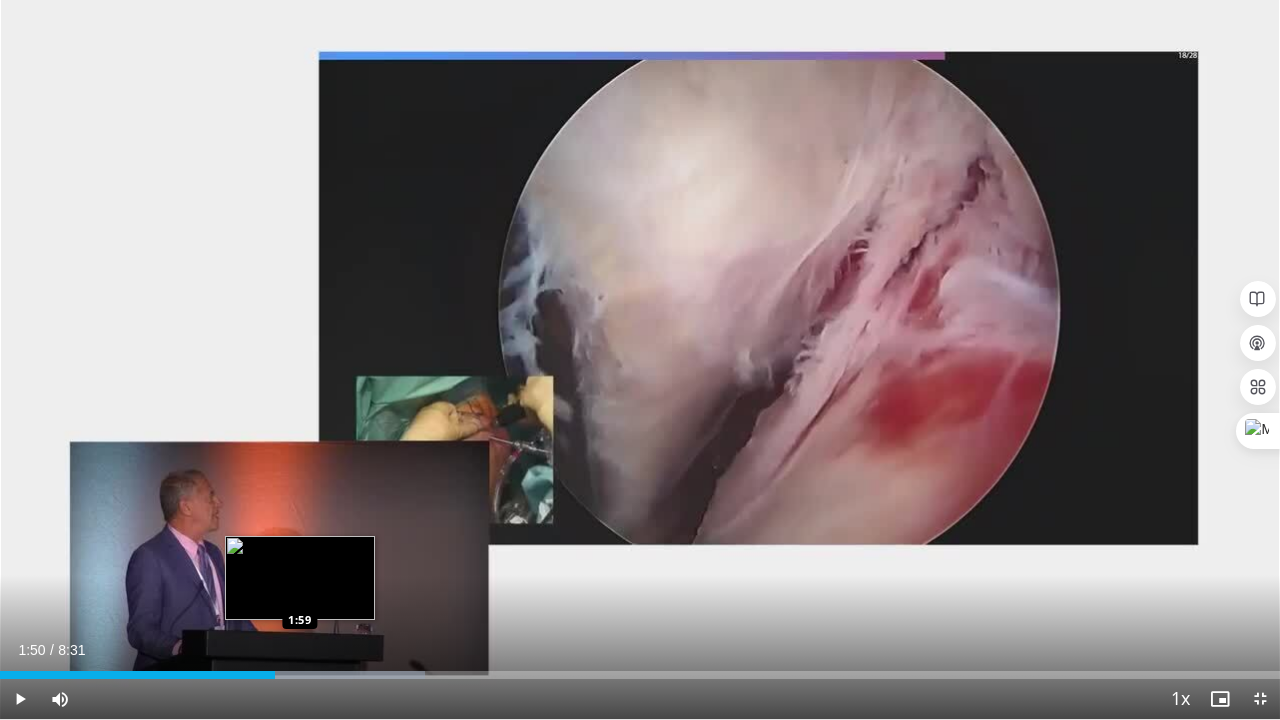 click at bounding box center (310, 675) 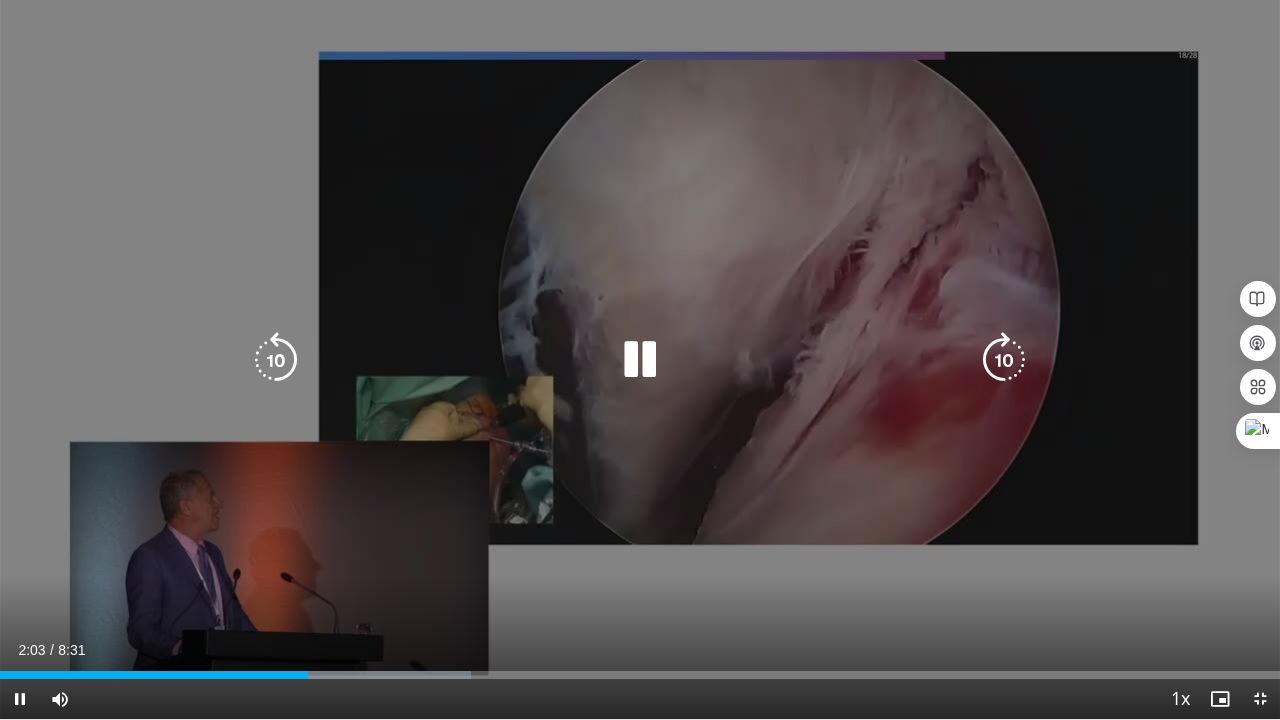 click on "10 seconds
Tap to unmute" at bounding box center (640, 359) 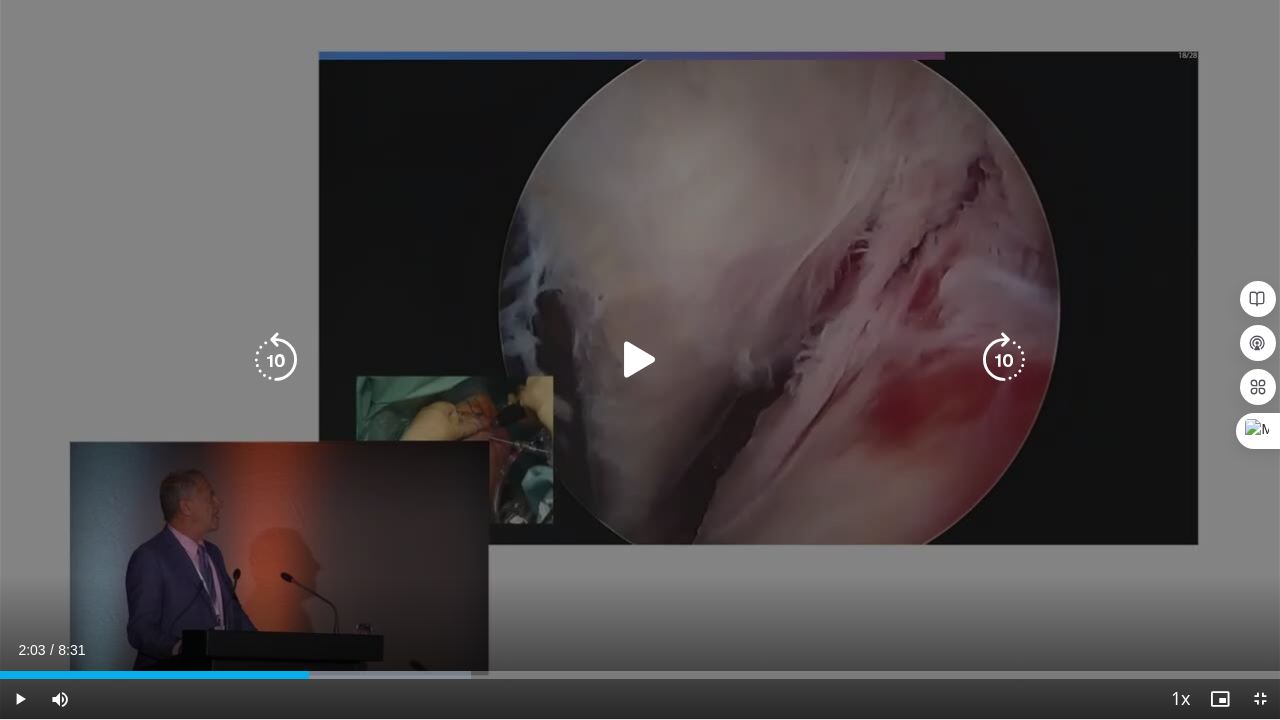 click on "10 seconds
Tap to unmute" at bounding box center [640, 359] 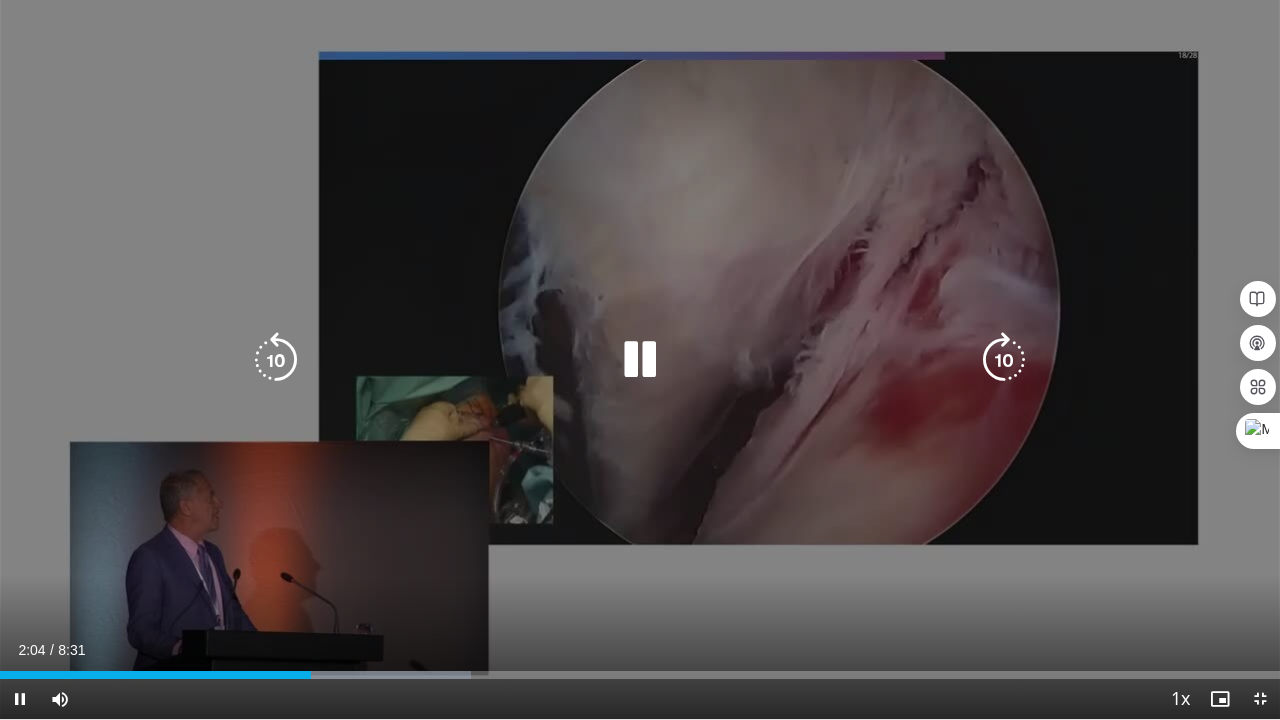 click on "10 seconds
Tap to unmute" at bounding box center (640, 359) 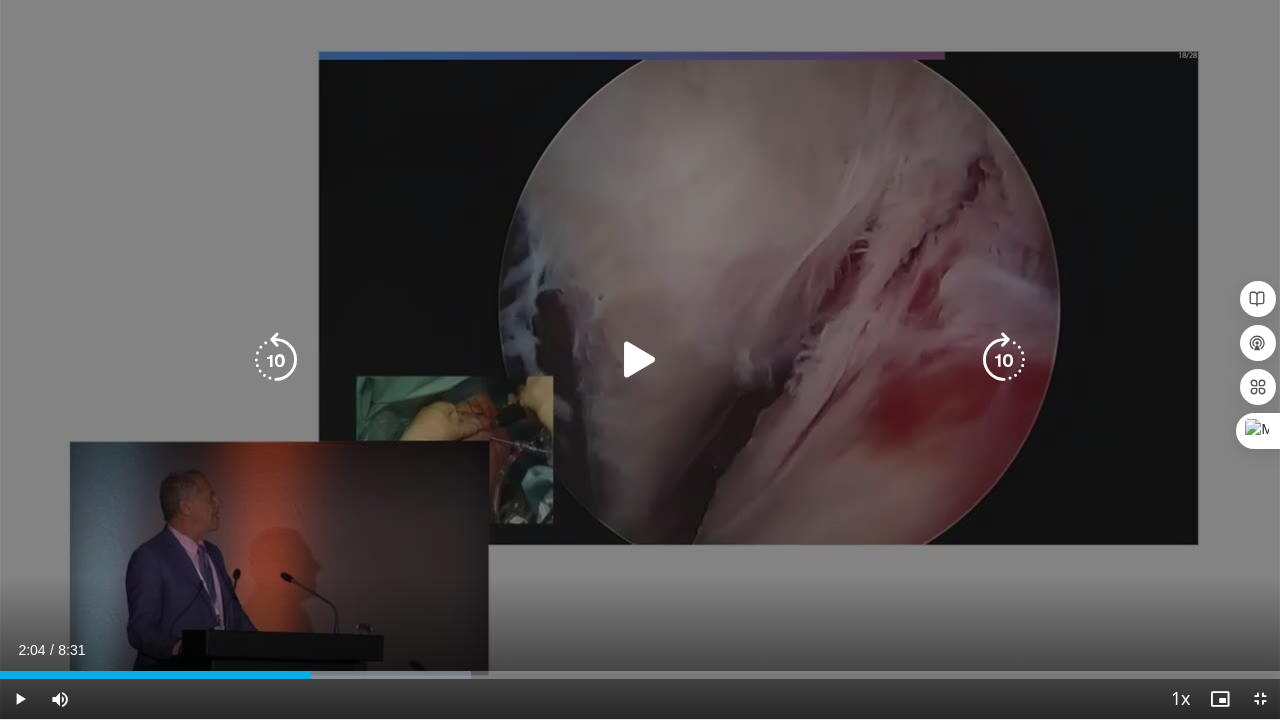 click on "10 seconds
Tap to unmute" at bounding box center (640, 359) 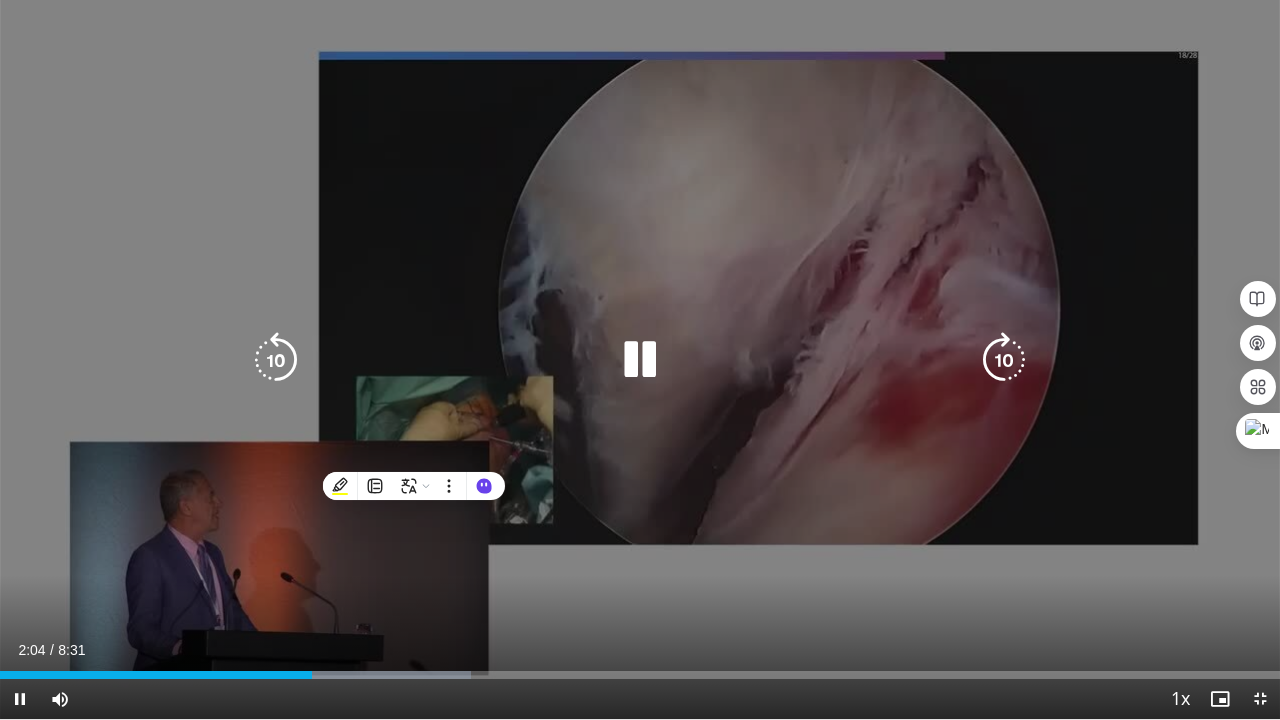 click on "10 seconds
Tap to unmute" at bounding box center [640, 359] 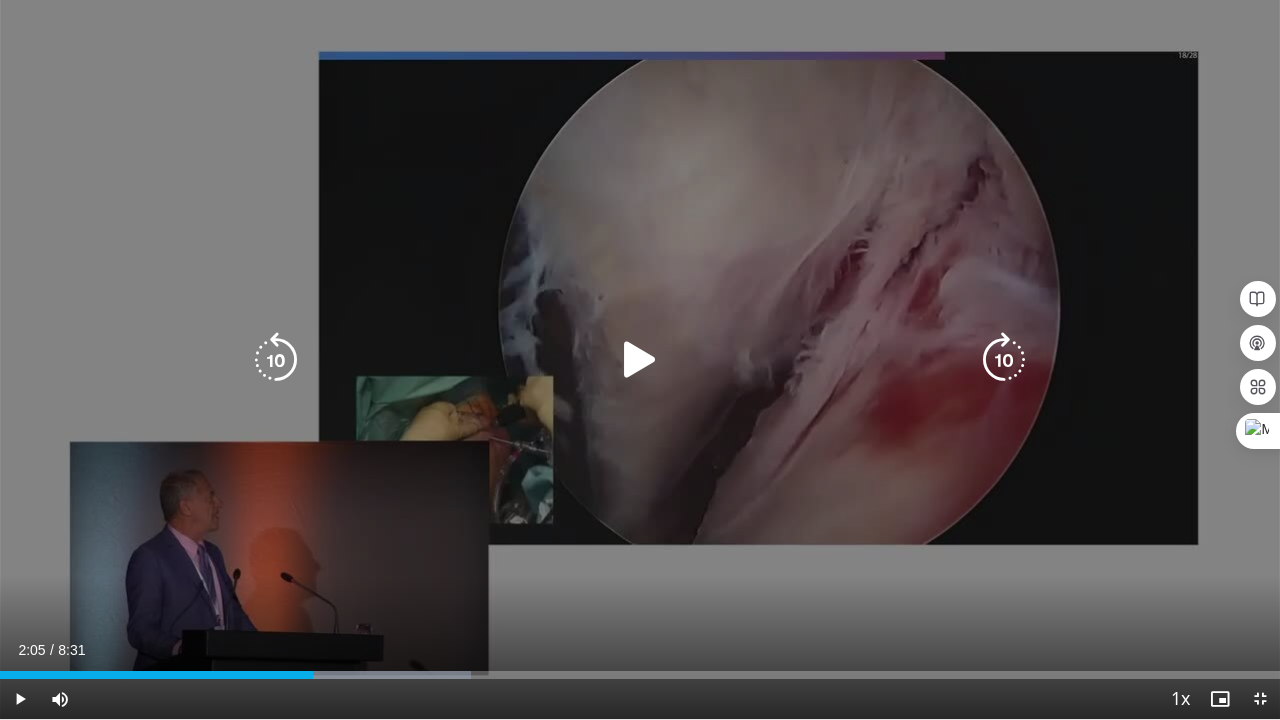 click at bounding box center [1004, 360] 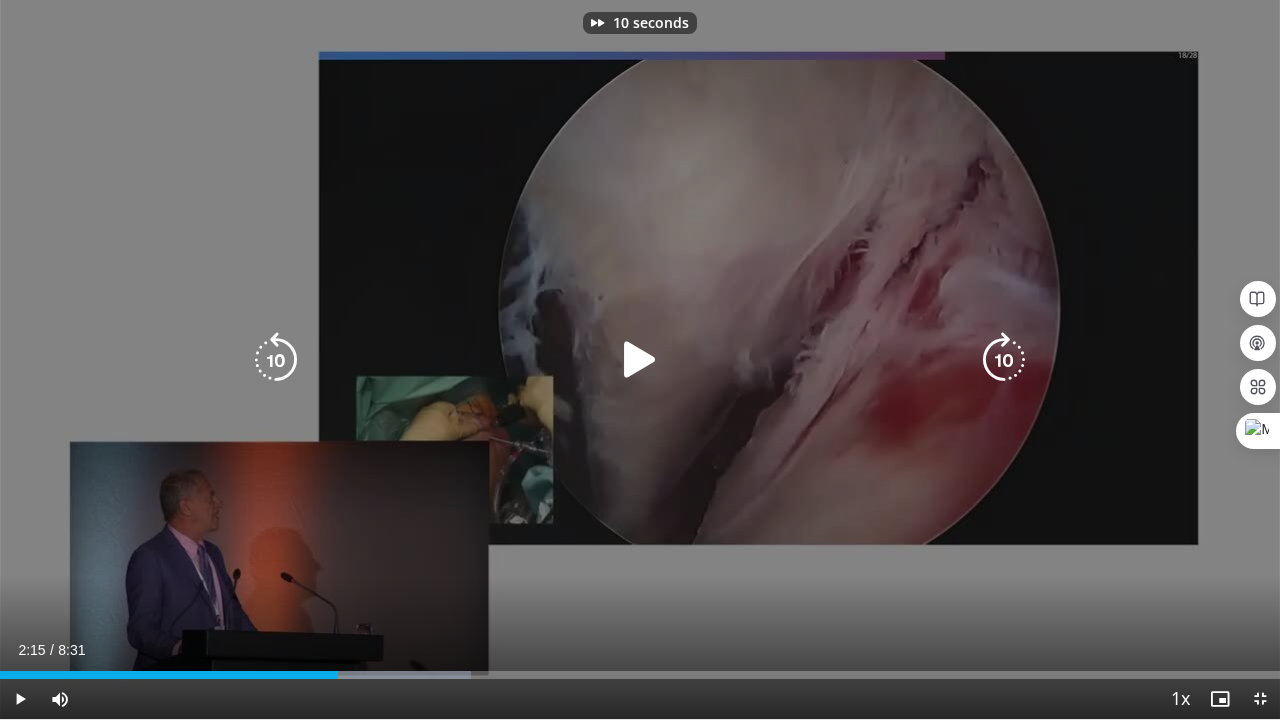 click at bounding box center [640, 360] 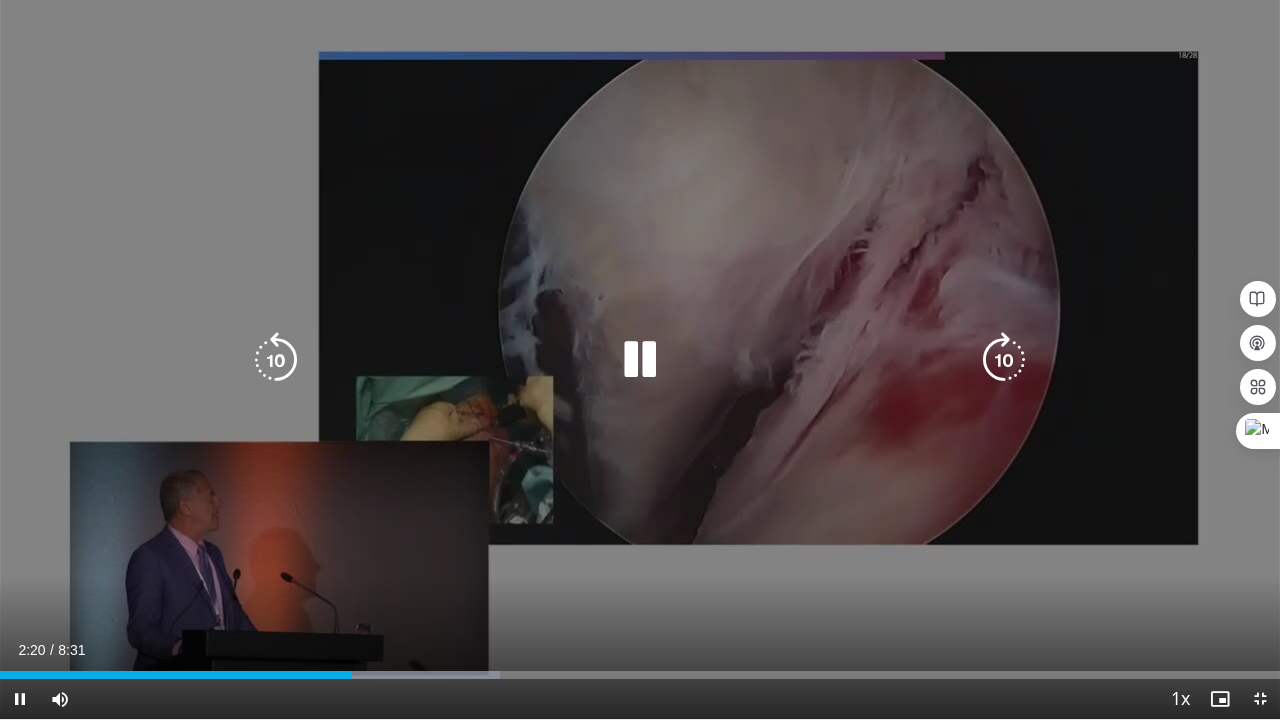 click at bounding box center (276, 360) 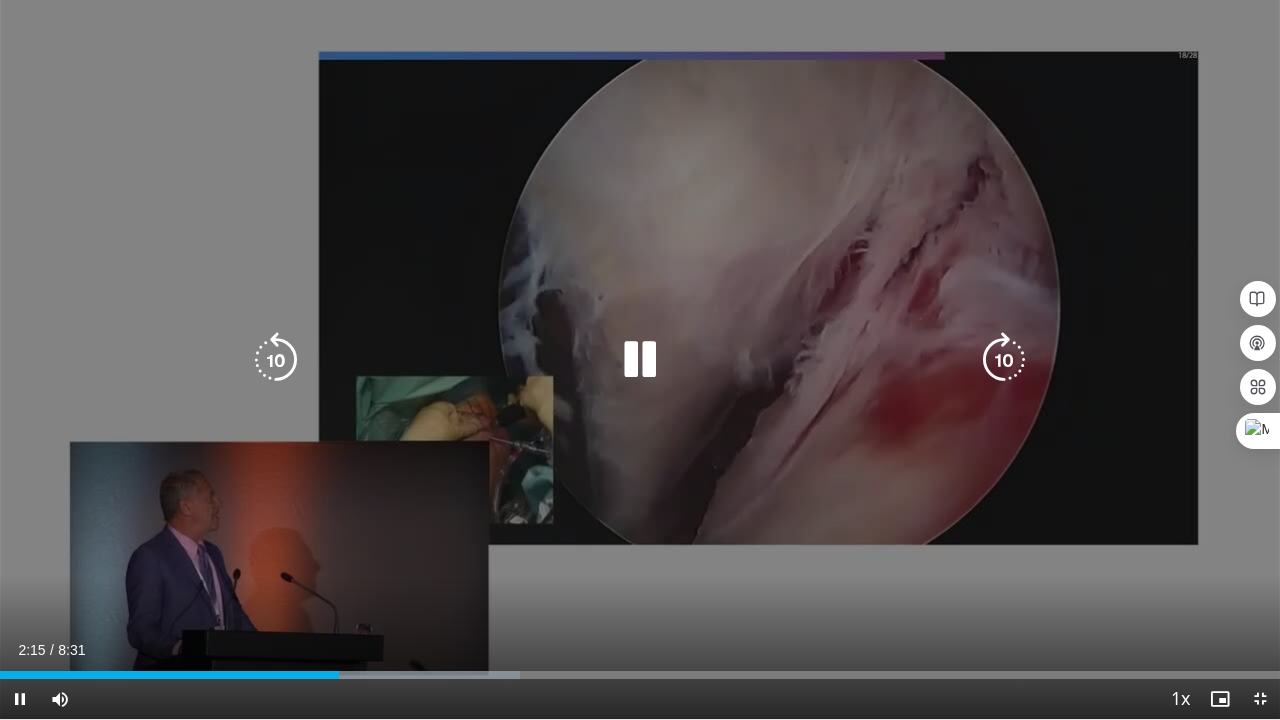 click at bounding box center [640, 360] 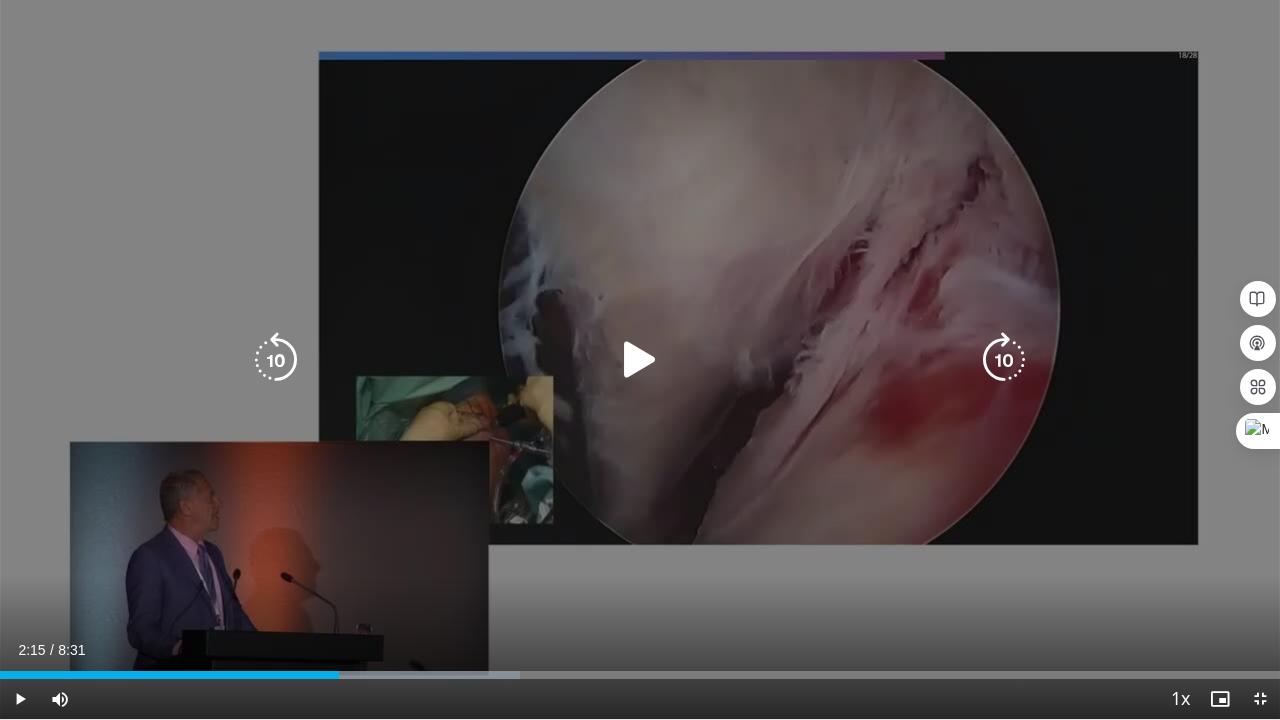 click at bounding box center [640, 360] 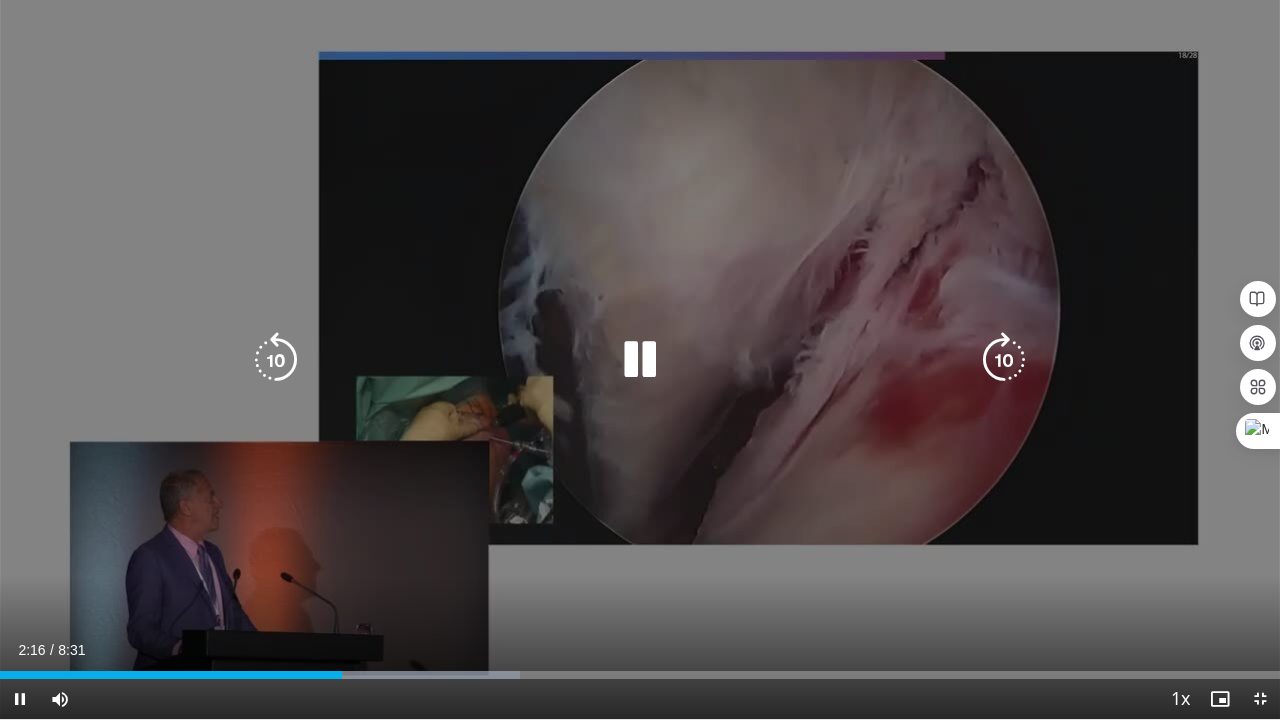click at bounding box center (1004, 360) 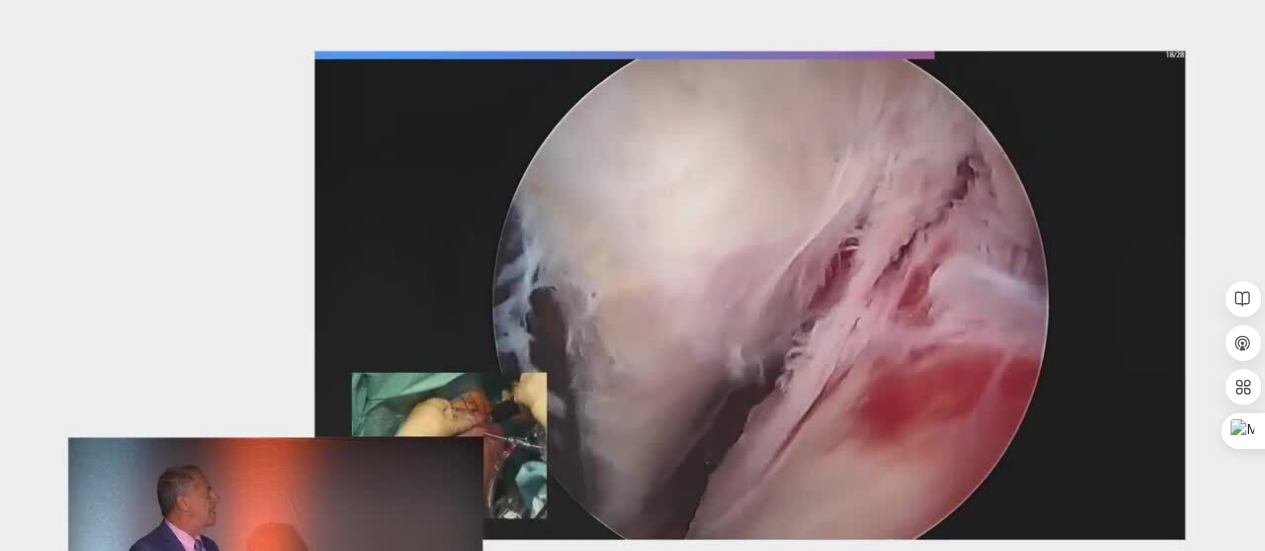 scroll, scrollTop: 284, scrollLeft: 0, axis: vertical 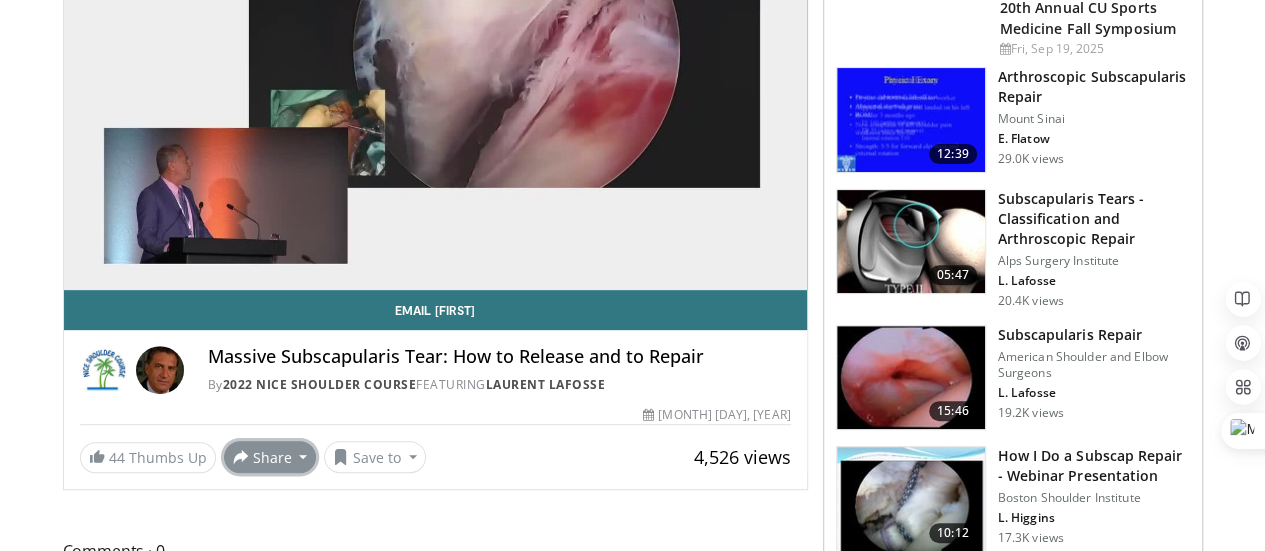 click on "Share" at bounding box center [270, 457] 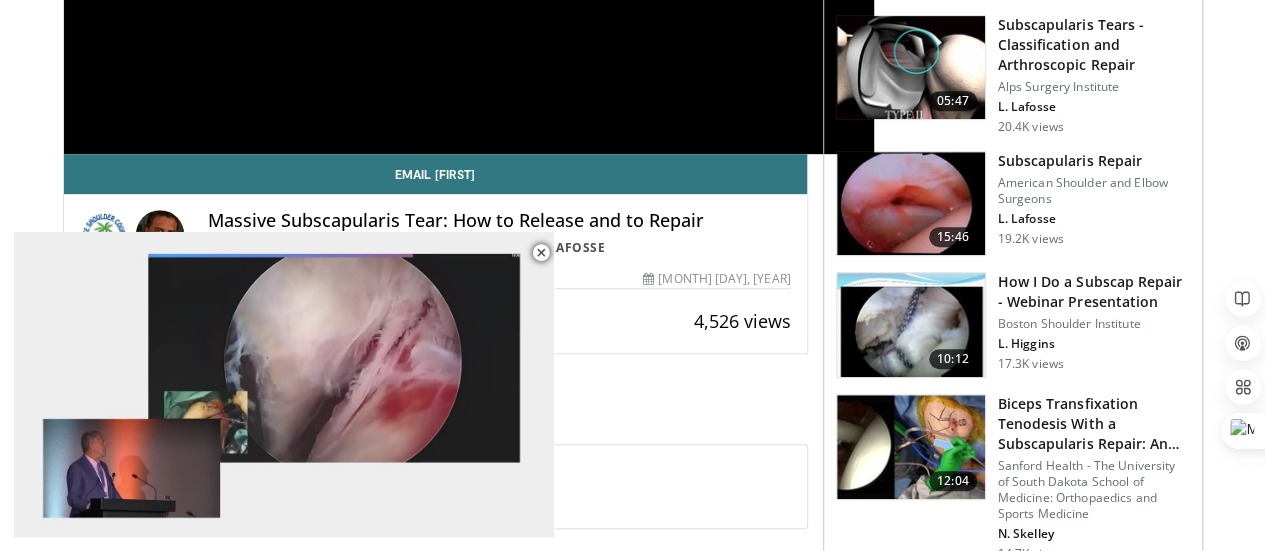 scroll, scrollTop: 460, scrollLeft: 0, axis: vertical 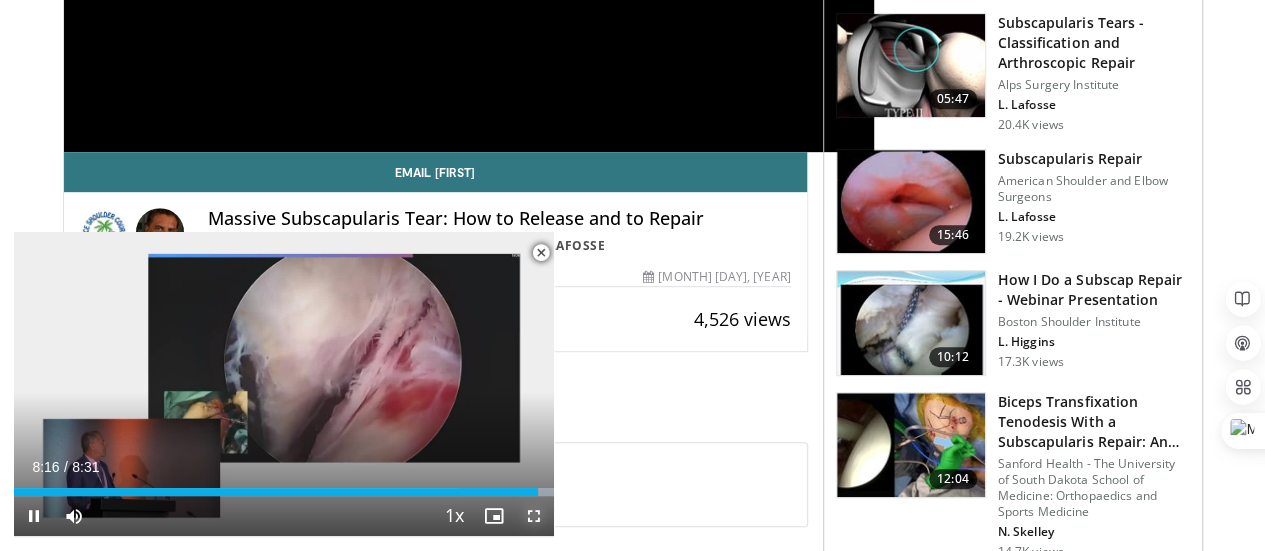 click at bounding box center (534, 516) 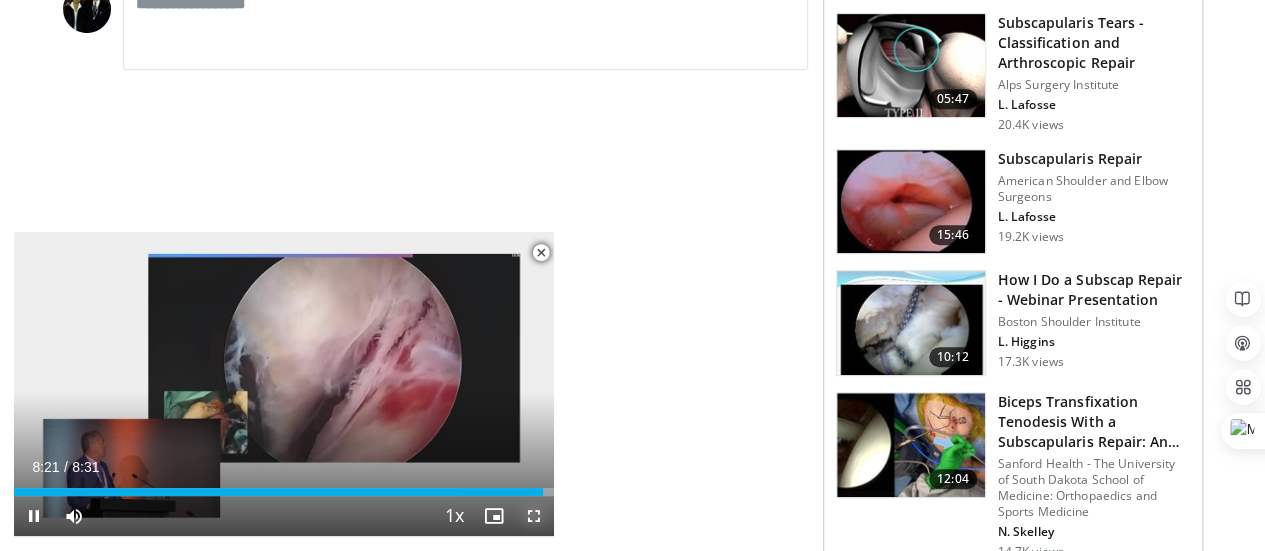 click at bounding box center [534, 516] 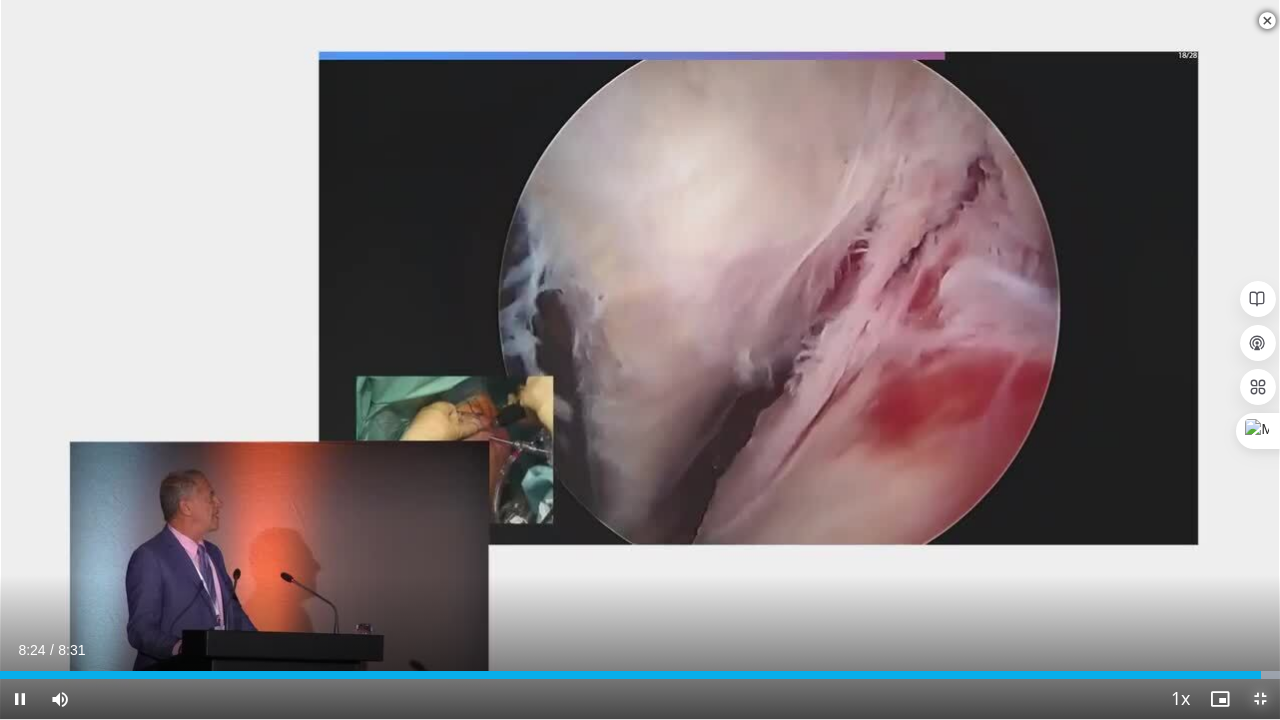 click at bounding box center [1260, 699] 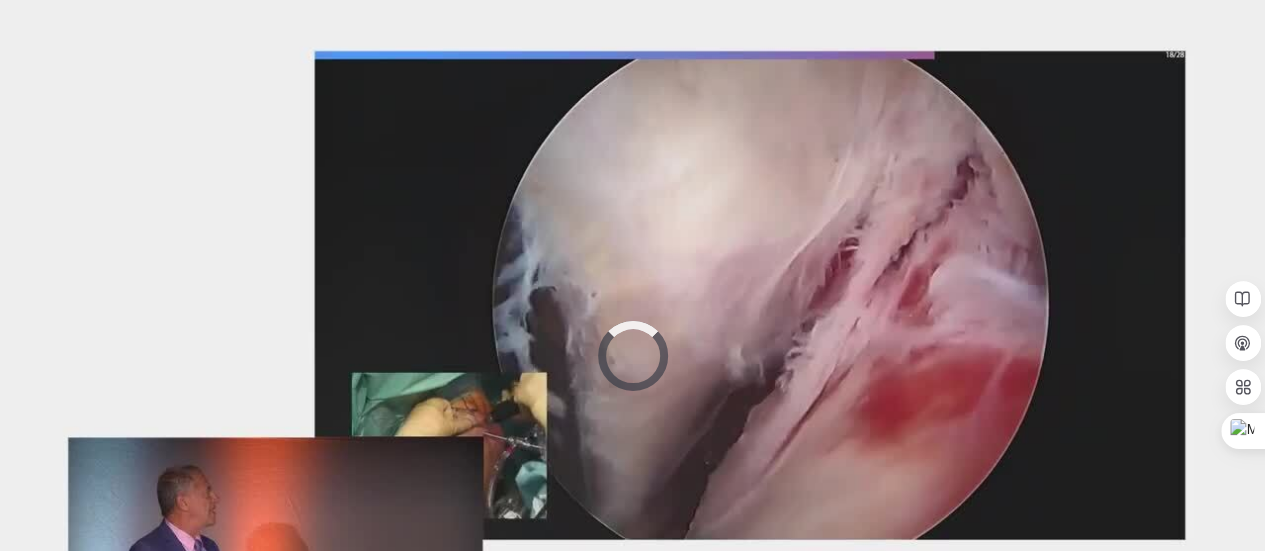 scroll, scrollTop: 0, scrollLeft: 0, axis: both 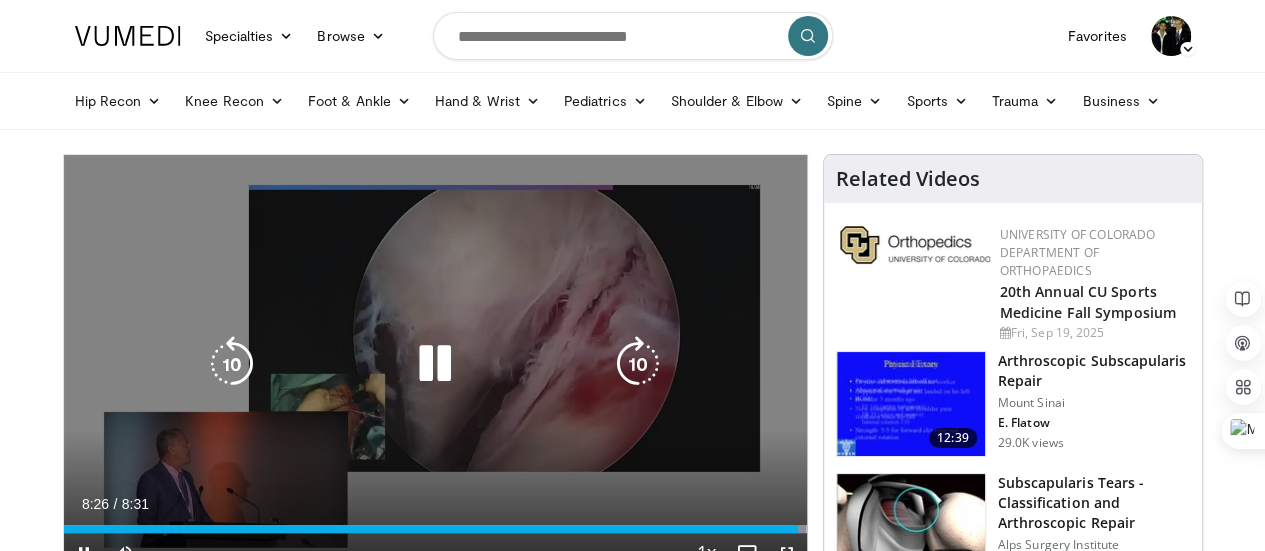 click at bounding box center (435, 364) 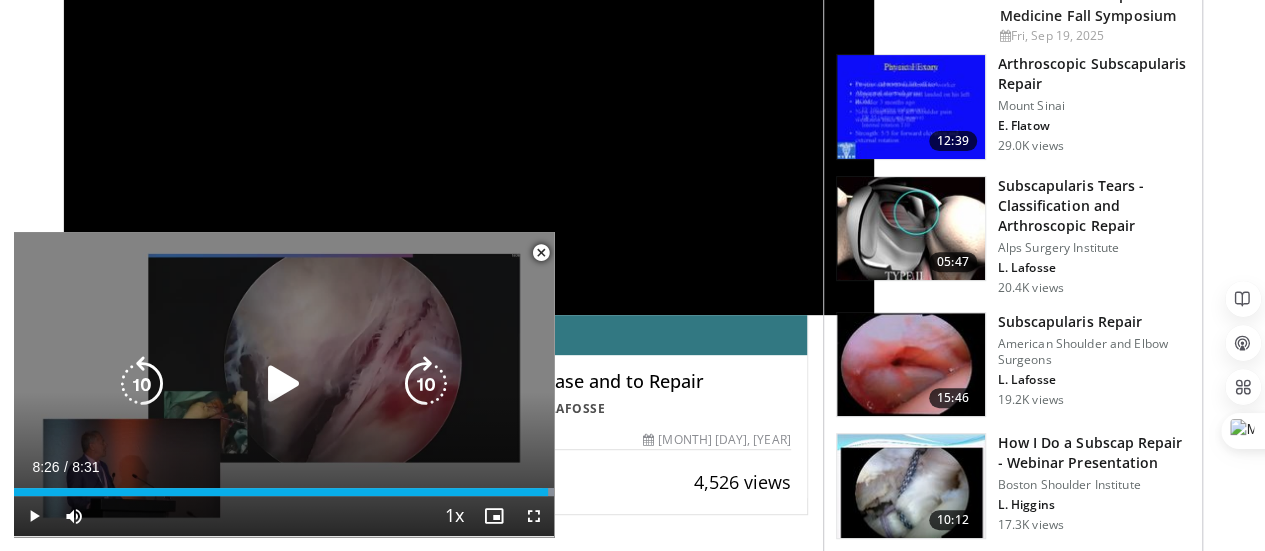 scroll, scrollTop: 298, scrollLeft: 0, axis: vertical 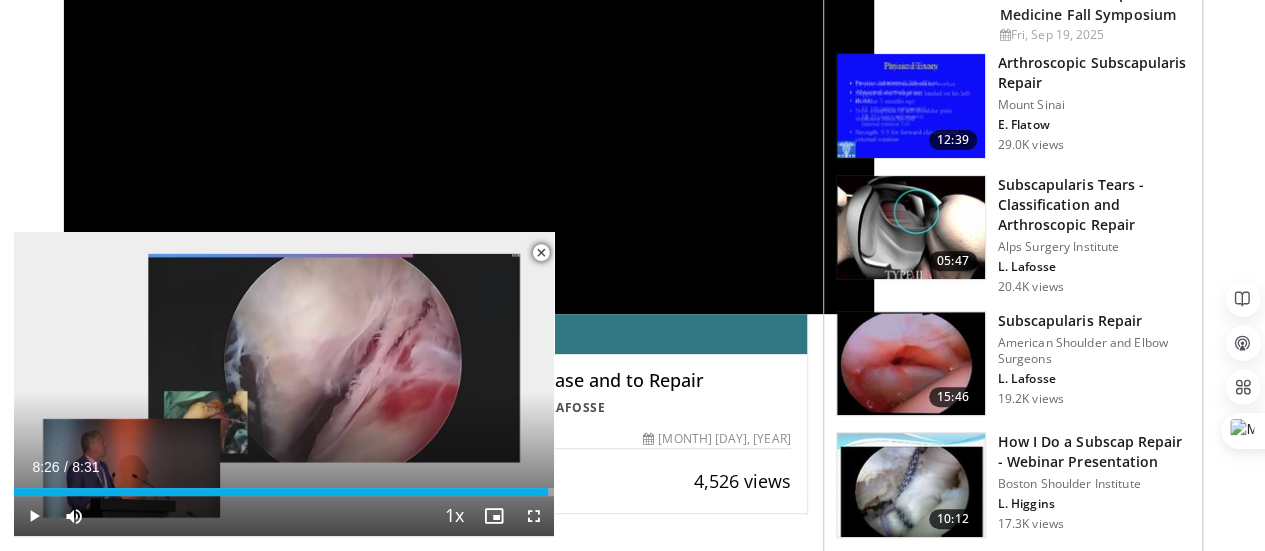 click at bounding box center [541, 253] 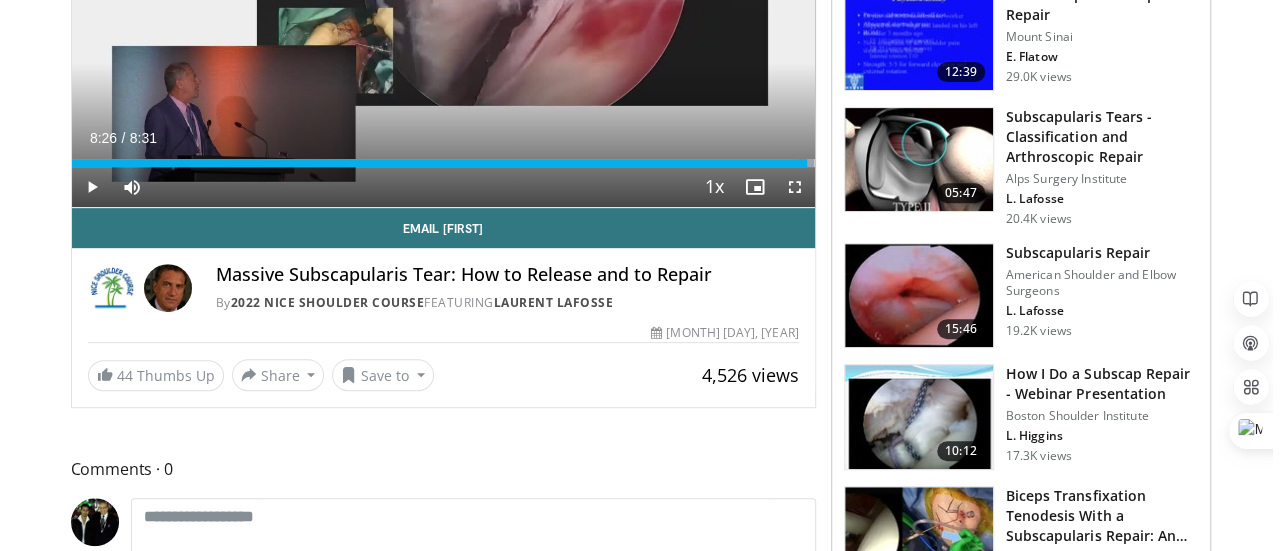 scroll, scrollTop: 371, scrollLeft: 0, axis: vertical 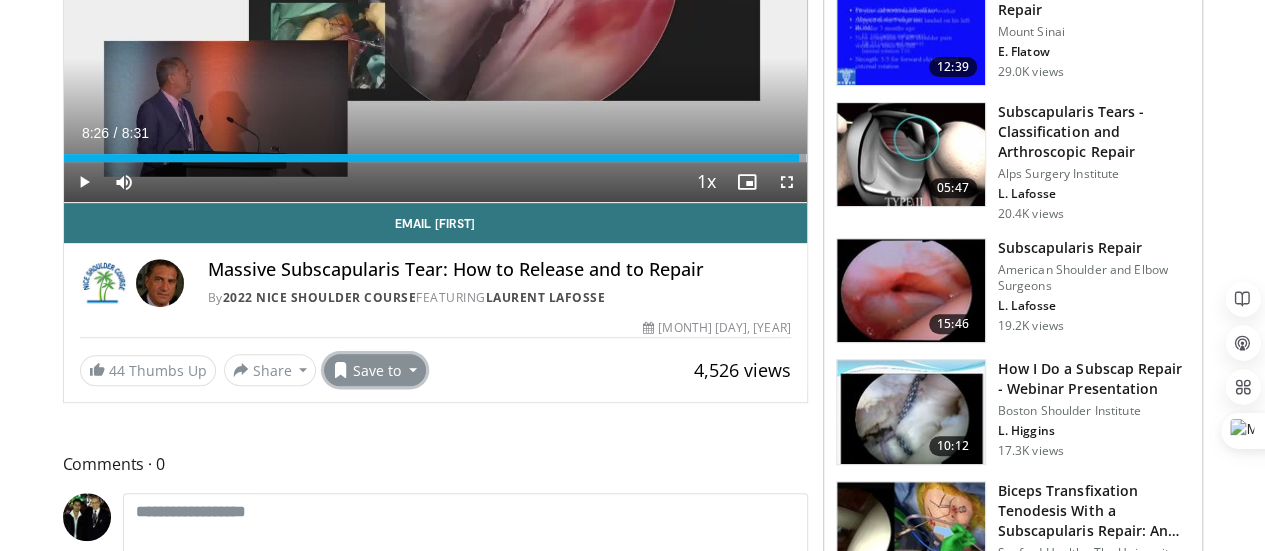 click on "Save to" at bounding box center [375, 370] 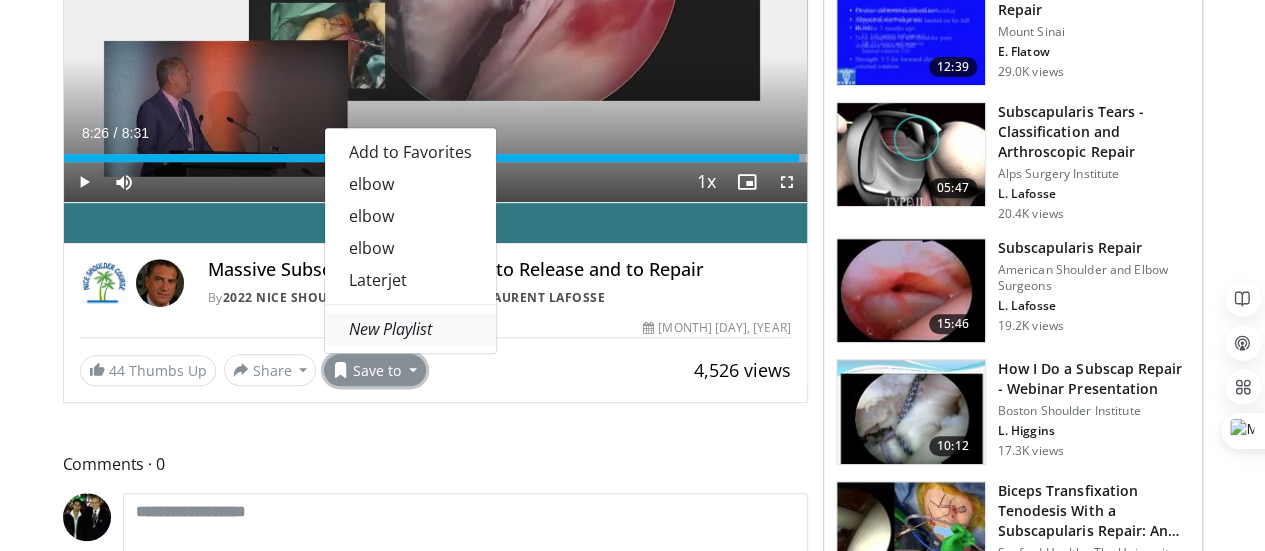 click on "New Playlist" at bounding box center [390, 329] 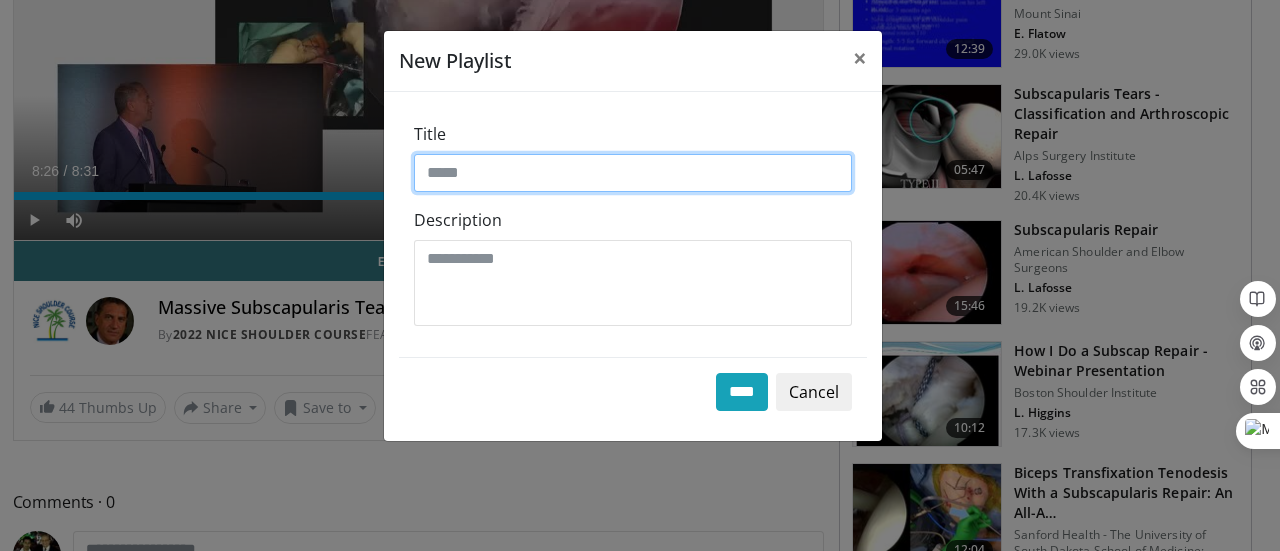click on "Title" at bounding box center (633, 173) 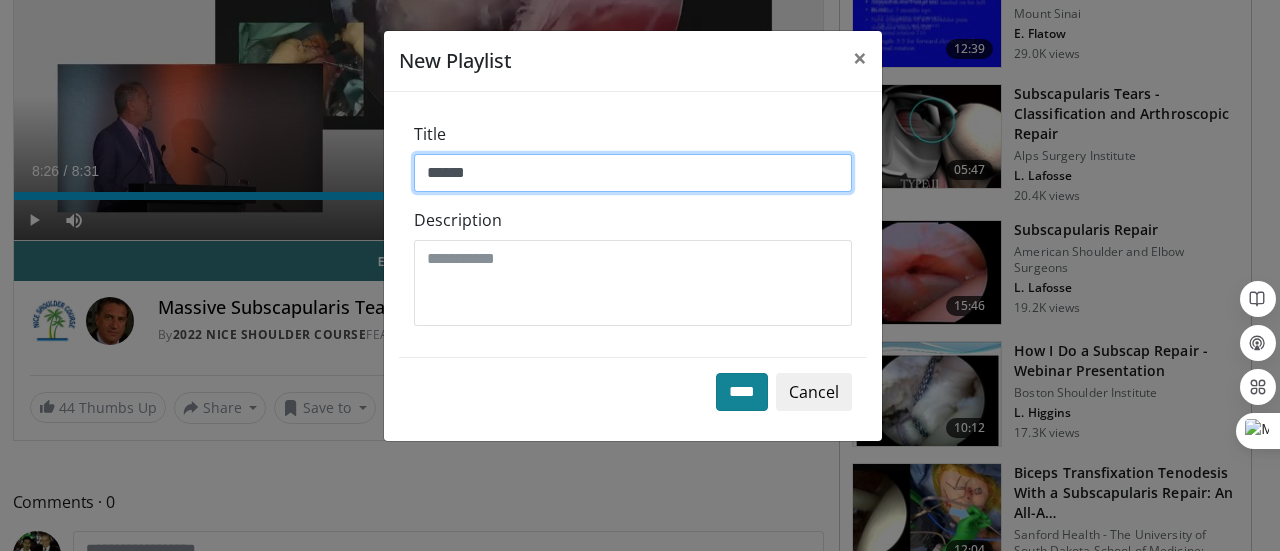 type on "******" 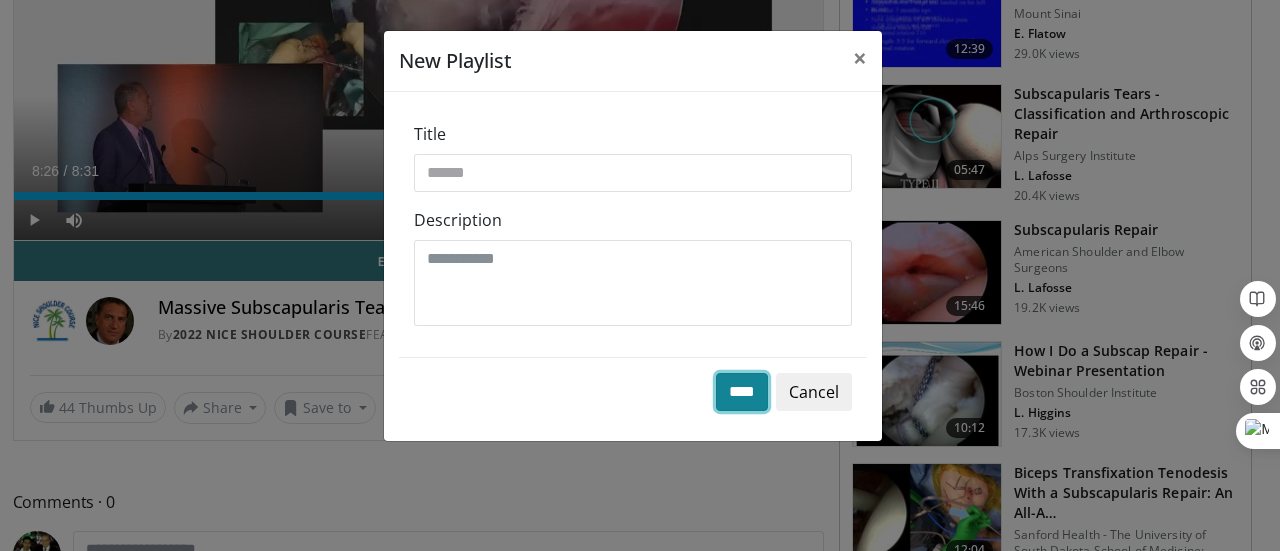 click on "****" at bounding box center [742, 392] 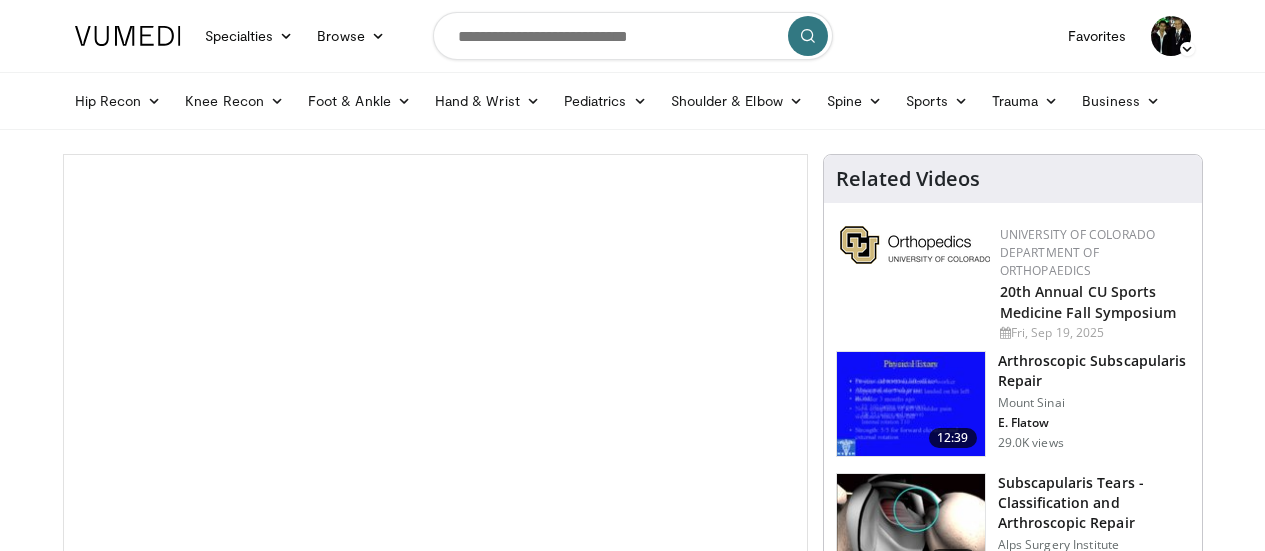 scroll, scrollTop: 885, scrollLeft: 0, axis: vertical 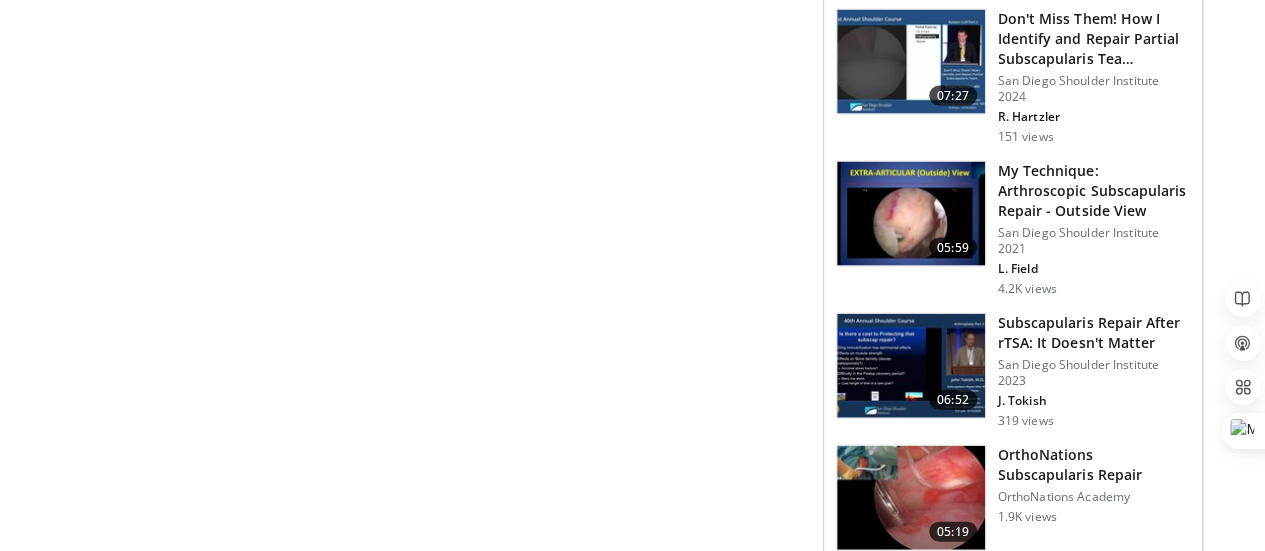 click at bounding box center [911, 498] 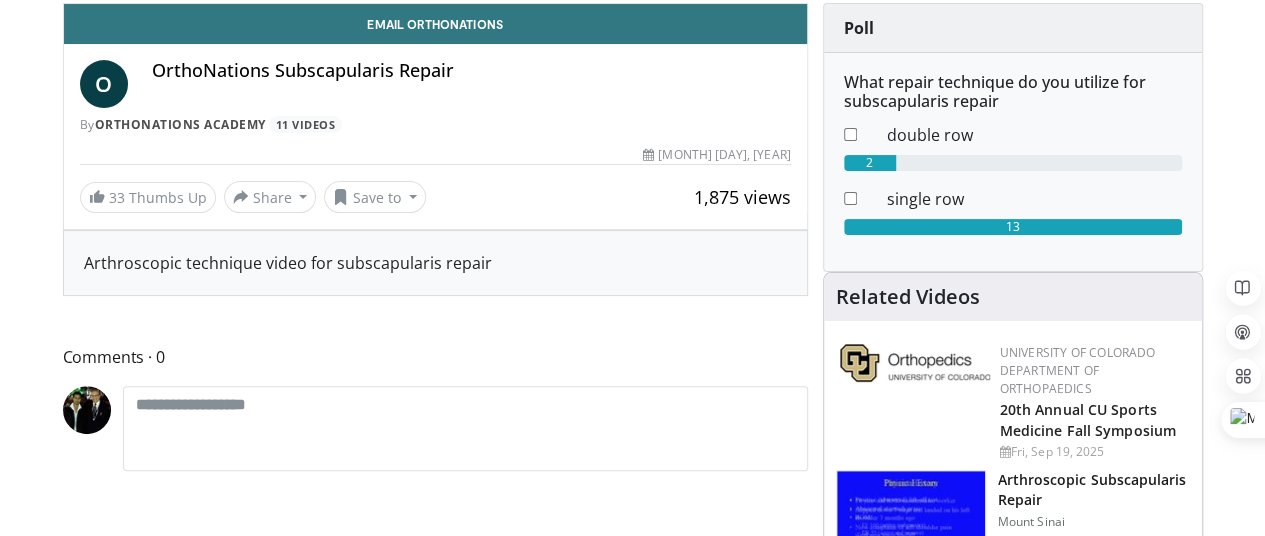 scroll, scrollTop: 0, scrollLeft: 0, axis: both 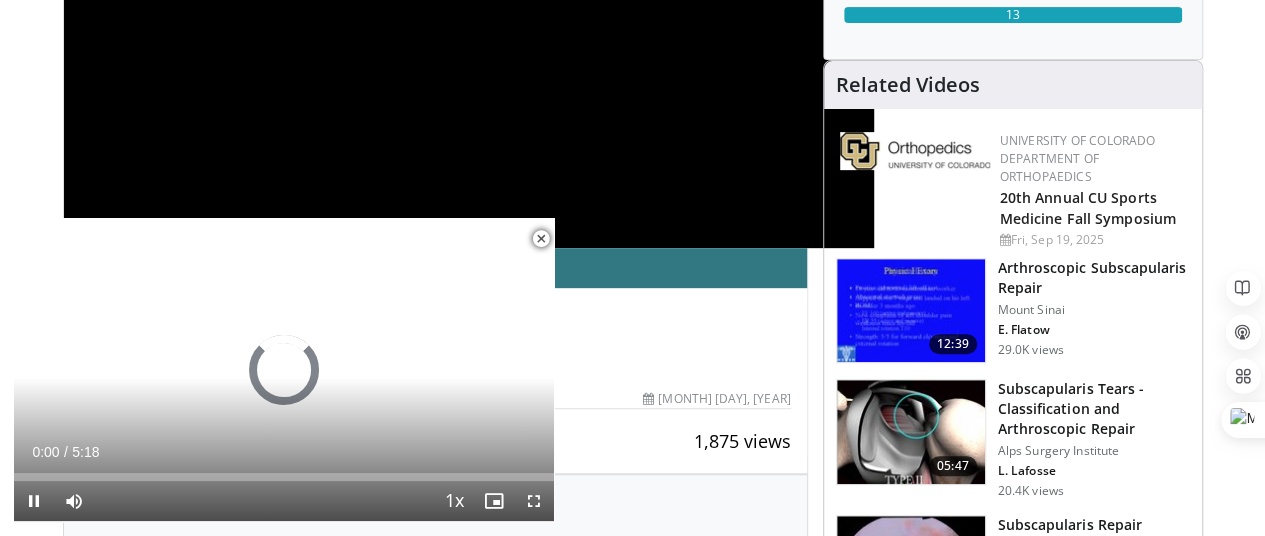 click at bounding box center (541, 239) 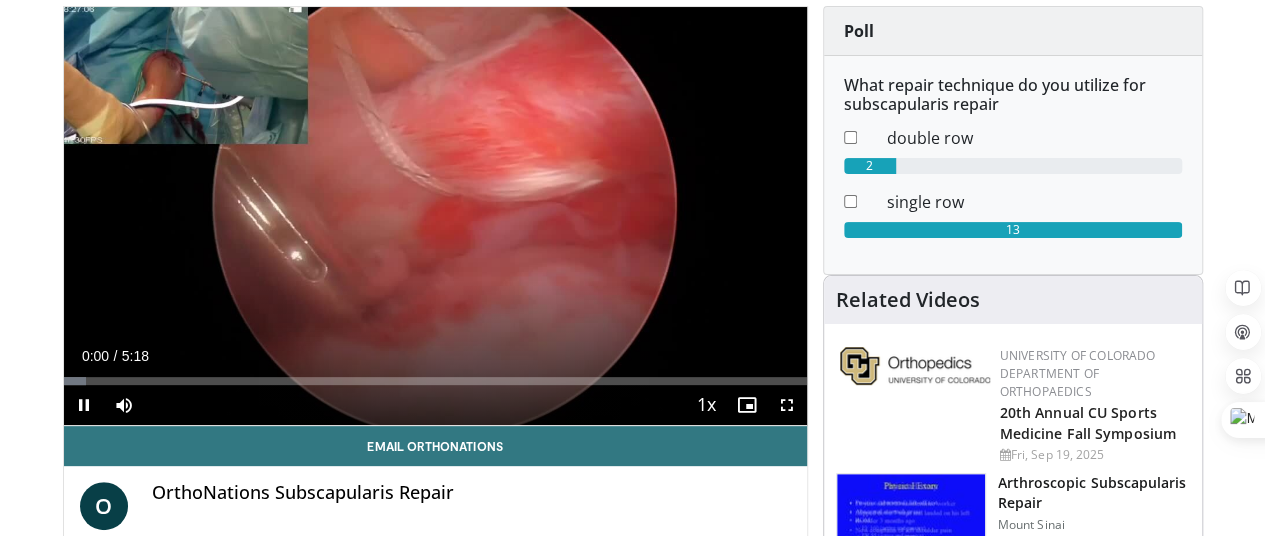 scroll, scrollTop: 147, scrollLeft: 0, axis: vertical 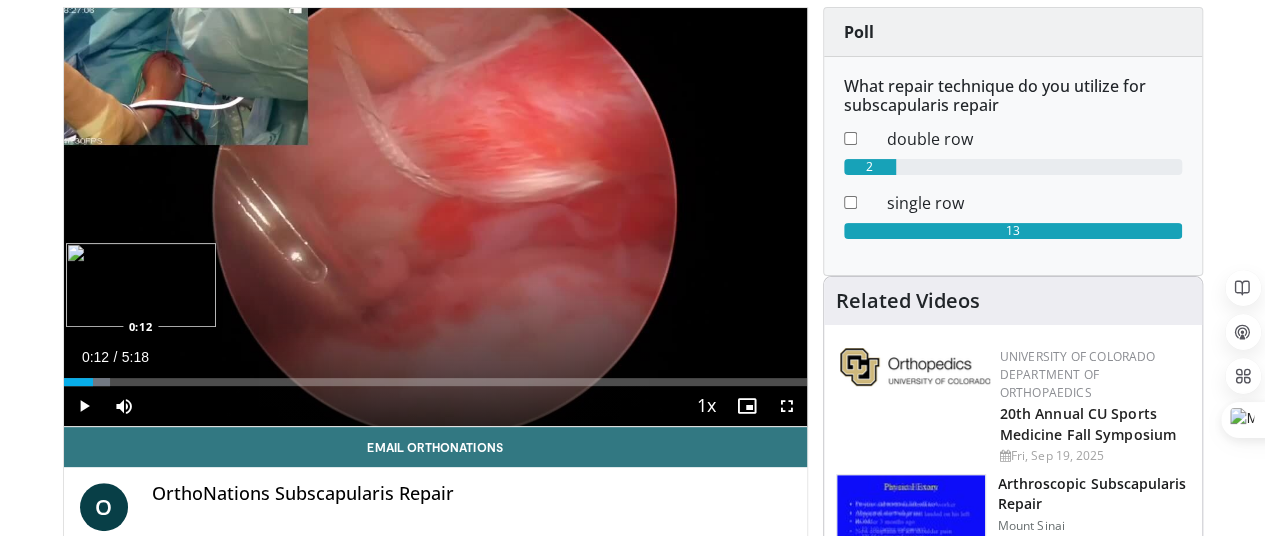 click on "Loaded :  6.20% 0:12 0:12" at bounding box center [435, 376] 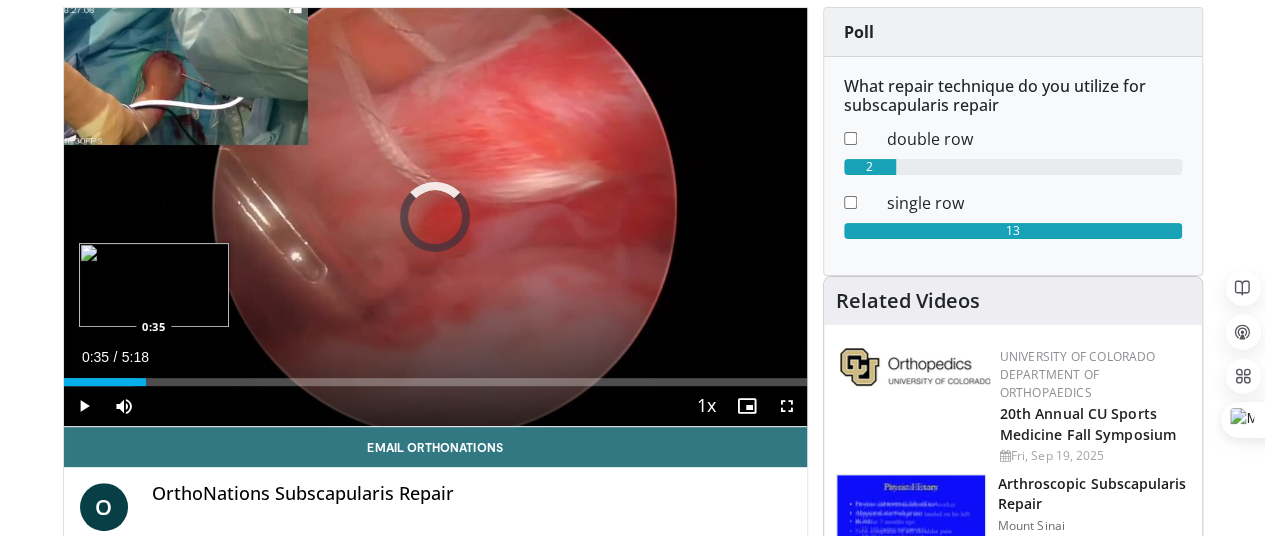 click on "Loaded :  9.32% 0:14 0:35" at bounding box center [435, 376] 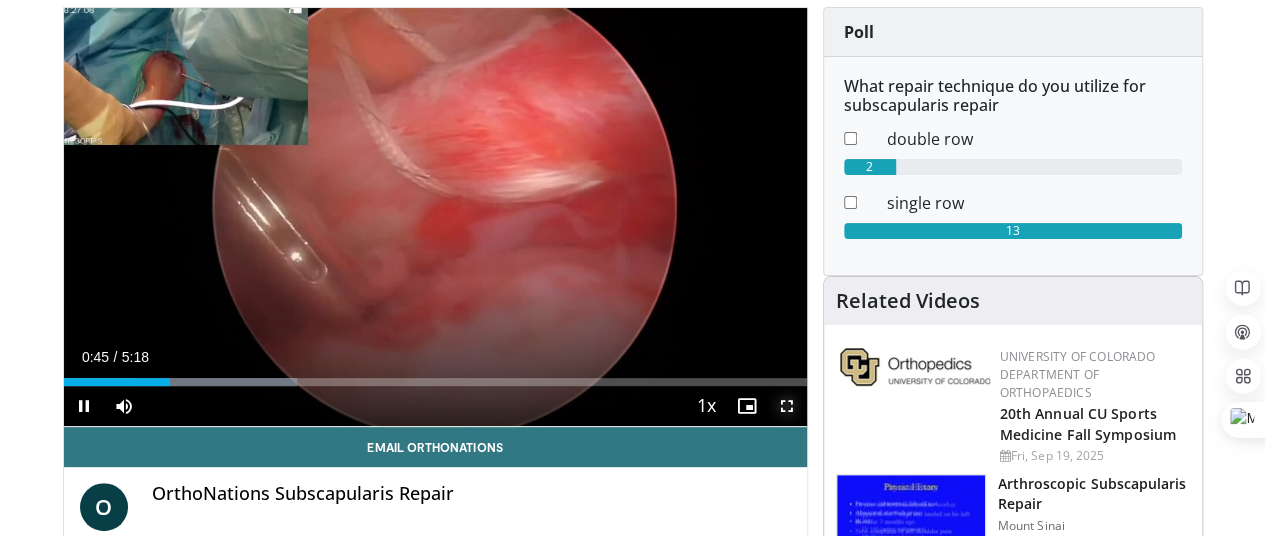 click at bounding box center [787, 406] 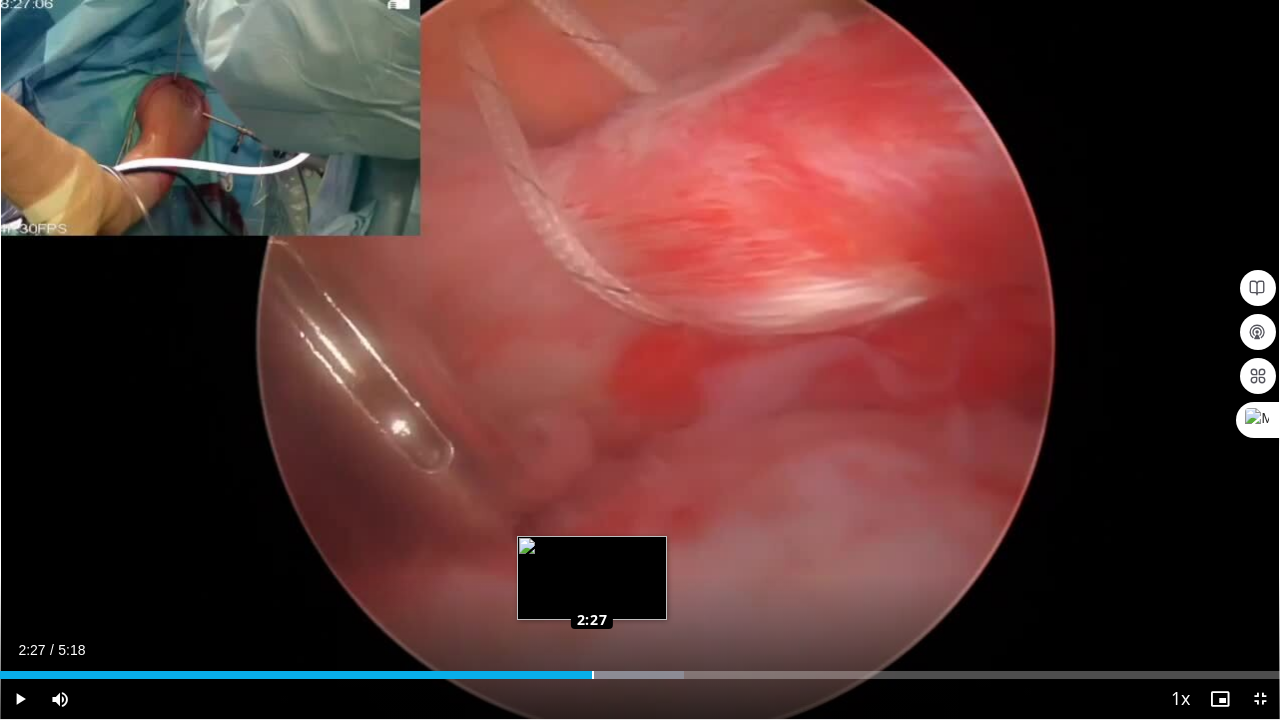 click on "Loaded :  53.40% 2:27 2:27" at bounding box center (640, 675) 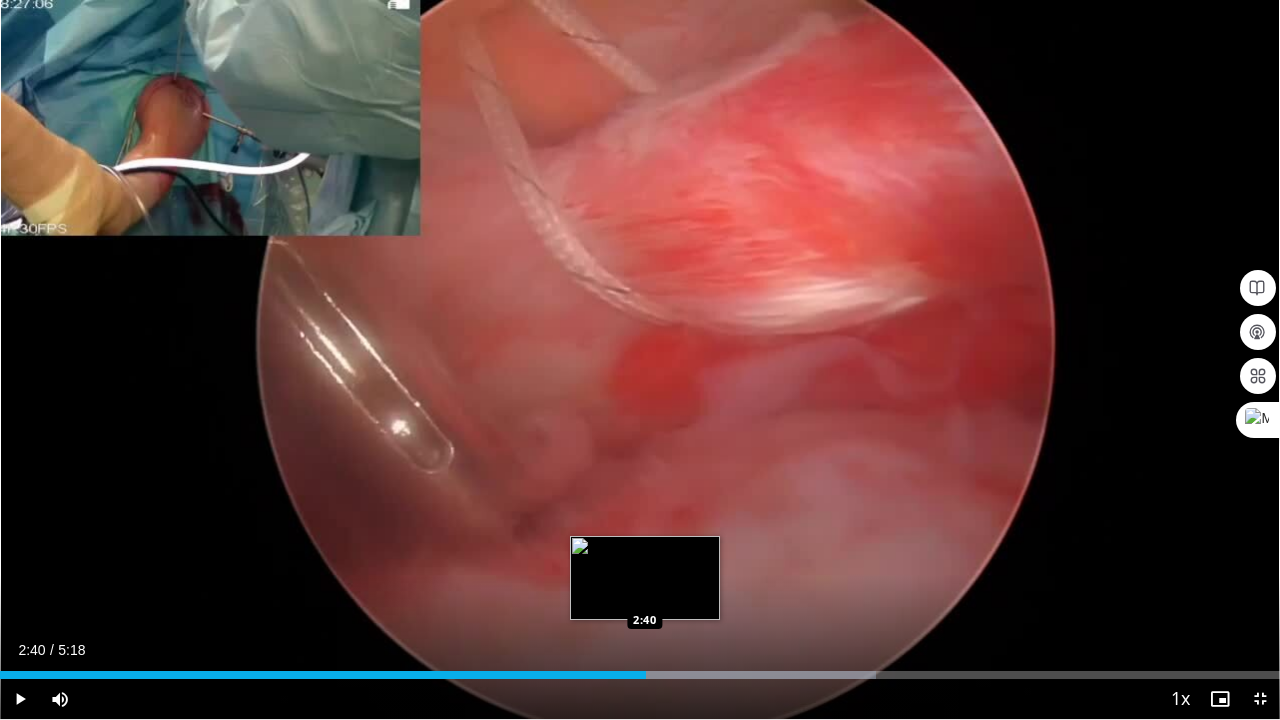 click on "Loaded :  68.46% 2:40 2:40" at bounding box center [640, 675] 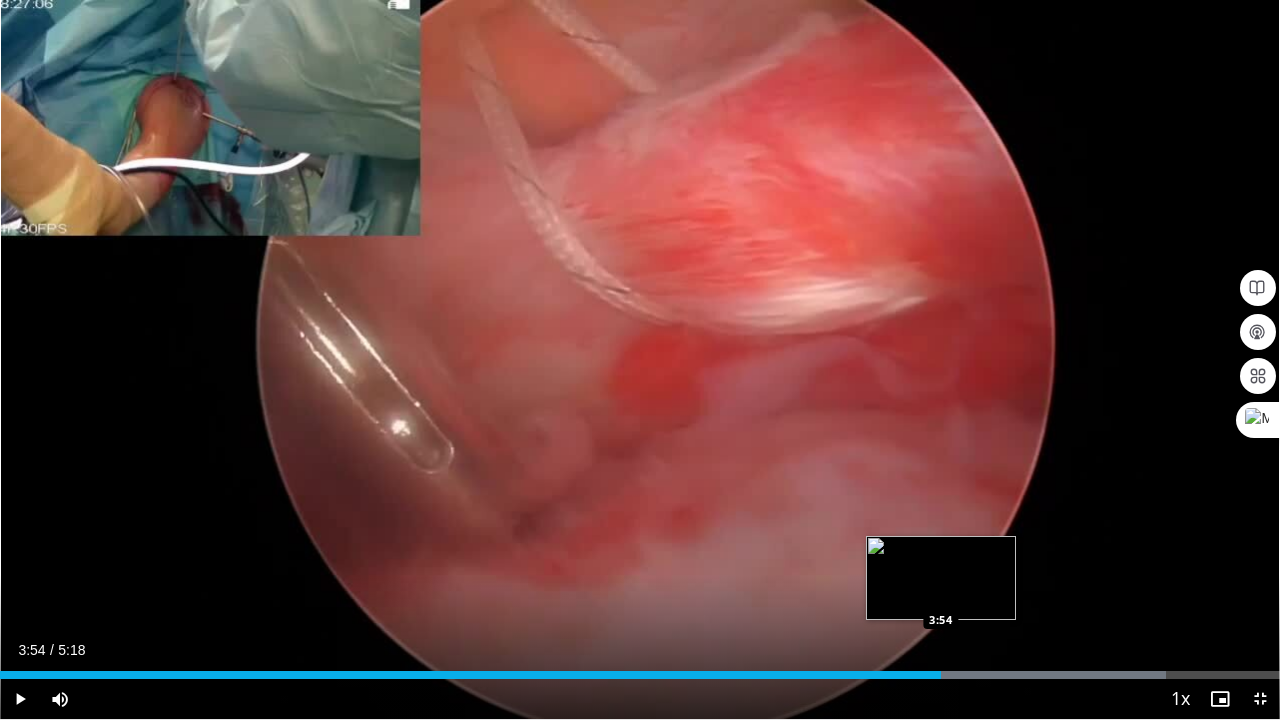 click at bounding box center [989, 675] 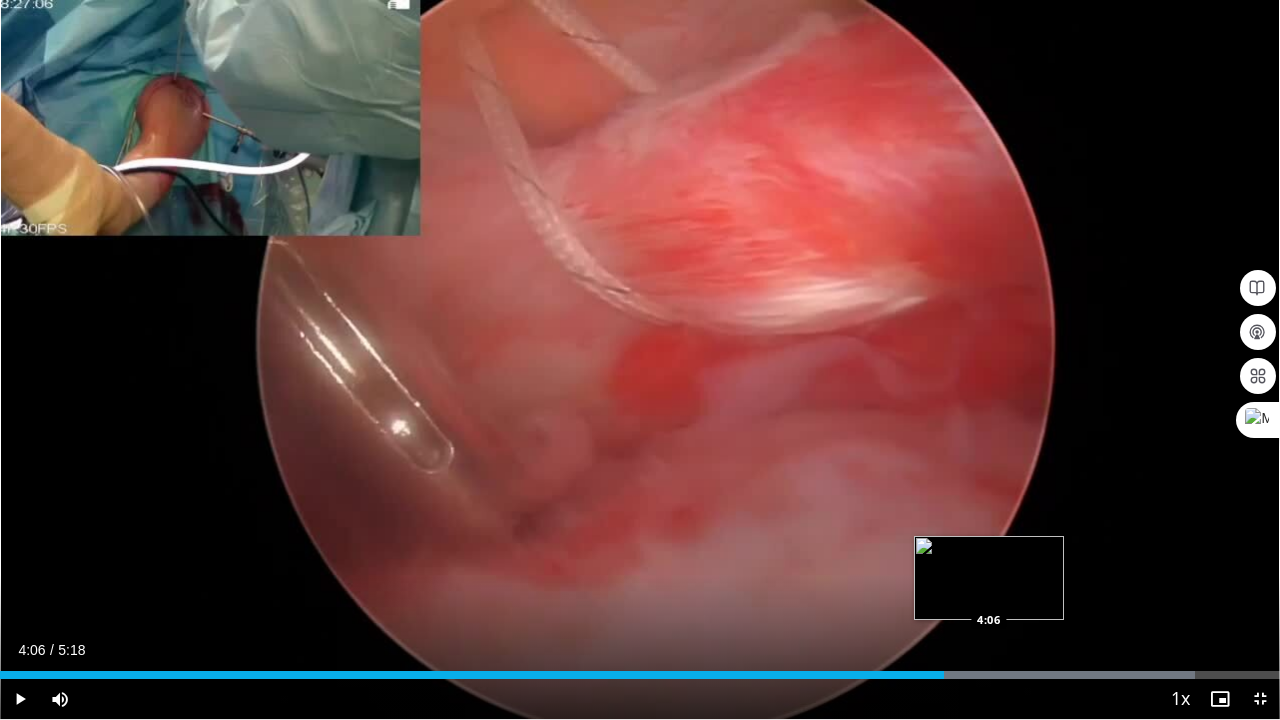 click at bounding box center (1003, 675) 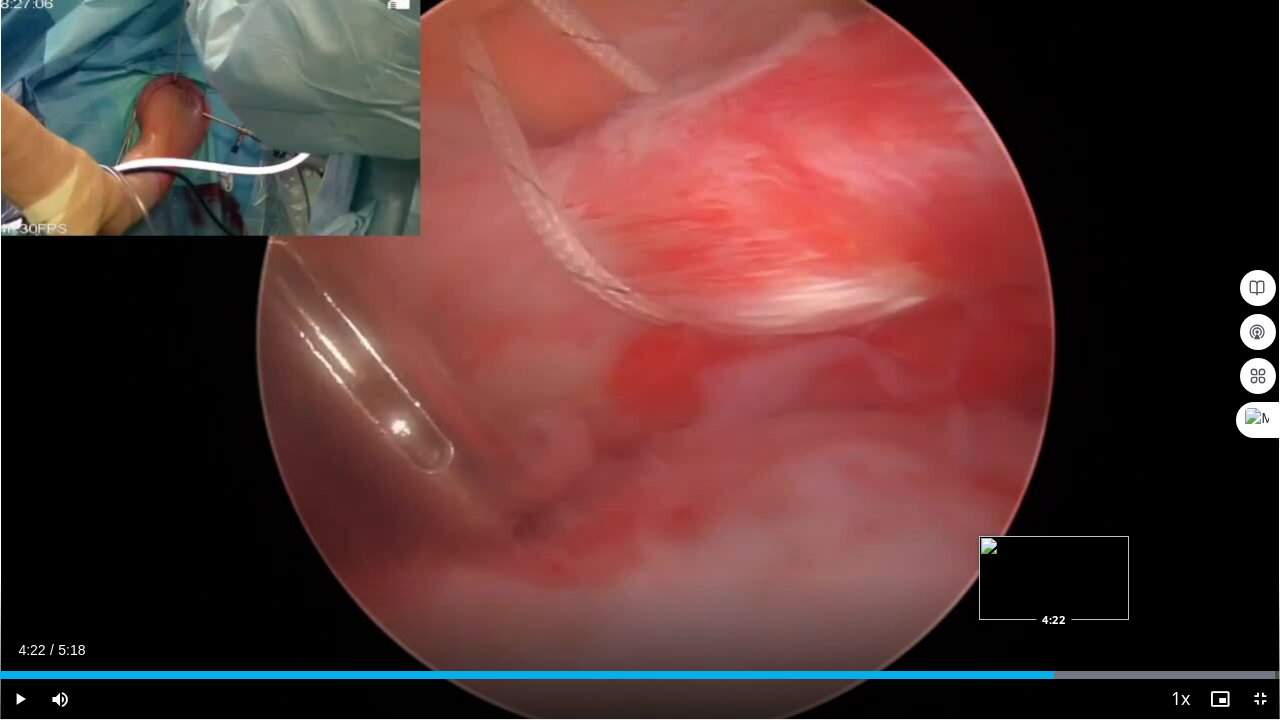 click at bounding box center (1084, 675) 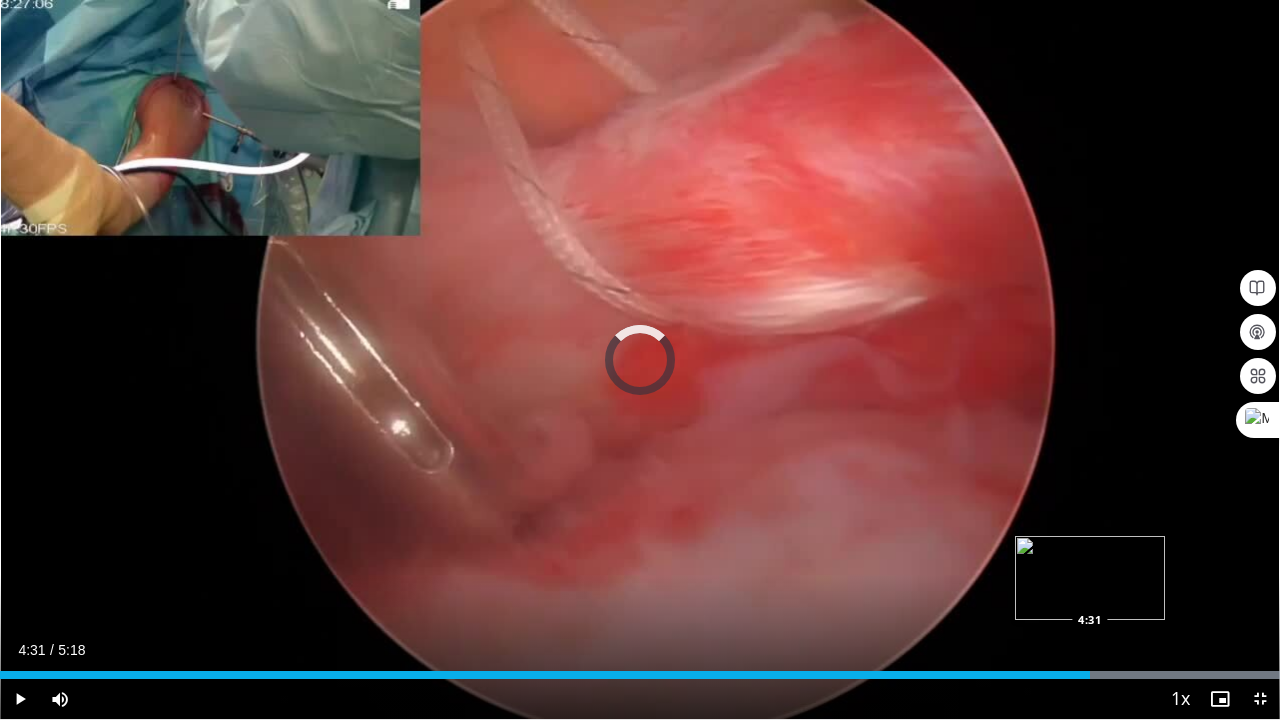 click on "Loaded :  100.00% 4:22 4:31" at bounding box center [640, 675] 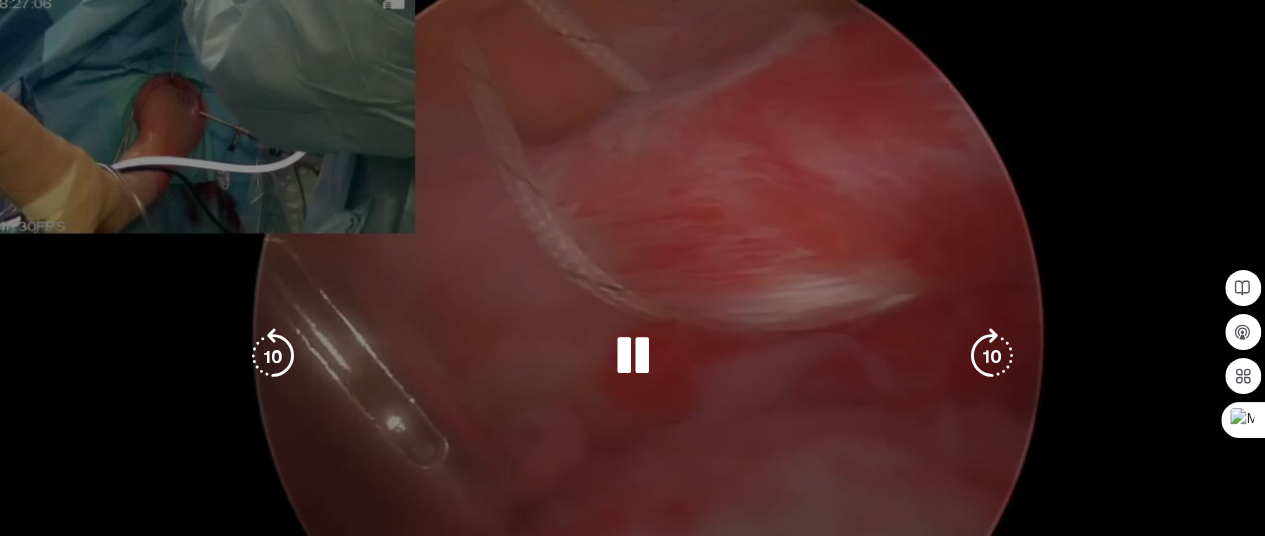 scroll, scrollTop: 639, scrollLeft: 0, axis: vertical 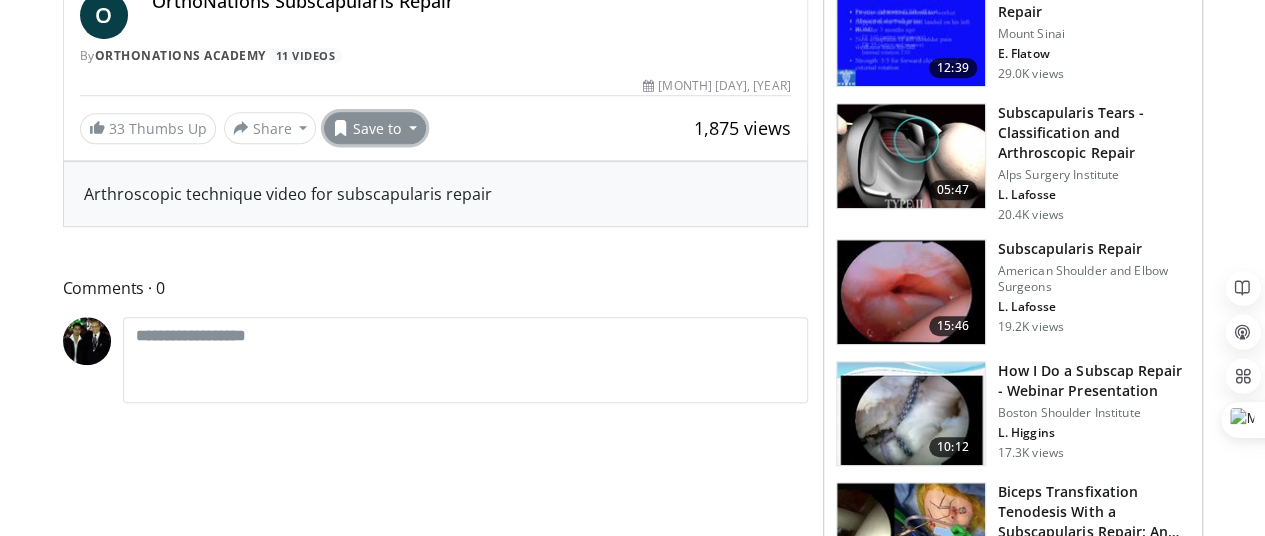 click on "Save to" at bounding box center [375, 128] 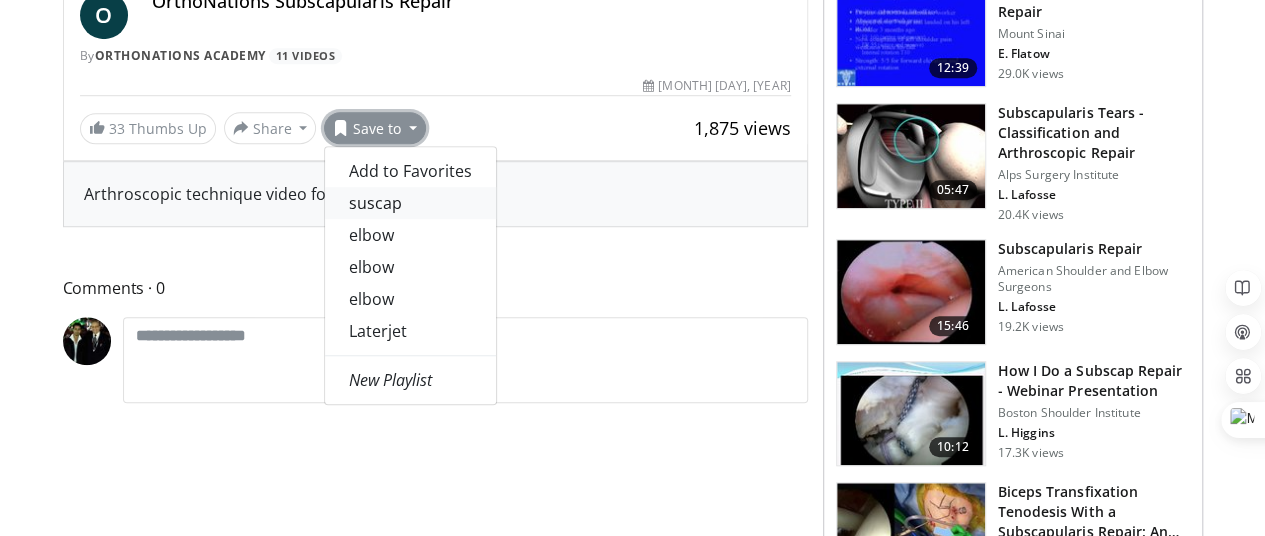 click on "suscap" at bounding box center (410, 203) 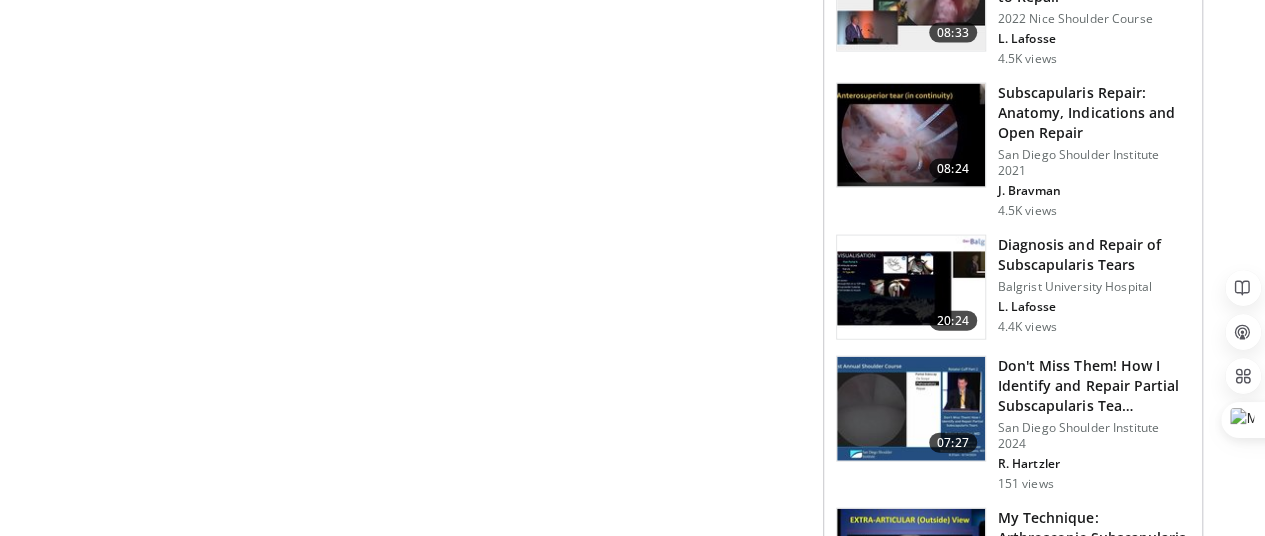 scroll, scrollTop: 2131, scrollLeft: 0, axis: vertical 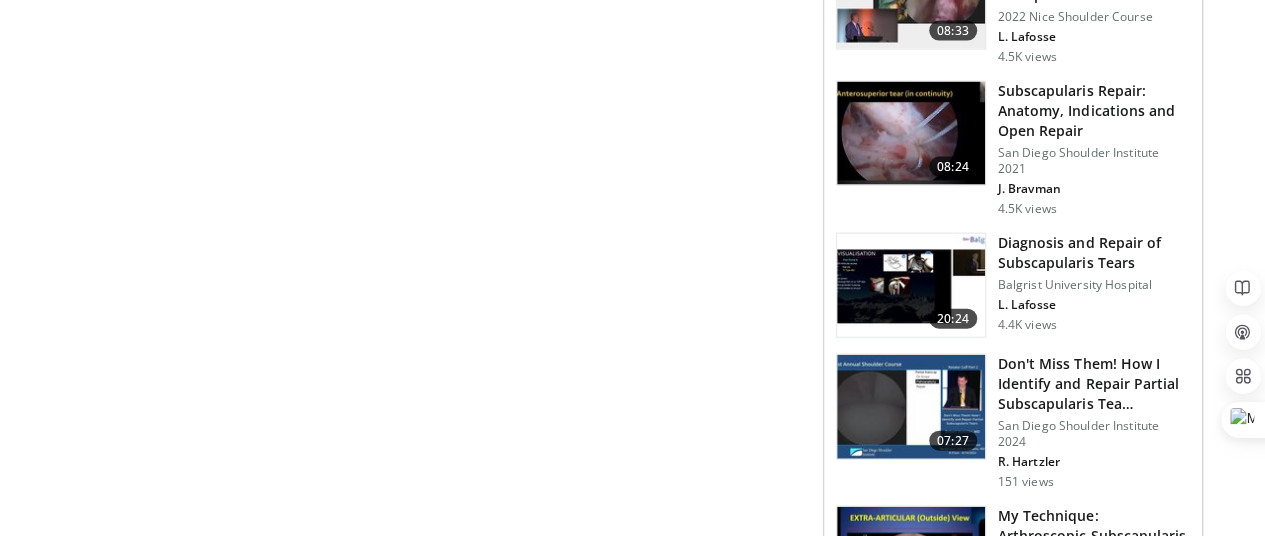 click at bounding box center [911, 407] 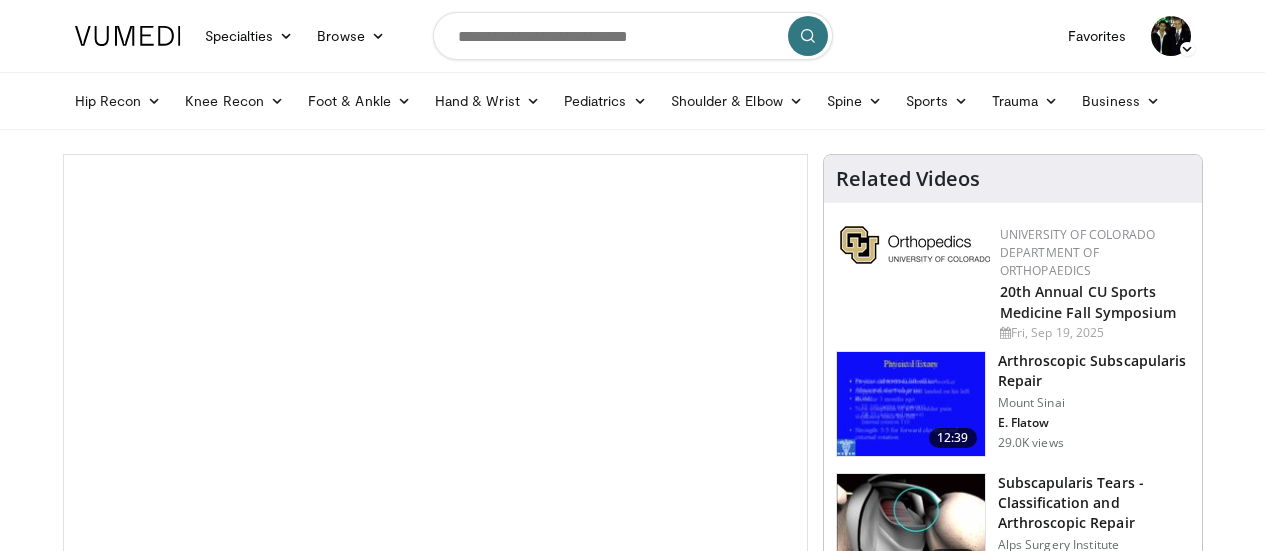 scroll, scrollTop: 0, scrollLeft: 0, axis: both 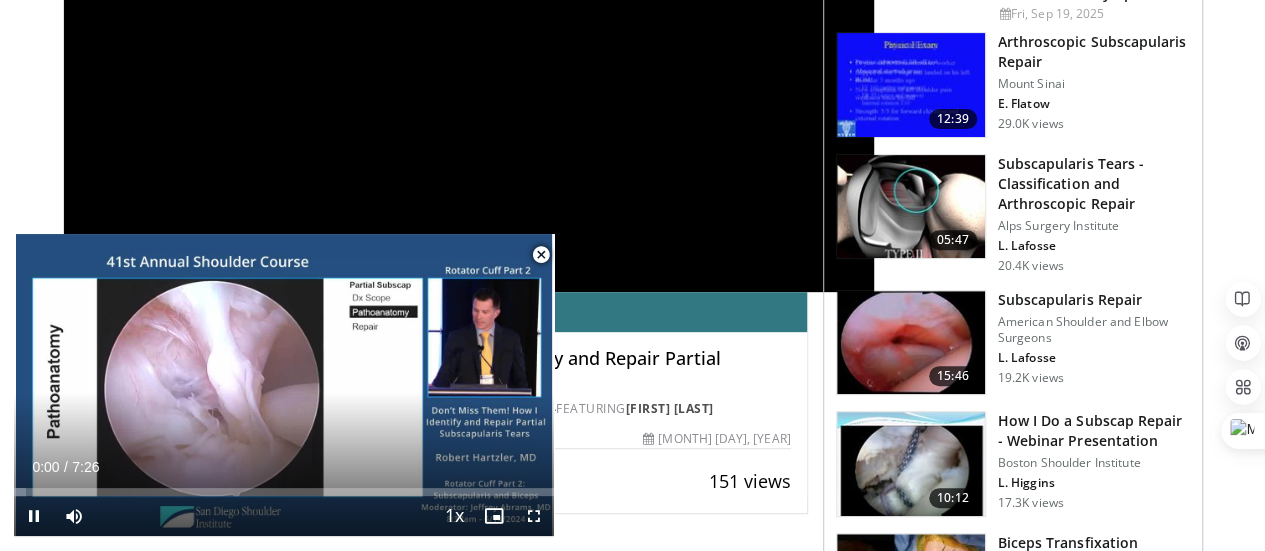 click at bounding box center (541, 255) 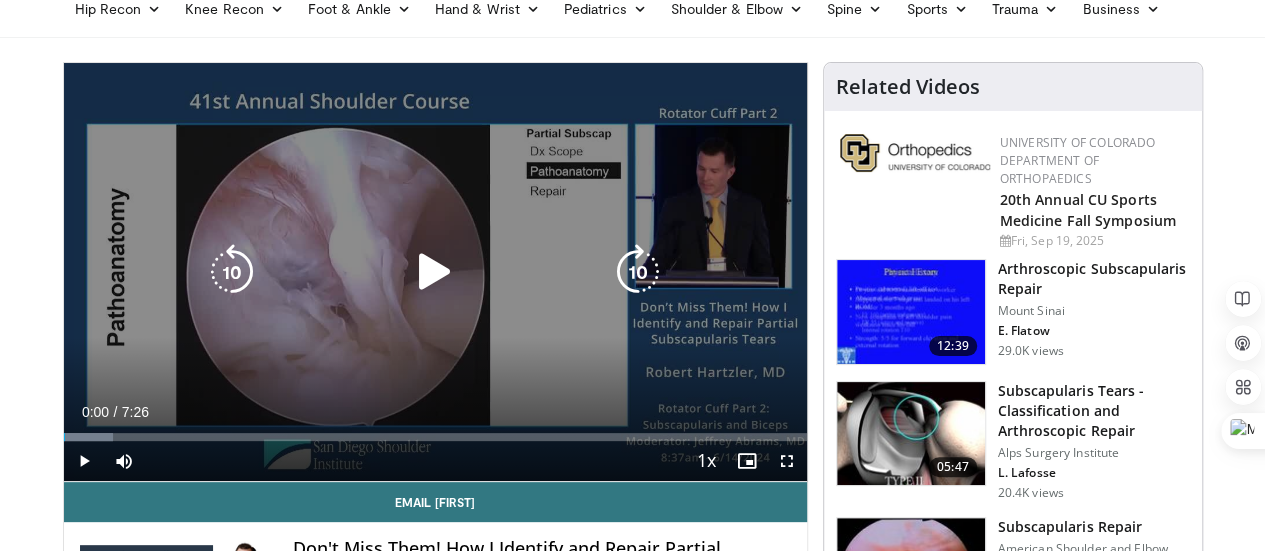 scroll, scrollTop: 91, scrollLeft: 0, axis: vertical 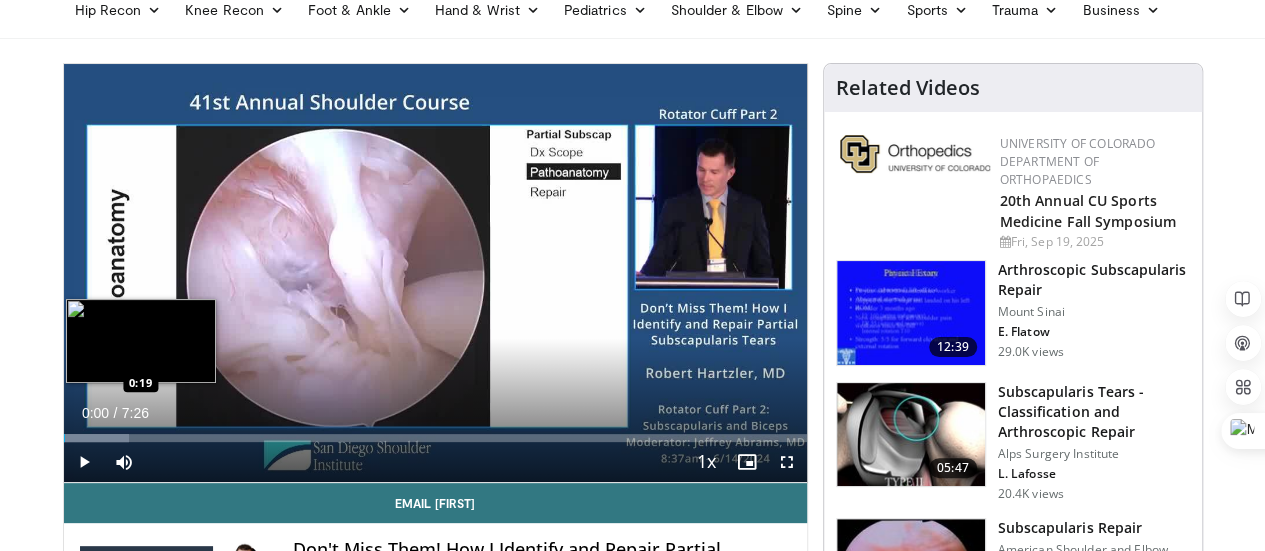 click on "Loaded :  8.88% 0:00 0:19" at bounding box center (435, 438) 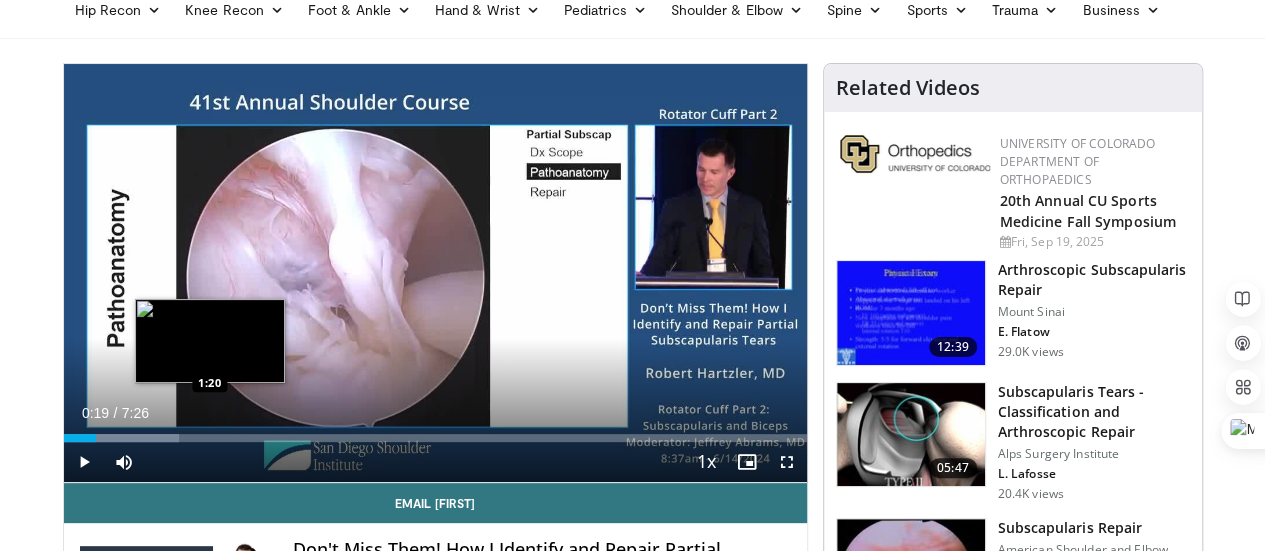 click on "Loaded :  15.55% 0:19 1:20" at bounding box center [435, 432] 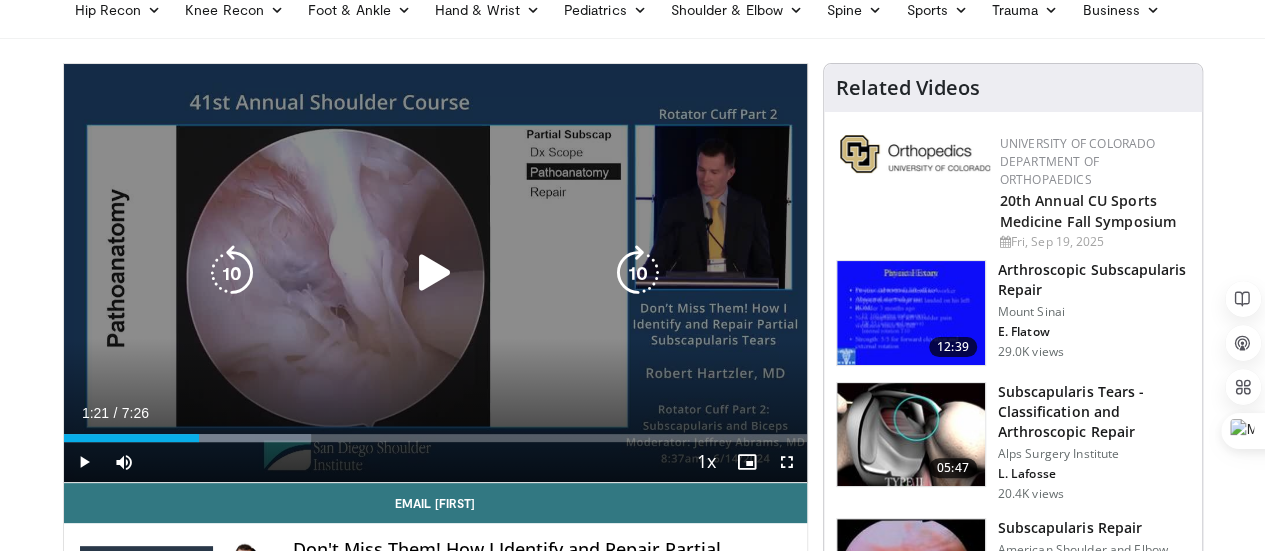 click at bounding box center (435, 273) 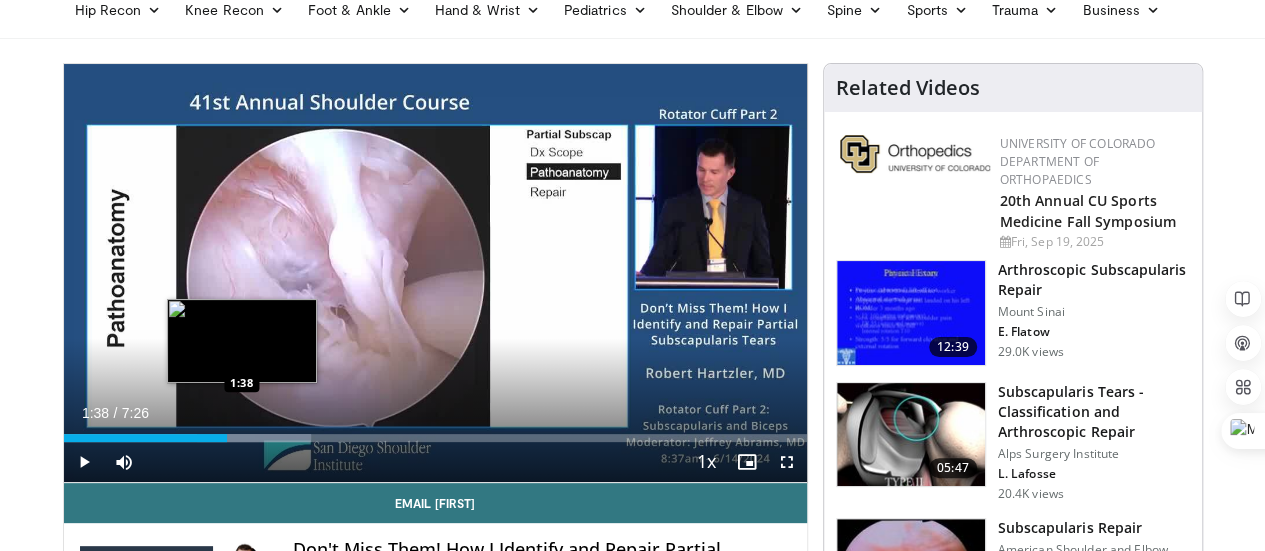 click on "Loaded :  33.33% 1:38 1:38" at bounding box center [435, 432] 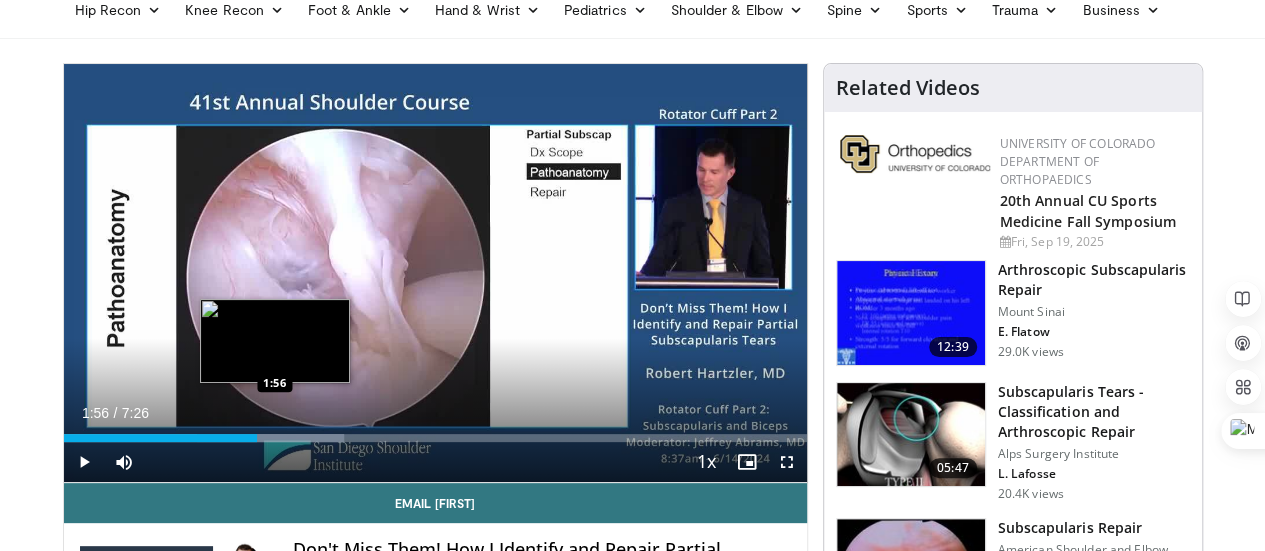 click at bounding box center (270, 438) 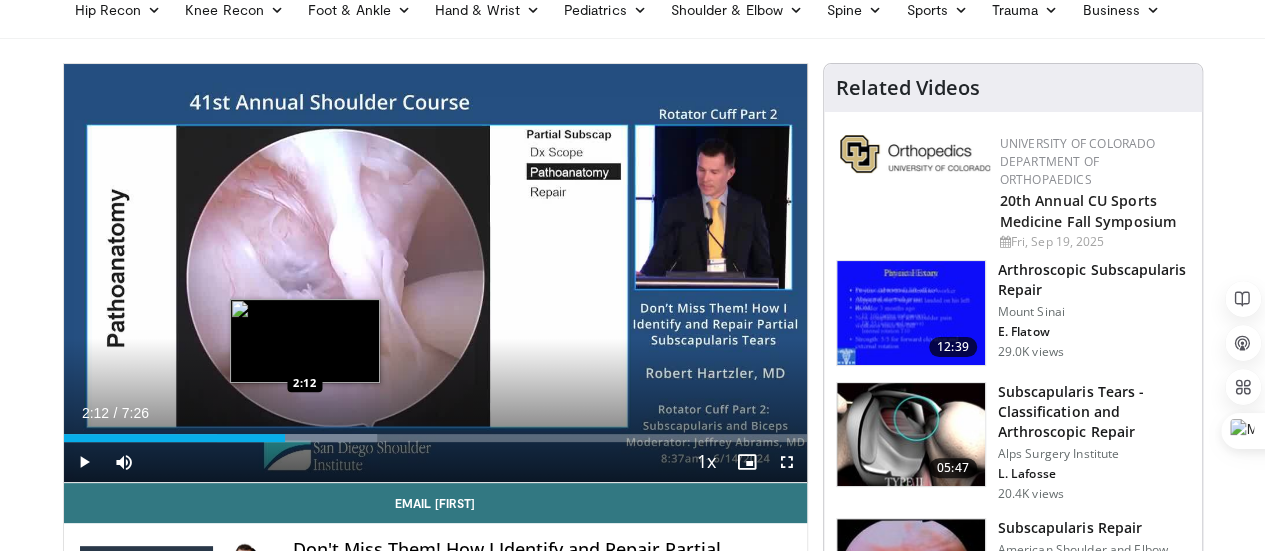 click on "Loaded :  42.22% 2:12 2:12" at bounding box center (435, 438) 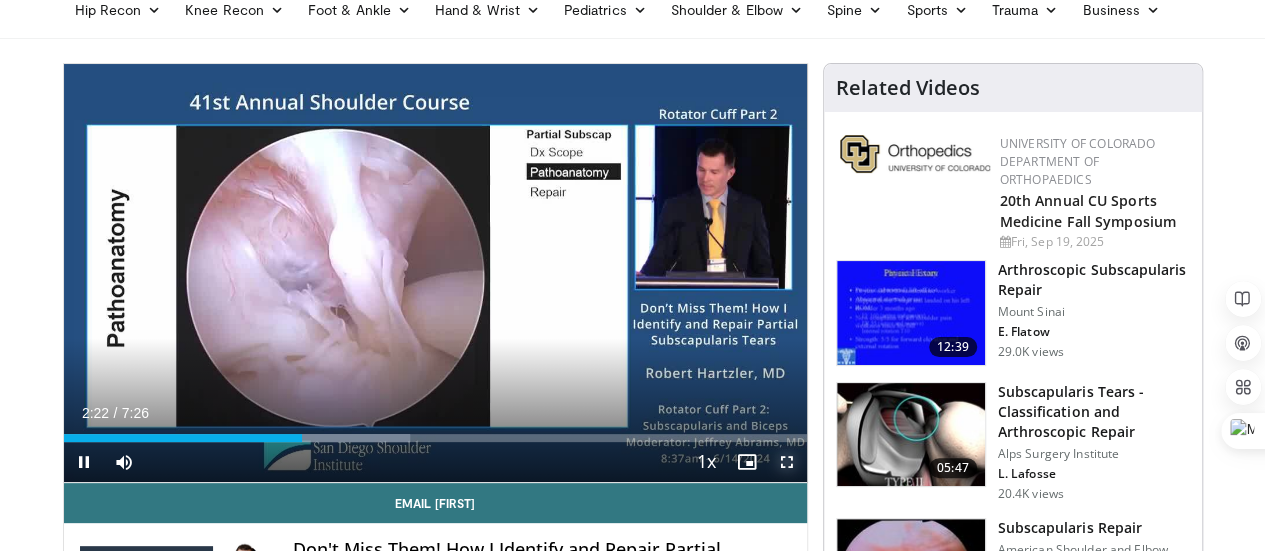 click at bounding box center [787, 462] 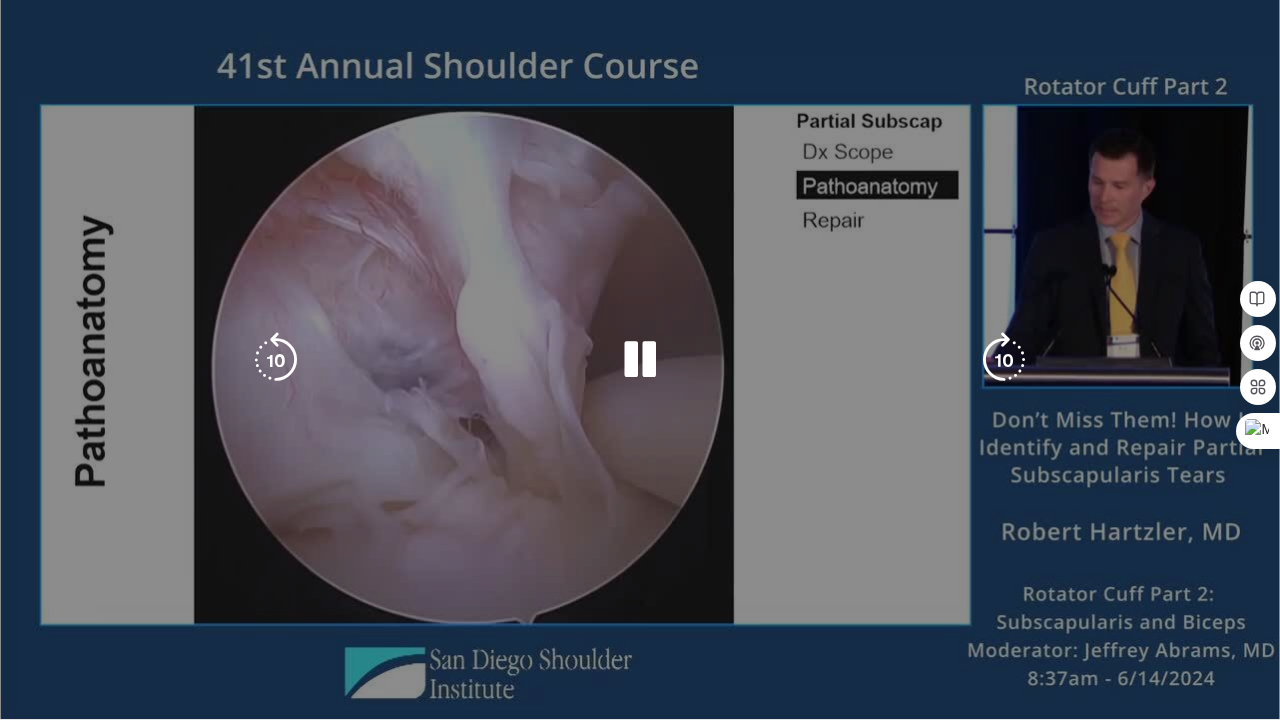 click on "**********" at bounding box center [640, 360] 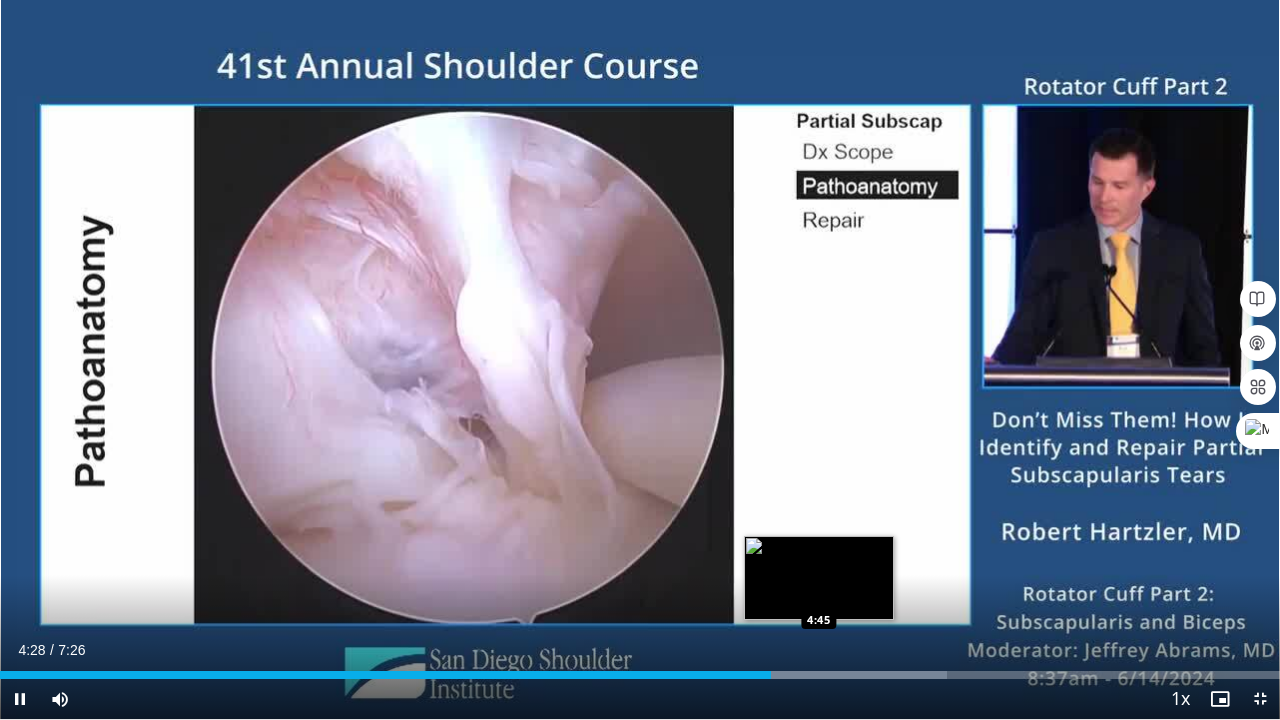 click on "Loaded :  73.95% 4:28 4:45" at bounding box center [640, 669] 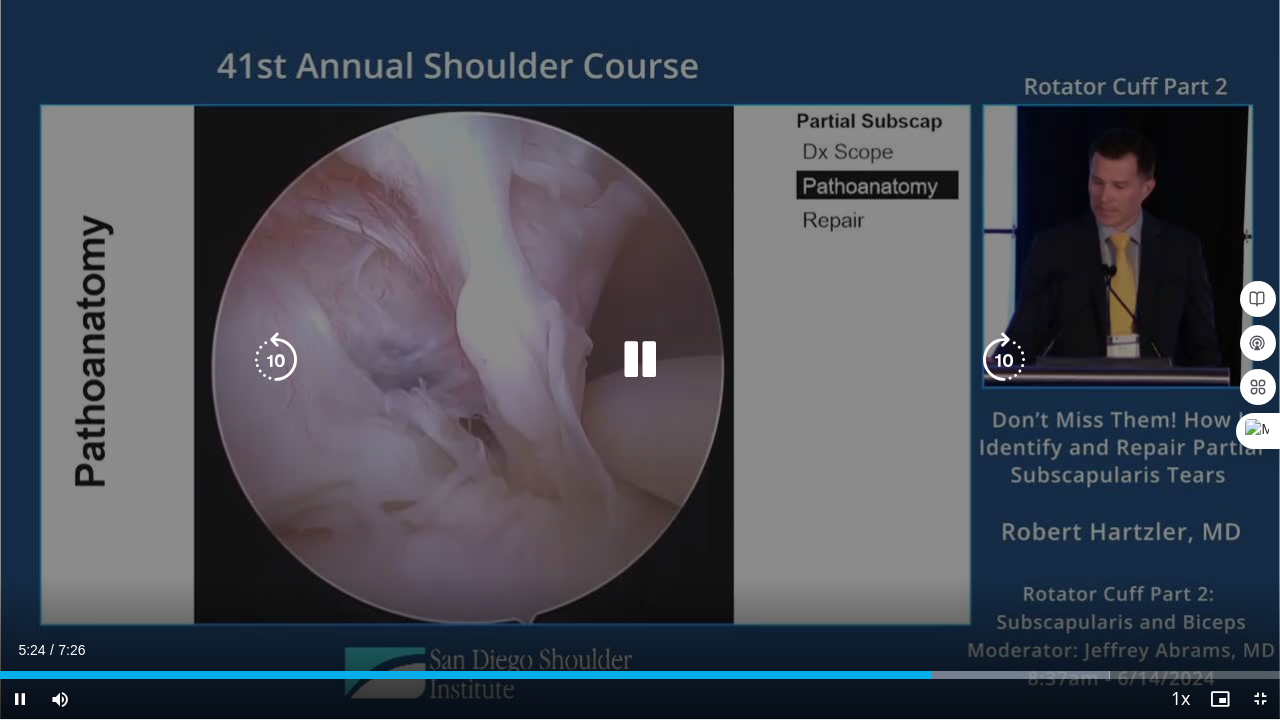 click at bounding box center [276, 360] 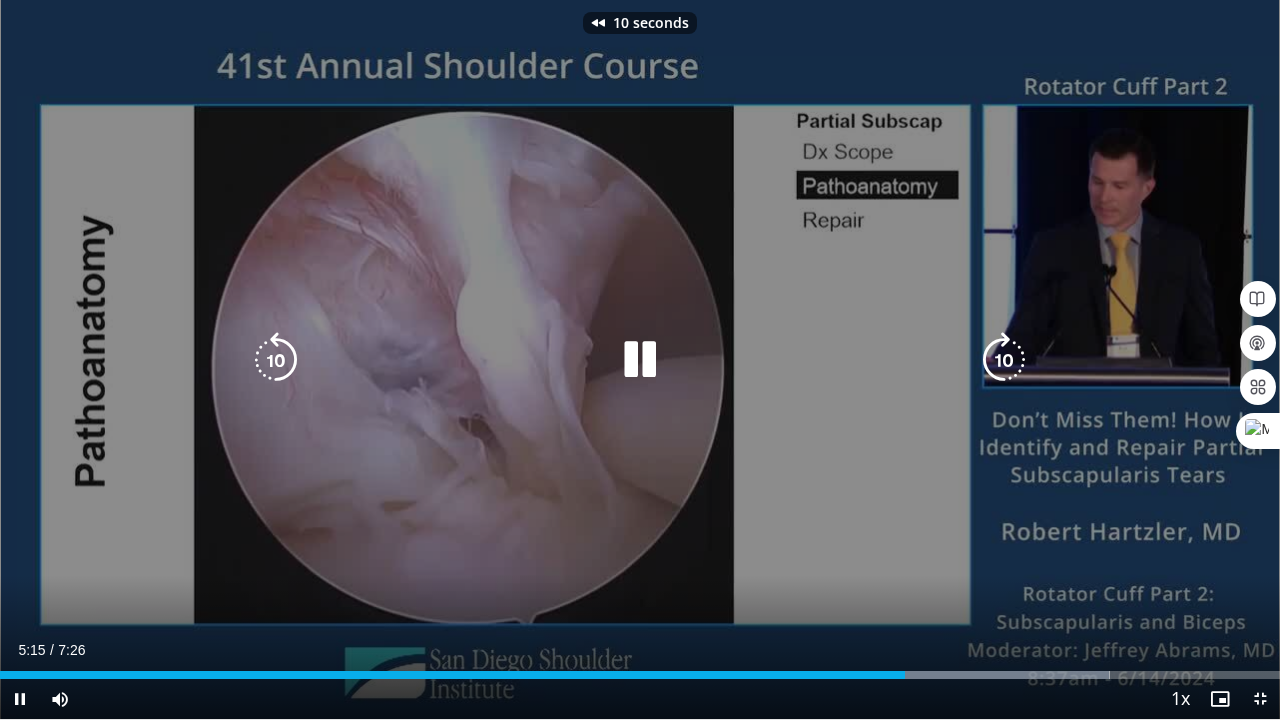 click at bounding box center (276, 360) 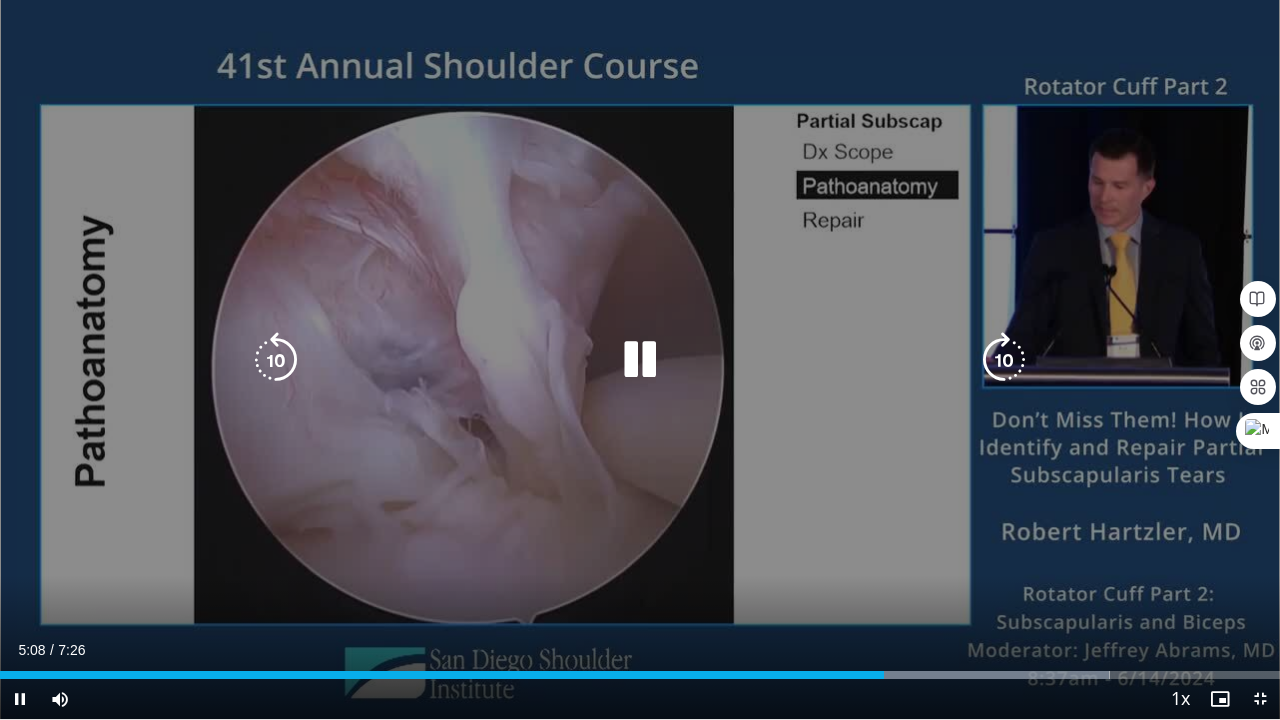 click at bounding box center (276, 360) 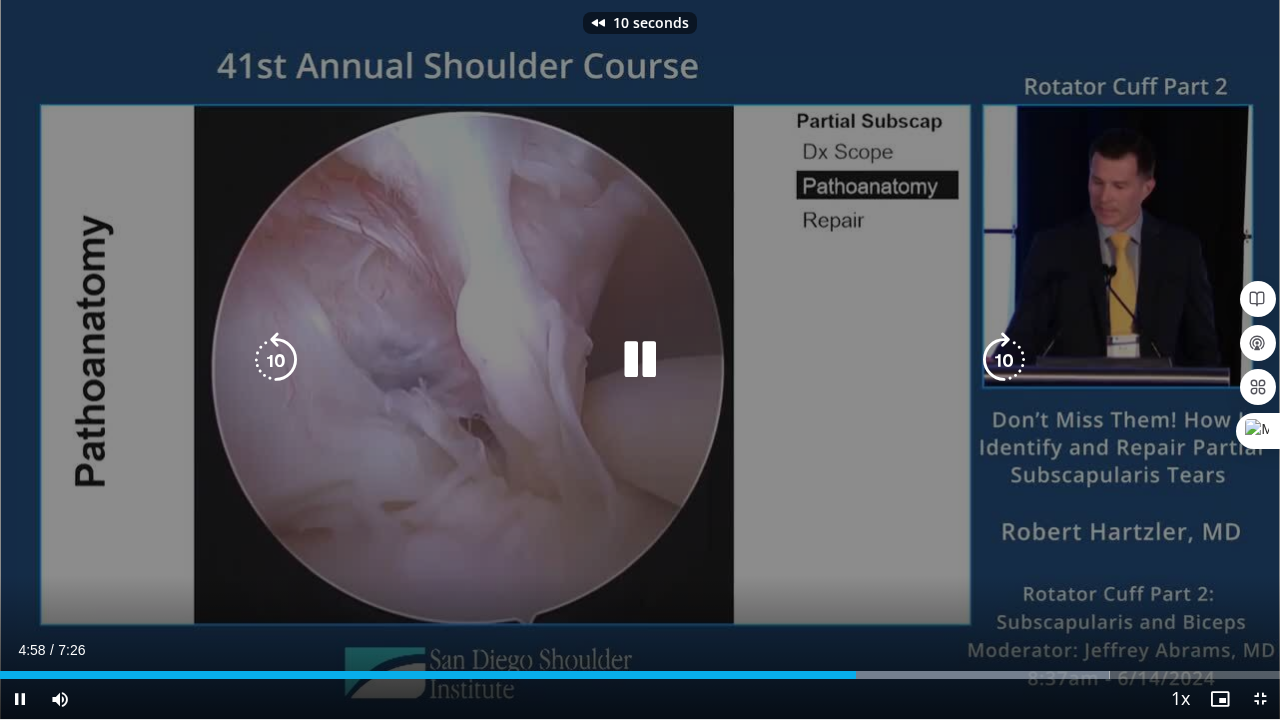 click at bounding box center (276, 360) 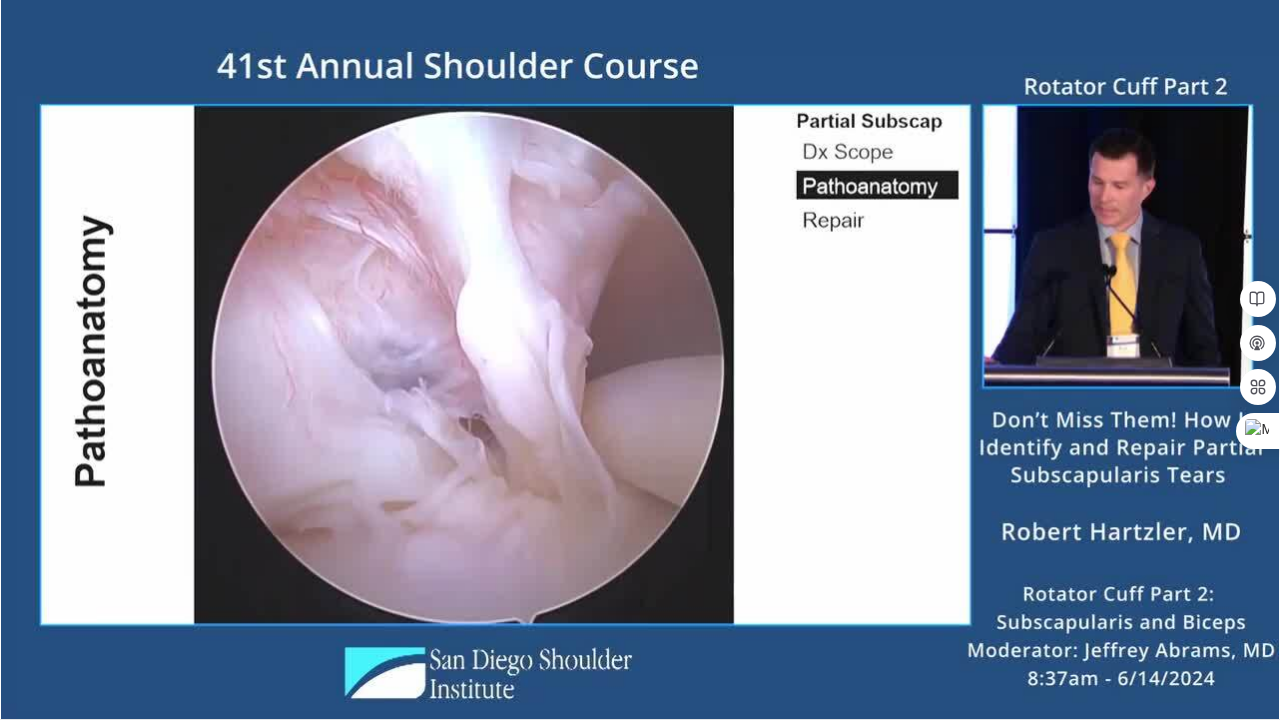 type 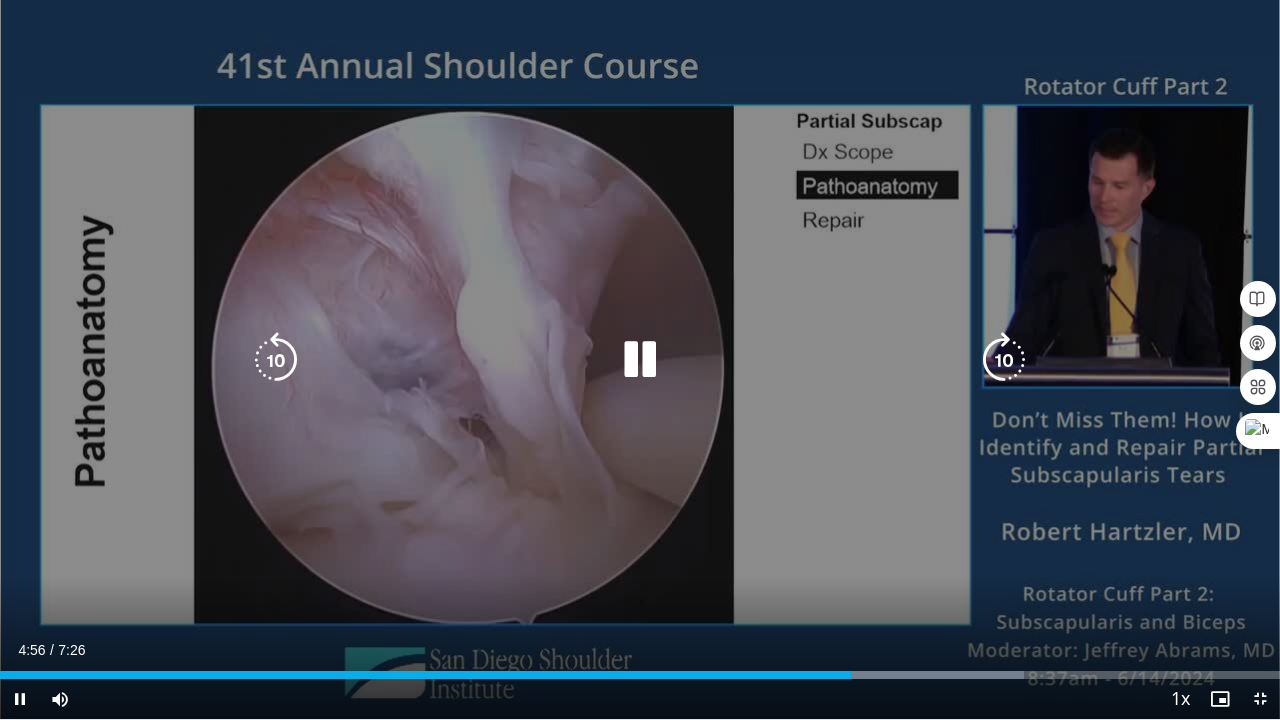 click at bounding box center (640, 360) 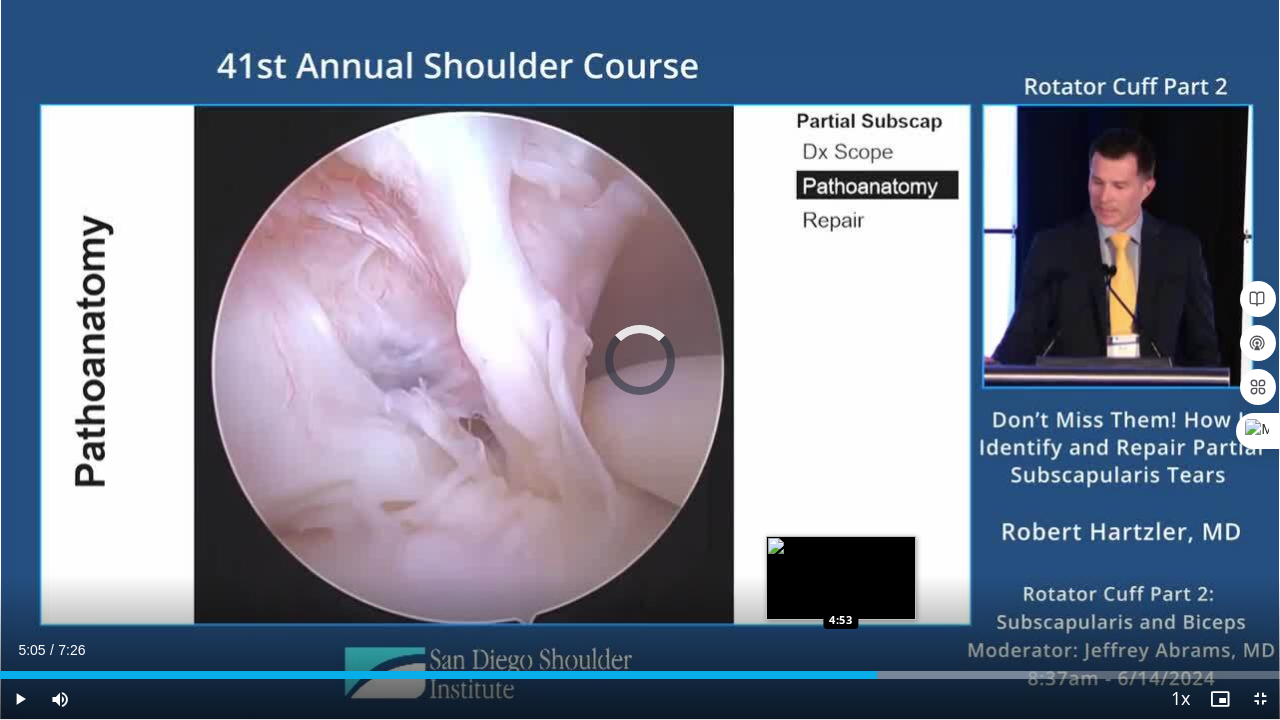 click on "5:05" at bounding box center (438, 675) 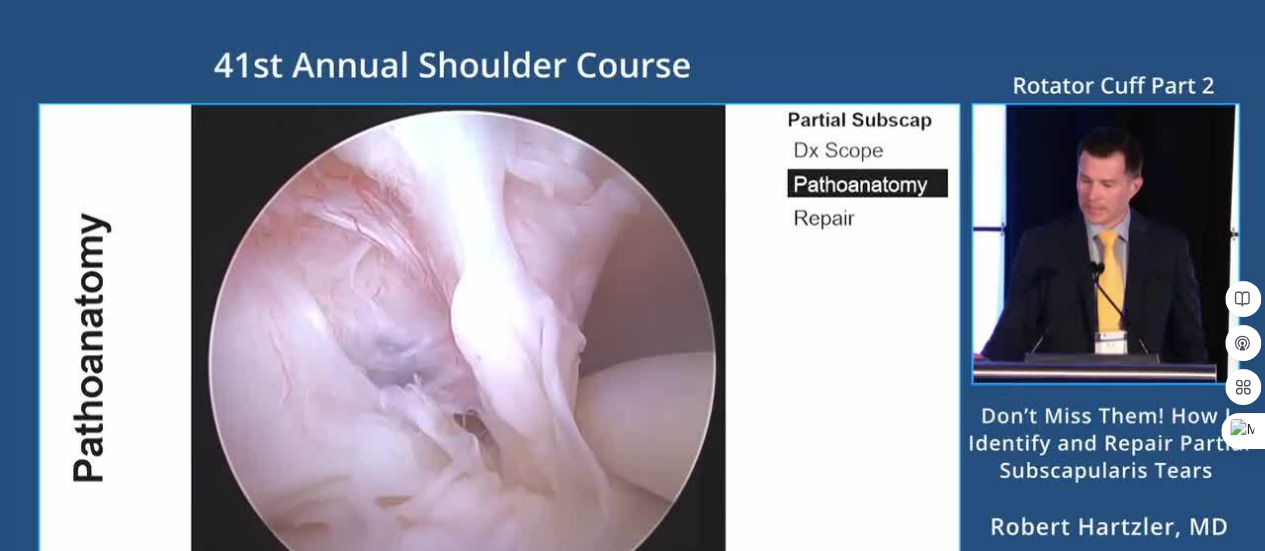 scroll, scrollTop: 345, scrollLeft: 0, axis: vertical 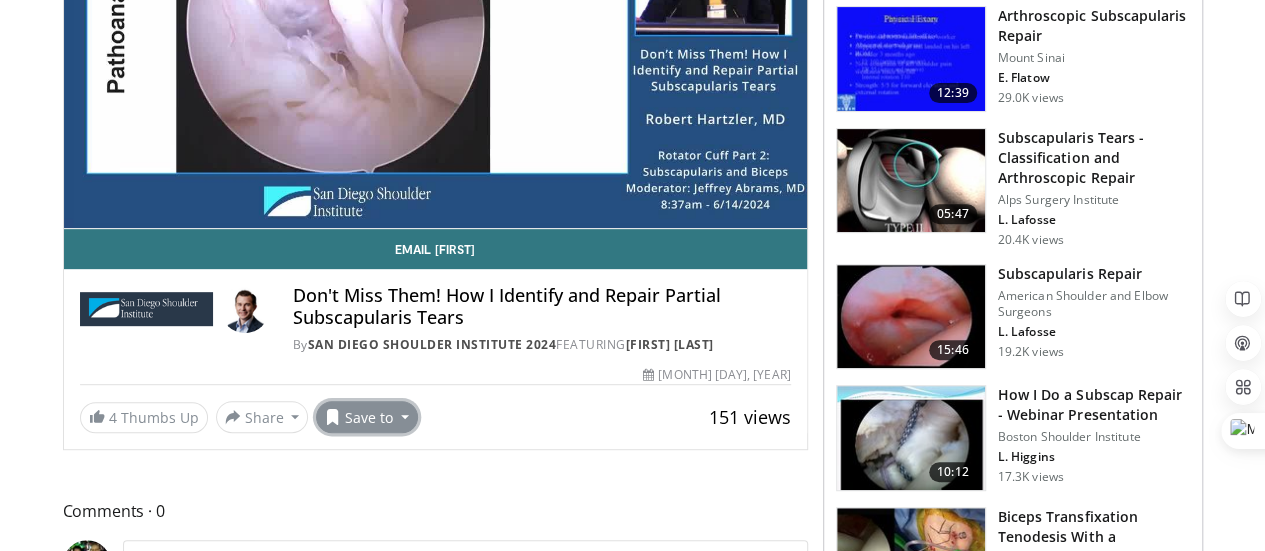 click on "Save to" at bounding box center [367, 417] 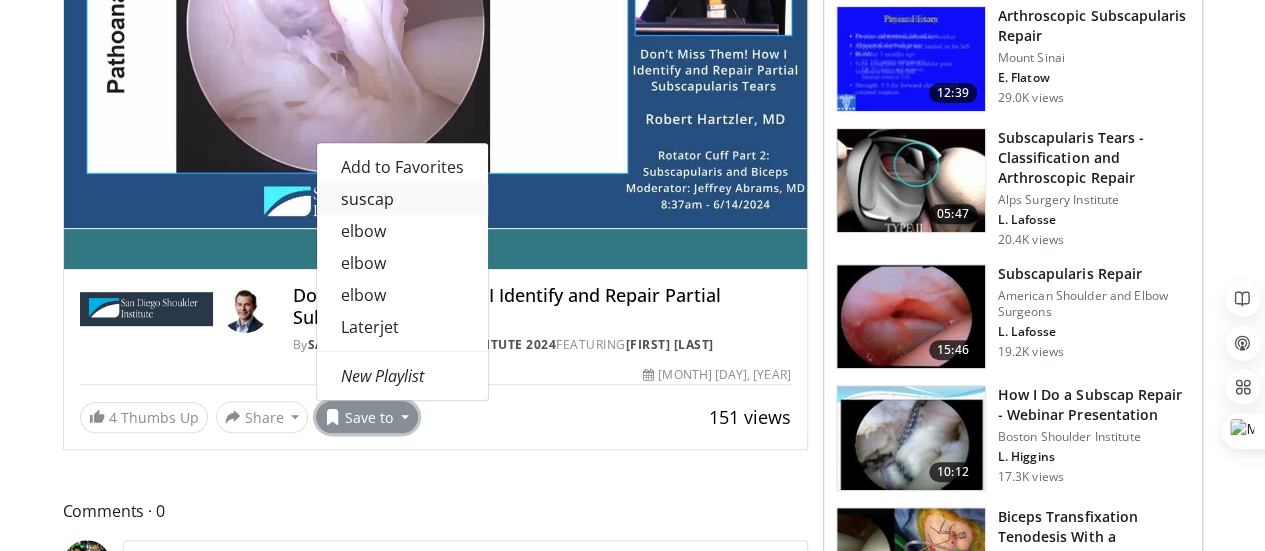 click on "suscap" at bounding box center (402, 199) 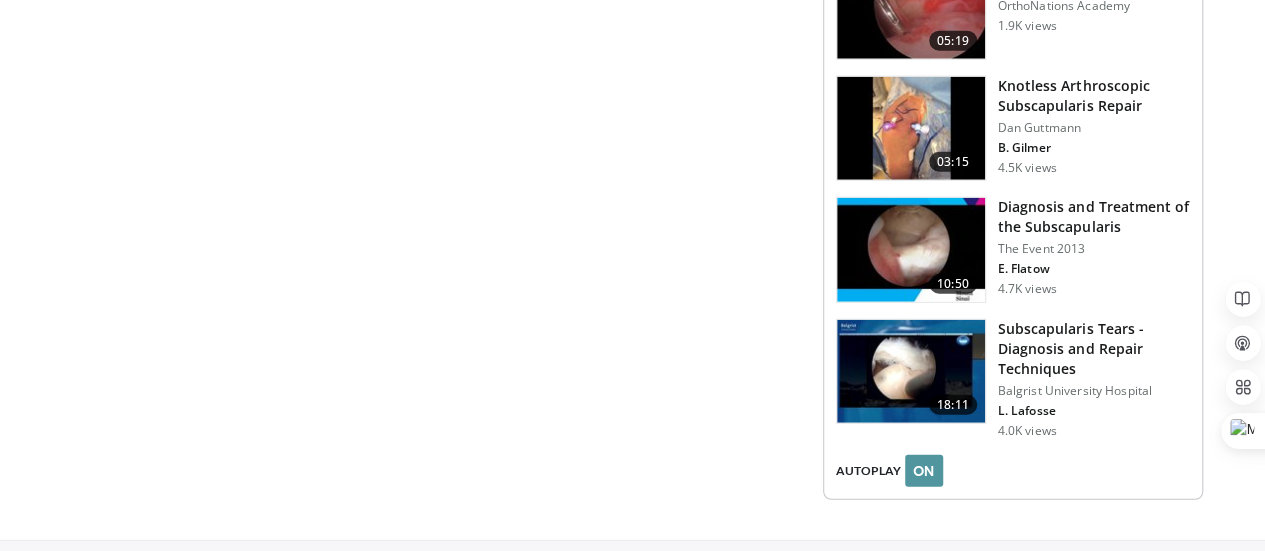 scroll, scrollTop: 2548, scrollLeft: 0, axis: vertical 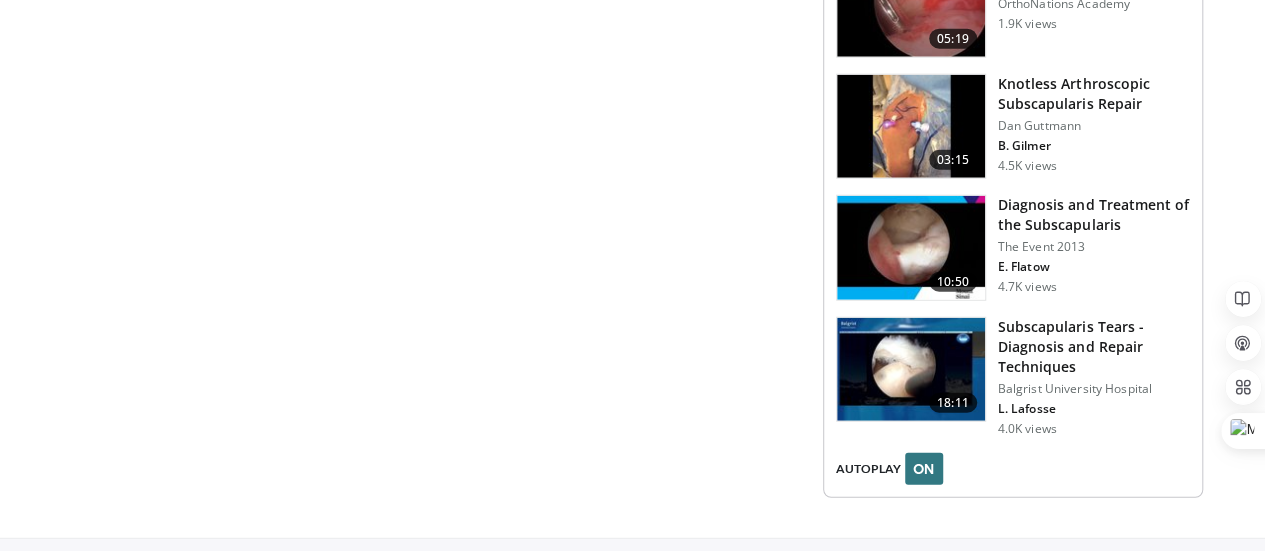 click at bounding box center [911, 370] 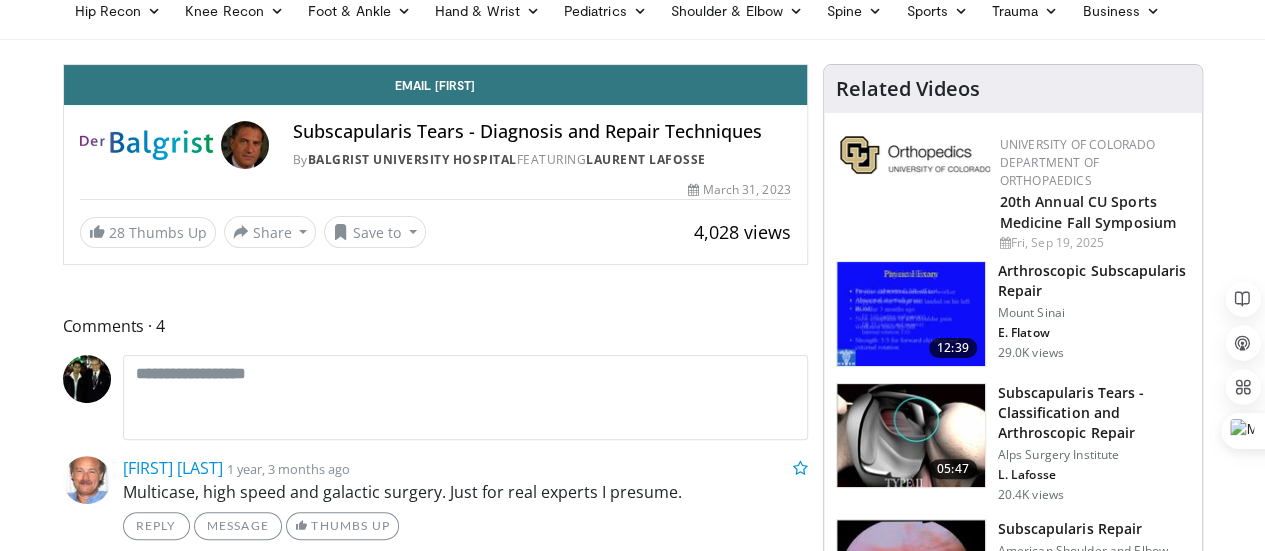 scroll, scrollTop: 0, scrollLeft: 0, axis: both 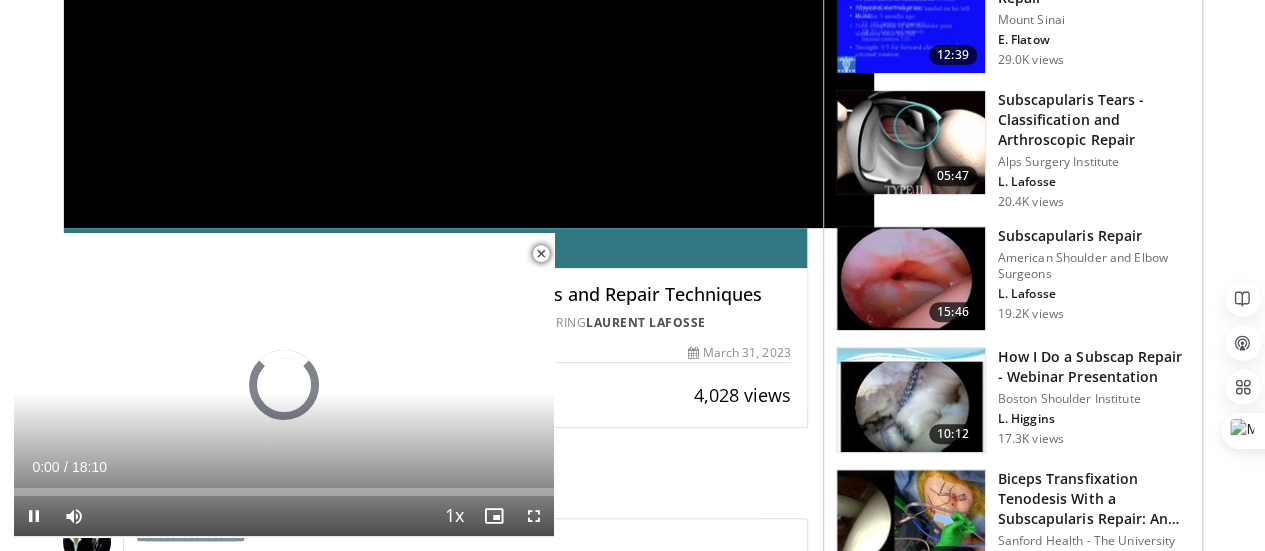 click at bounding box center [541, 254] 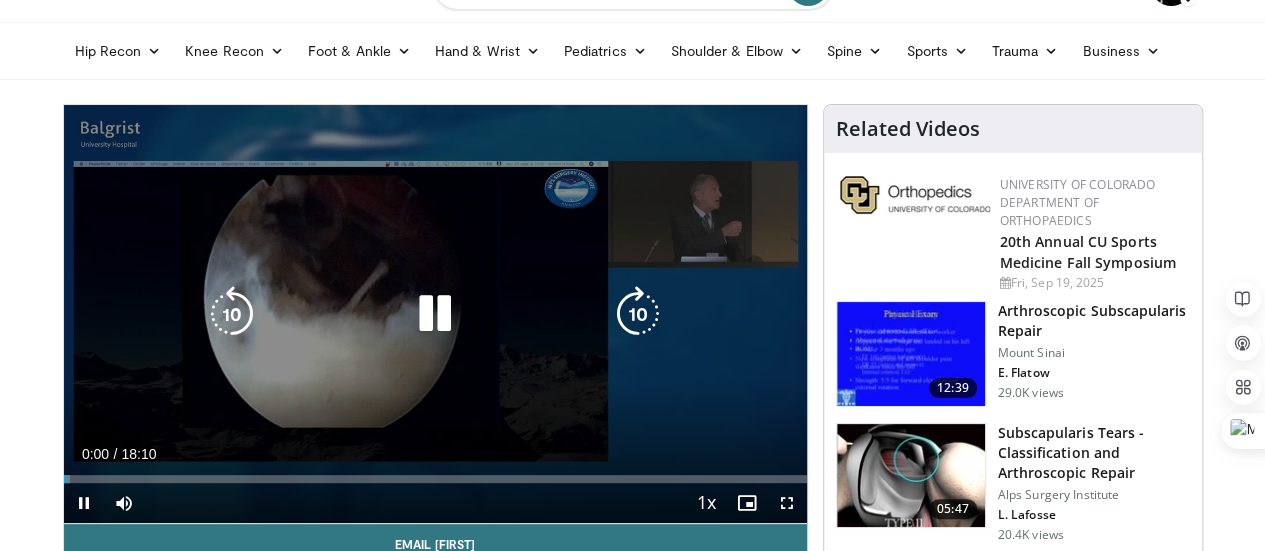 scroll, scrollTop: 49, scrollLeft: 0, axis: vertical 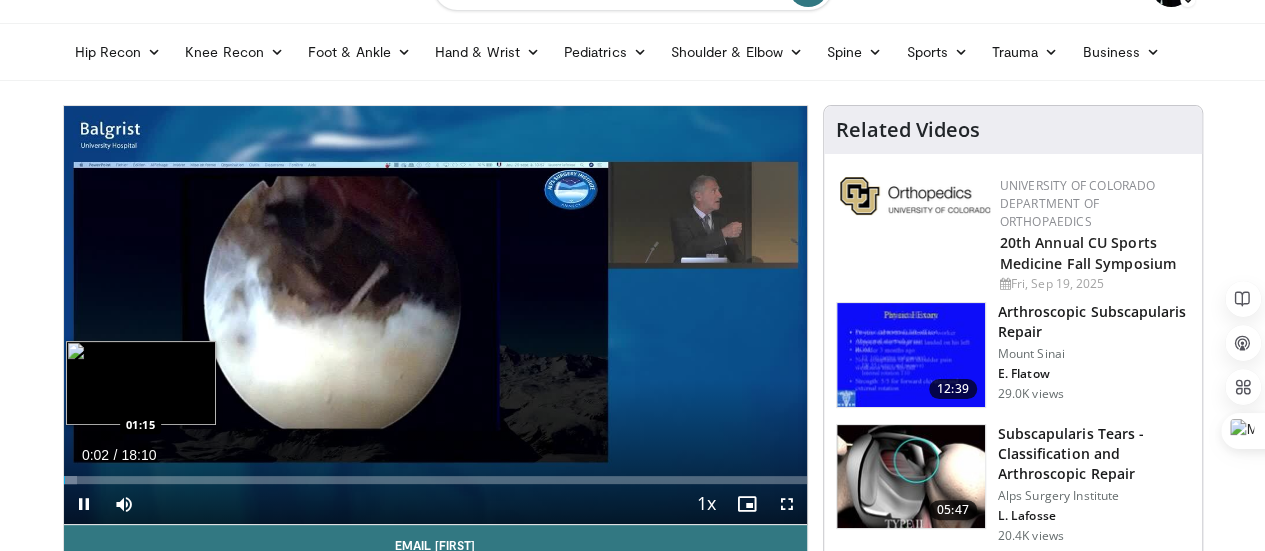 click on "Loaded :  1.81% 00:02 01:15" at bounding box center (435, 480) 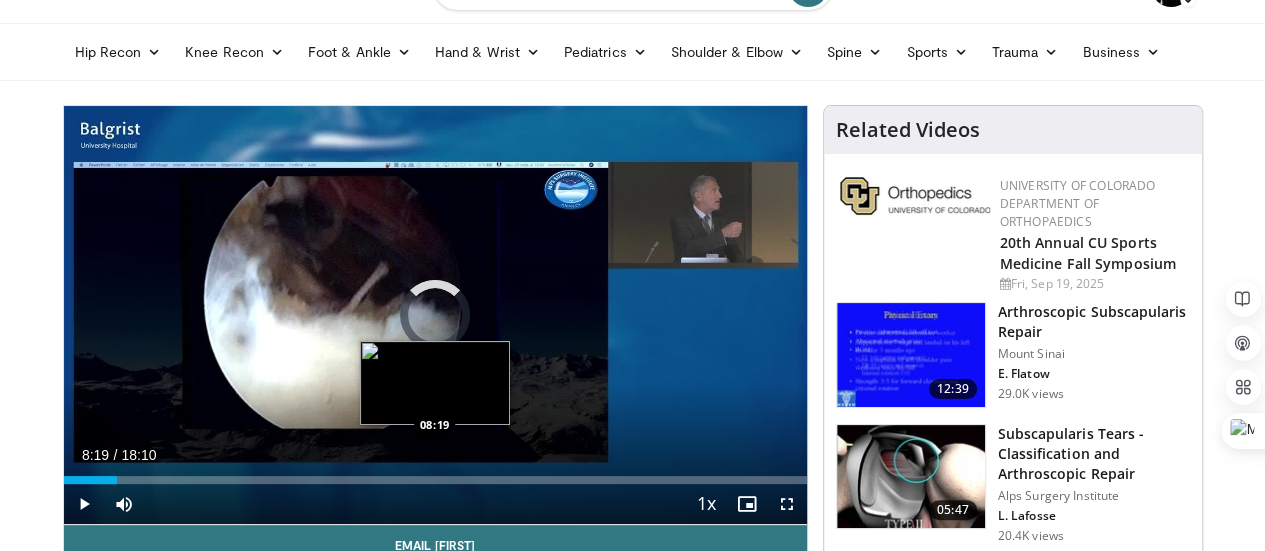 click on "Loaded :  0.00% 08:19 08:19" at bounding box center (435, 474) 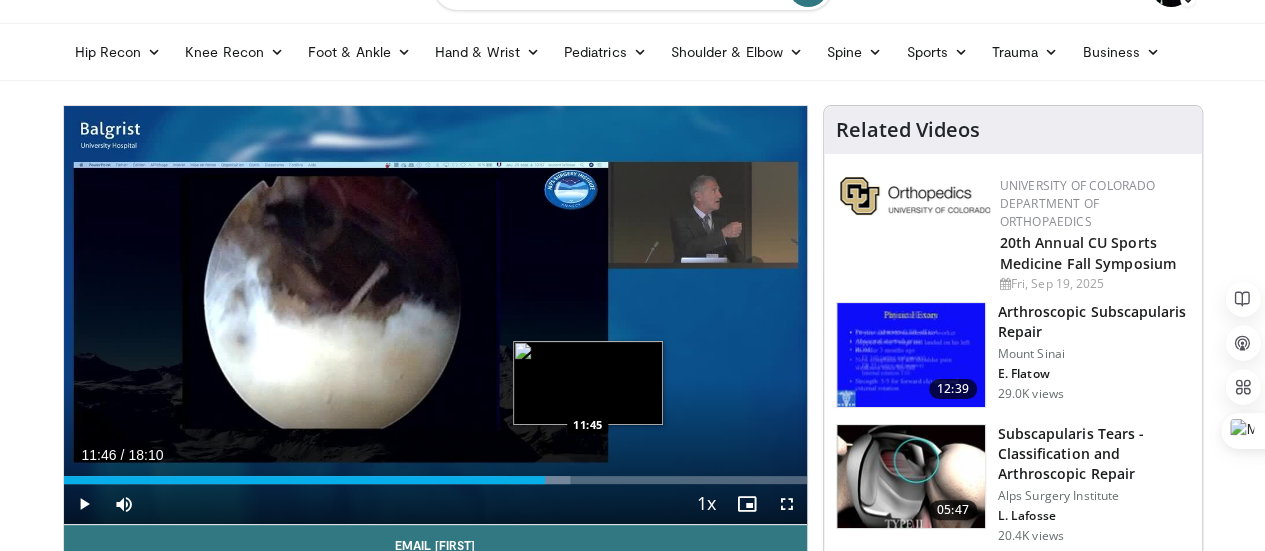 click on "Loaded :  68.20% 11:46 11:45" at bounding box center [435, 480] 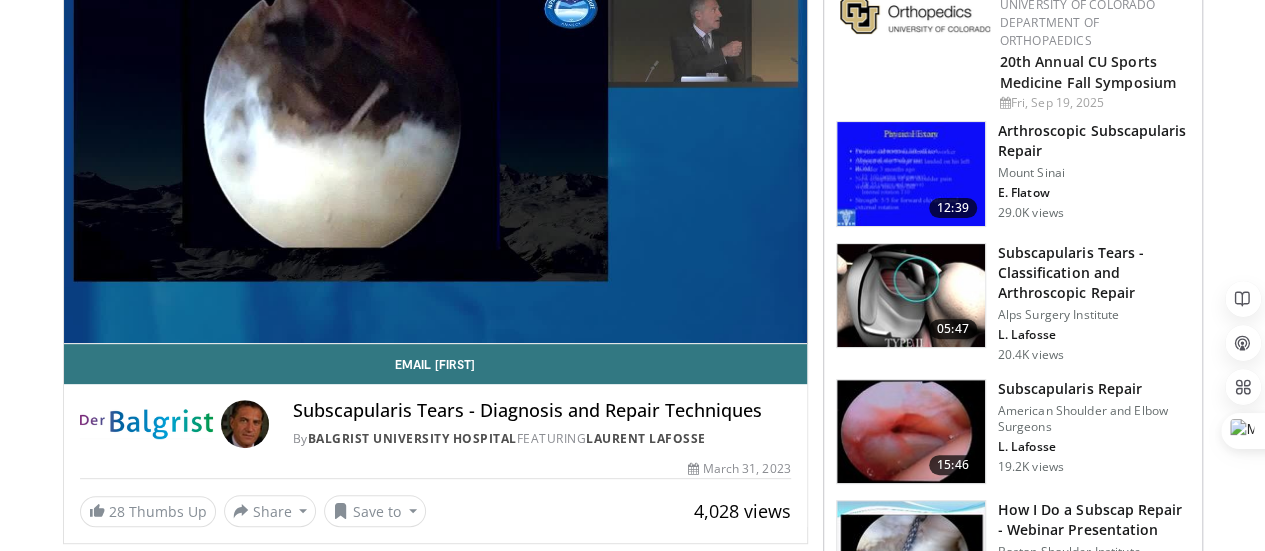 scroll, scrollTop: 235, scrollLeft: 0, axis: vertical 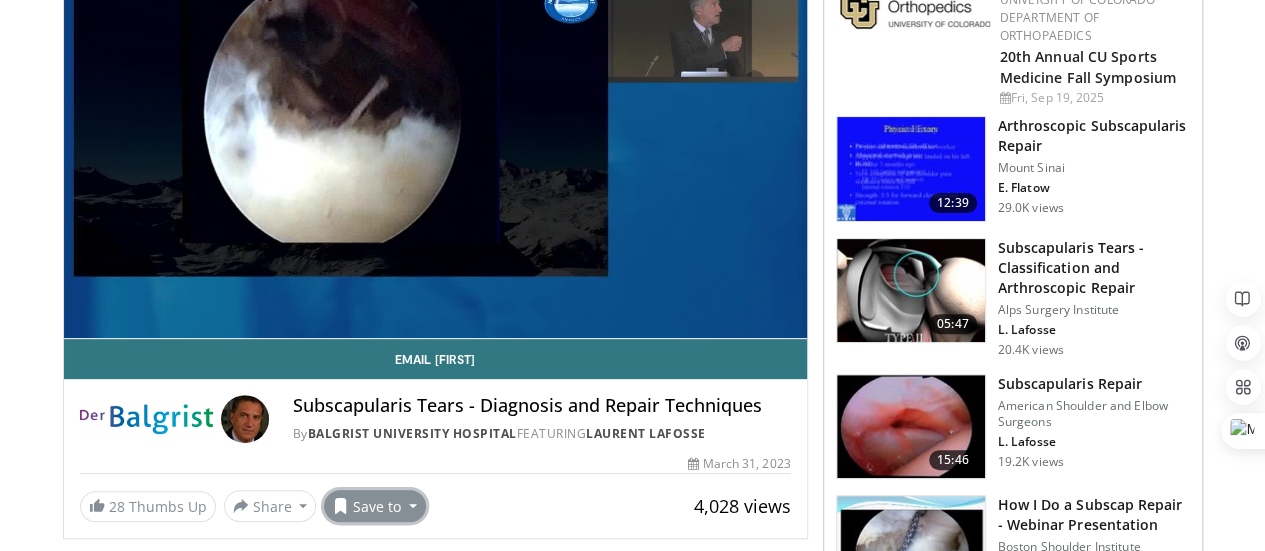 click on "Save to" at bounding box center [375, 506] 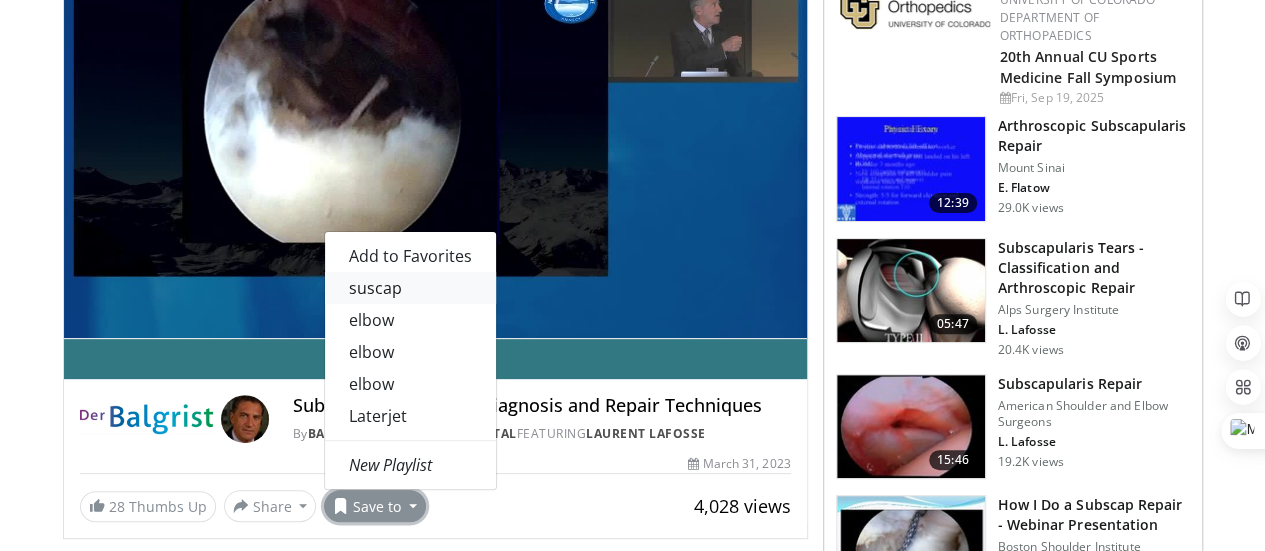 click on "suscap" at bounding box center (410, 288) 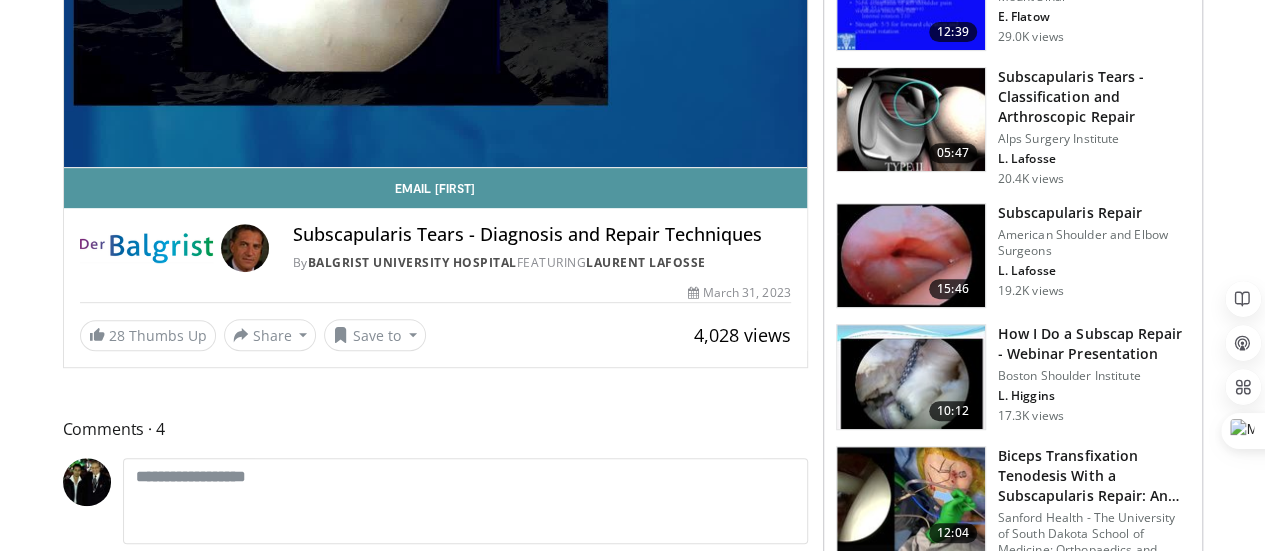 scroll, scrollTop: 408, scrollLeft: 0, axis: vertical 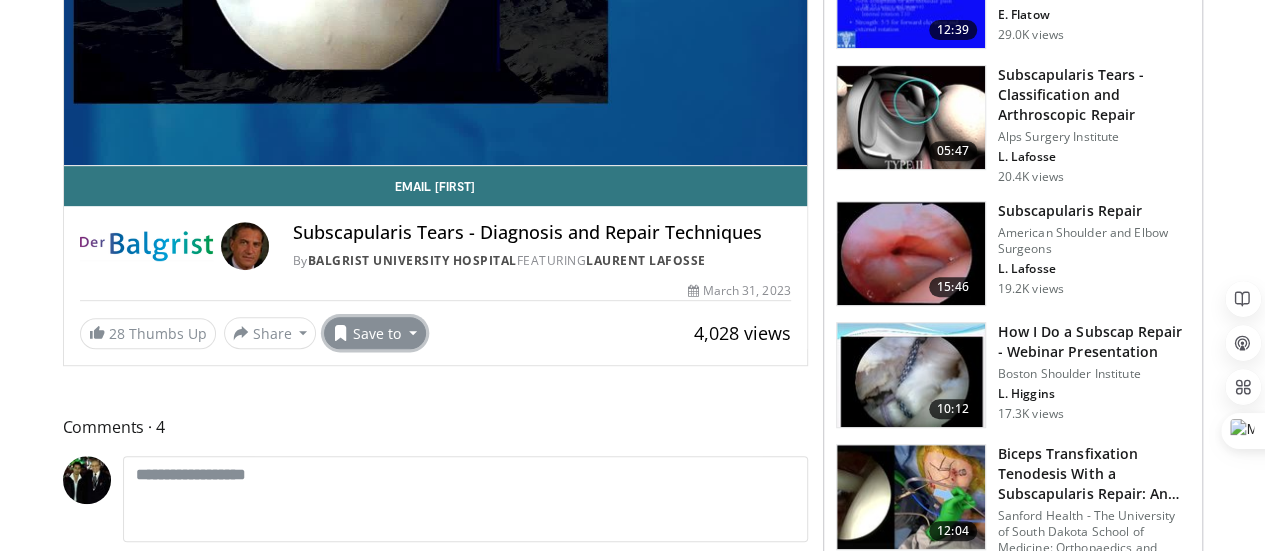 click on "Save to" at bounding box center [375, 333] 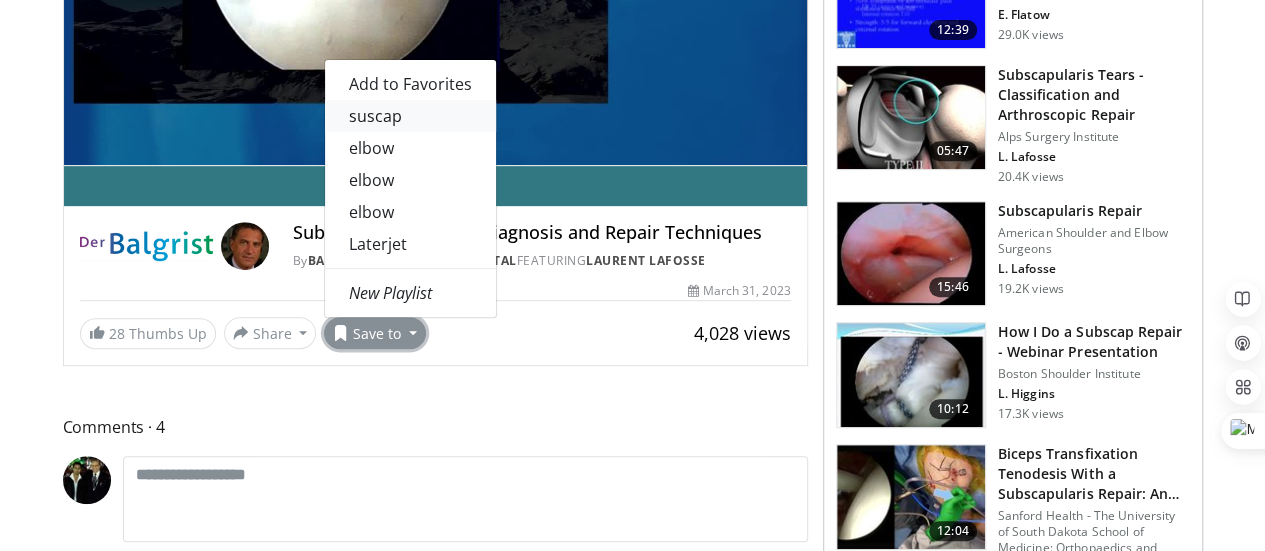 click on "suscap" at bounding box center [410, 116] 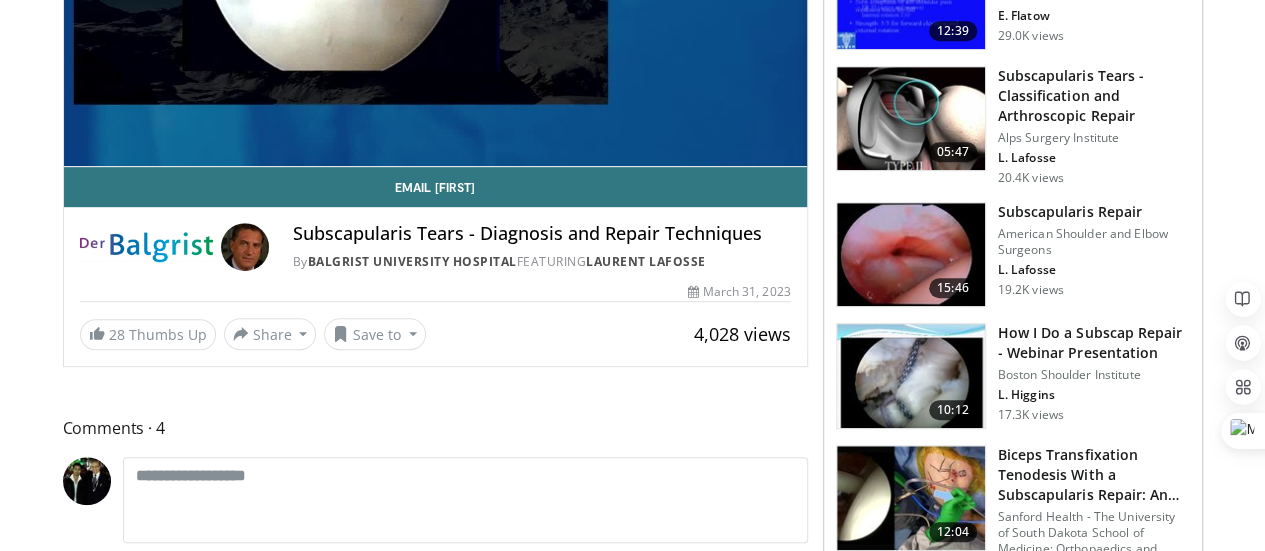 scroll, scrollTop: 0, scrollLeft: 0, axis: both 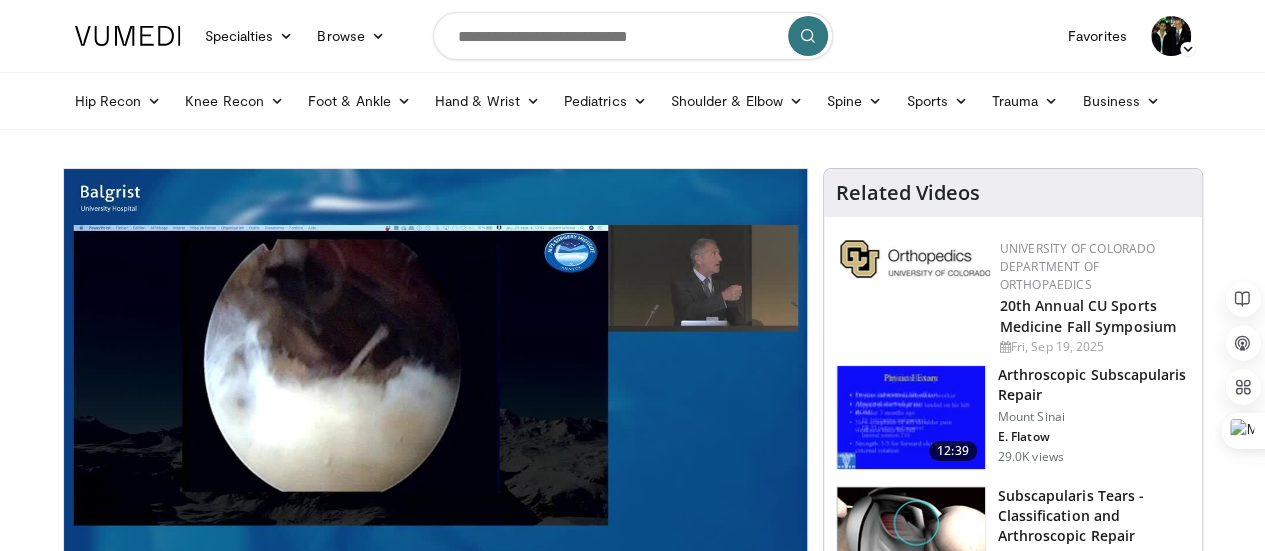 click at bounding box center (633, 36) 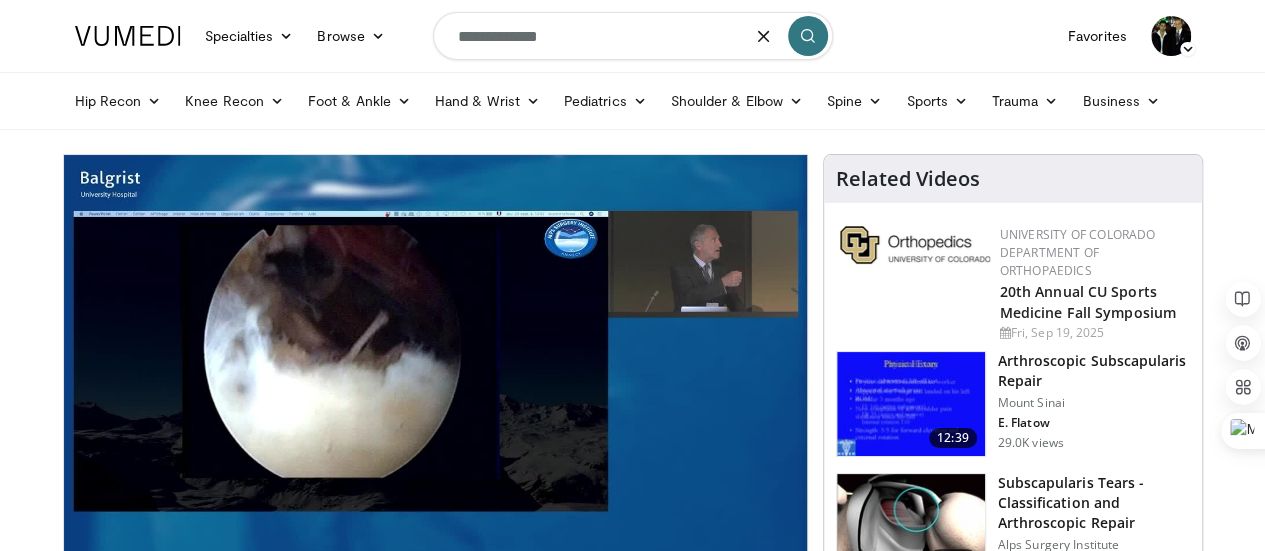 type on "**********" 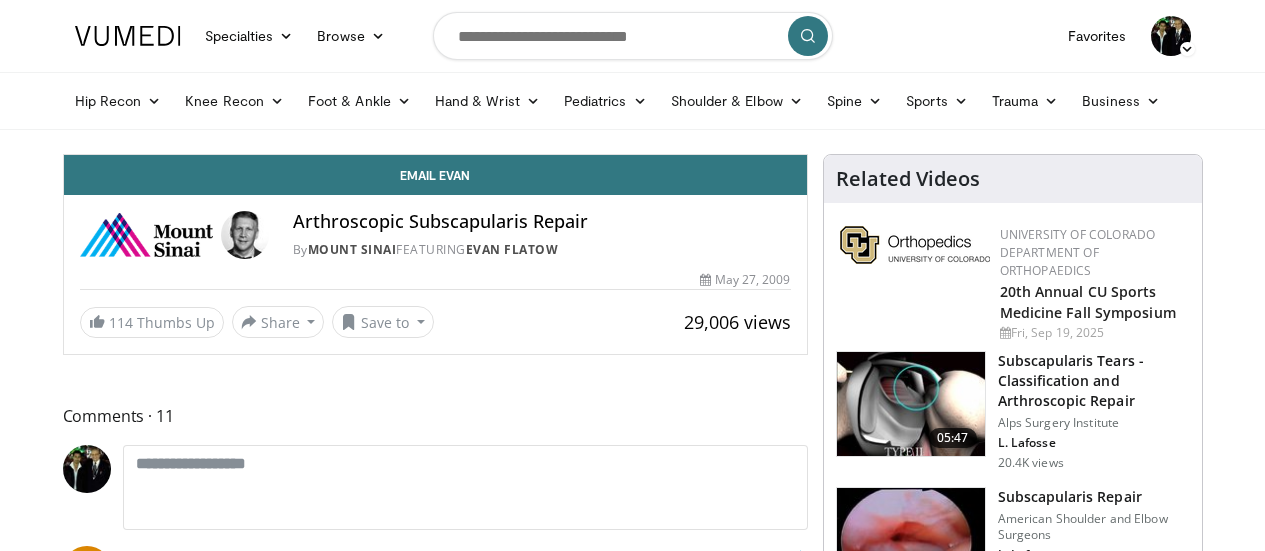 scroll, scrollTop: 0, scrollLeft: 0, axis: both 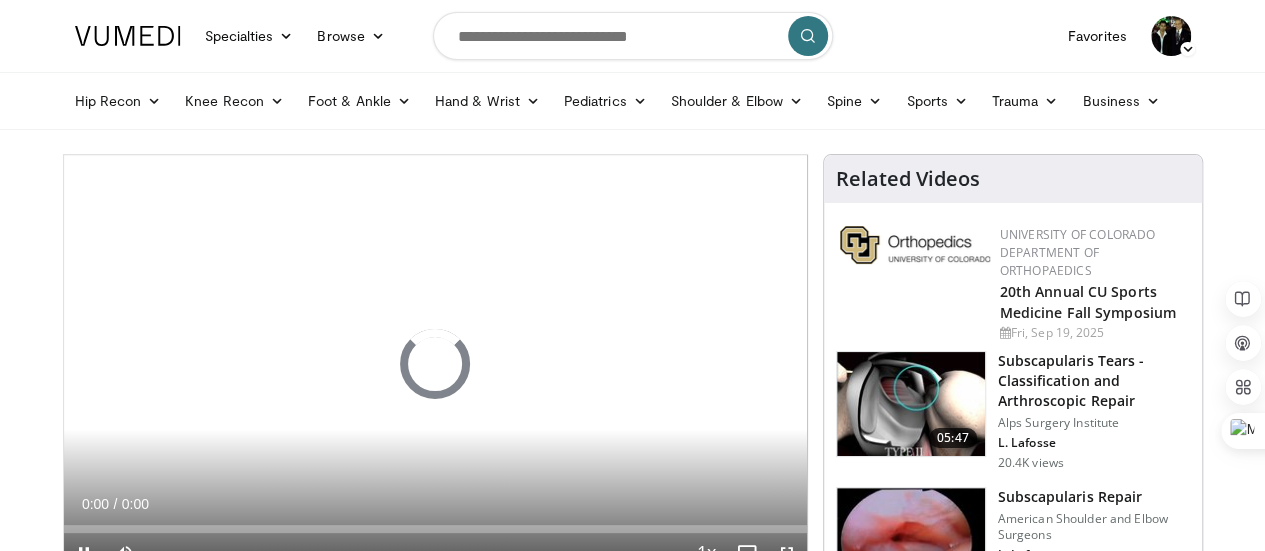 click at bounding box center (633, 36) 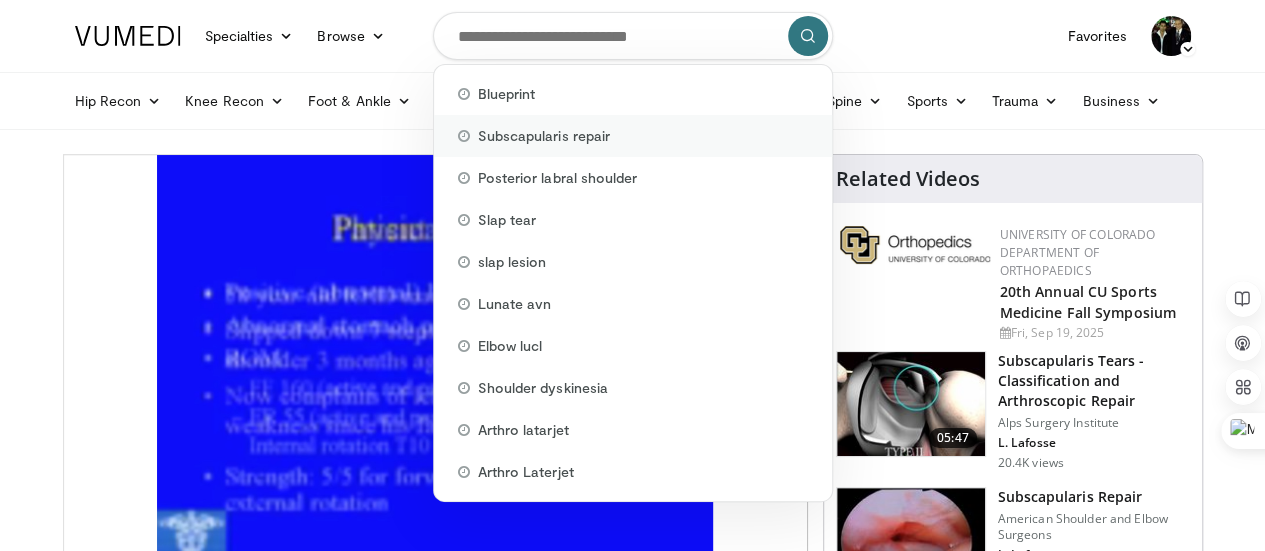 click on "Subscapularis repair" at bounding box center (544, 136) 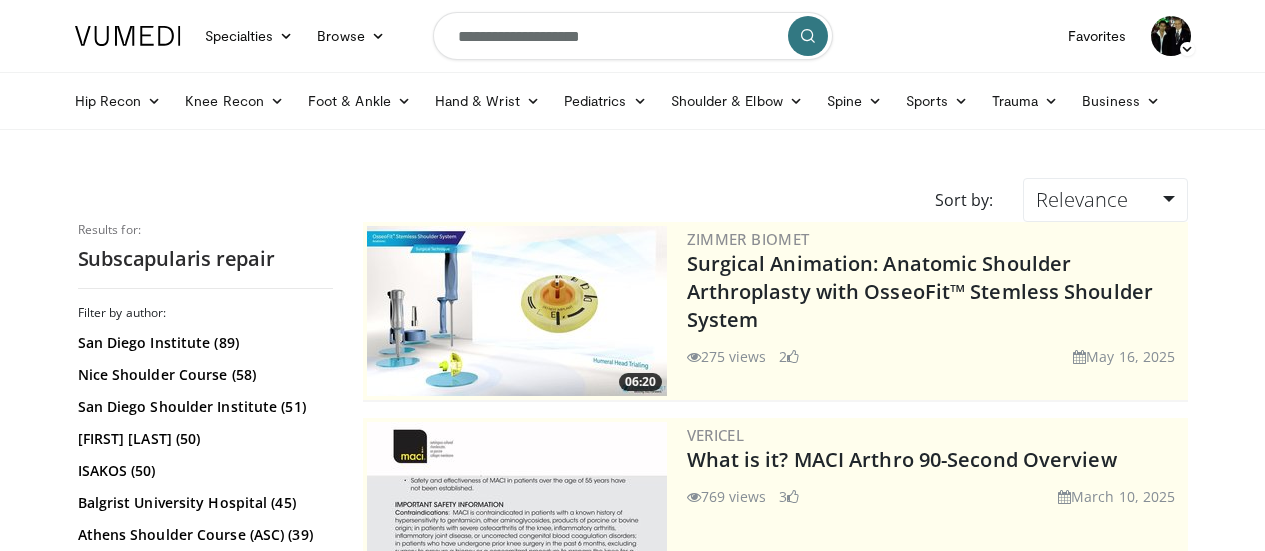 scroll, scrollTop: 0, scrollLeft: 0, axis: both 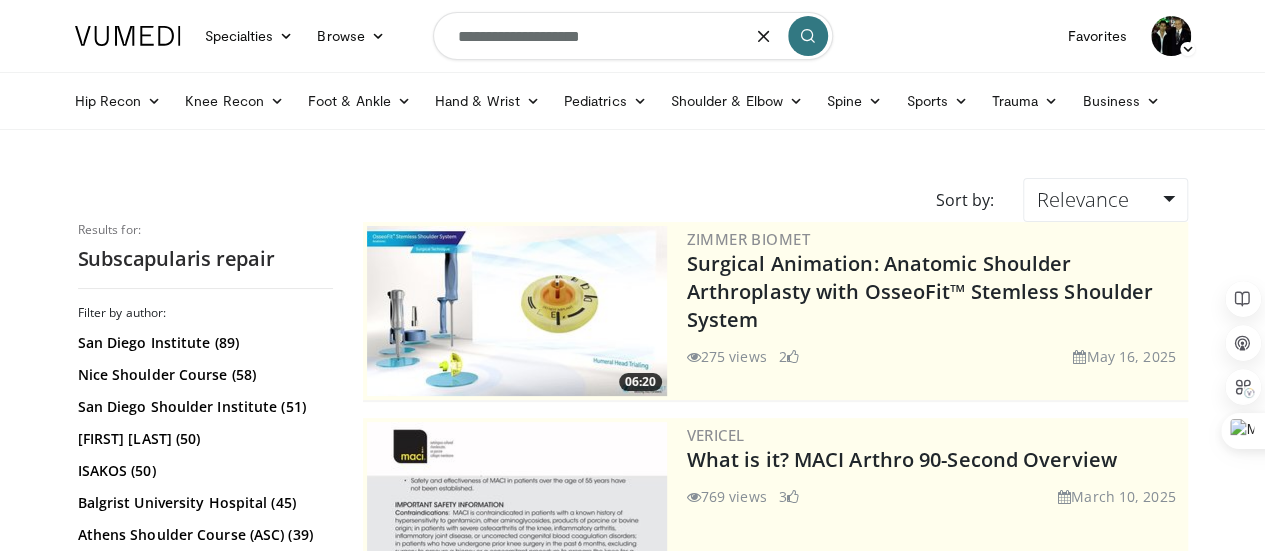 drag, startPoint x: 621, startPoint y: 33, endPoint x: 561, endPoint y: 34, distance: 60.00833 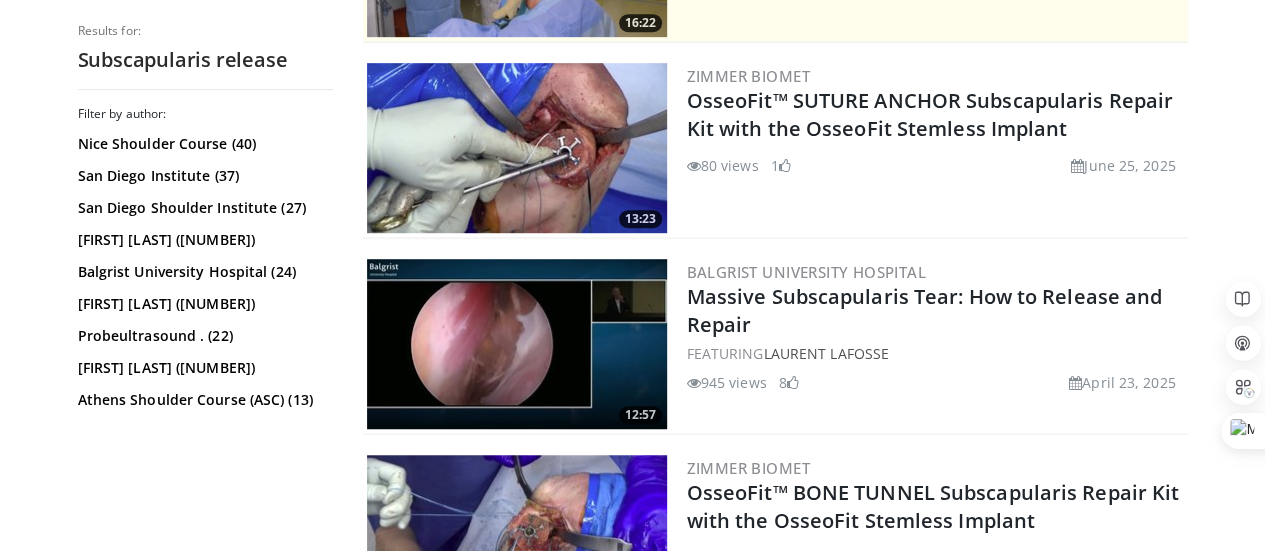 scroll, scrollTop: 556, scrollLeft: 0, axis: vertical 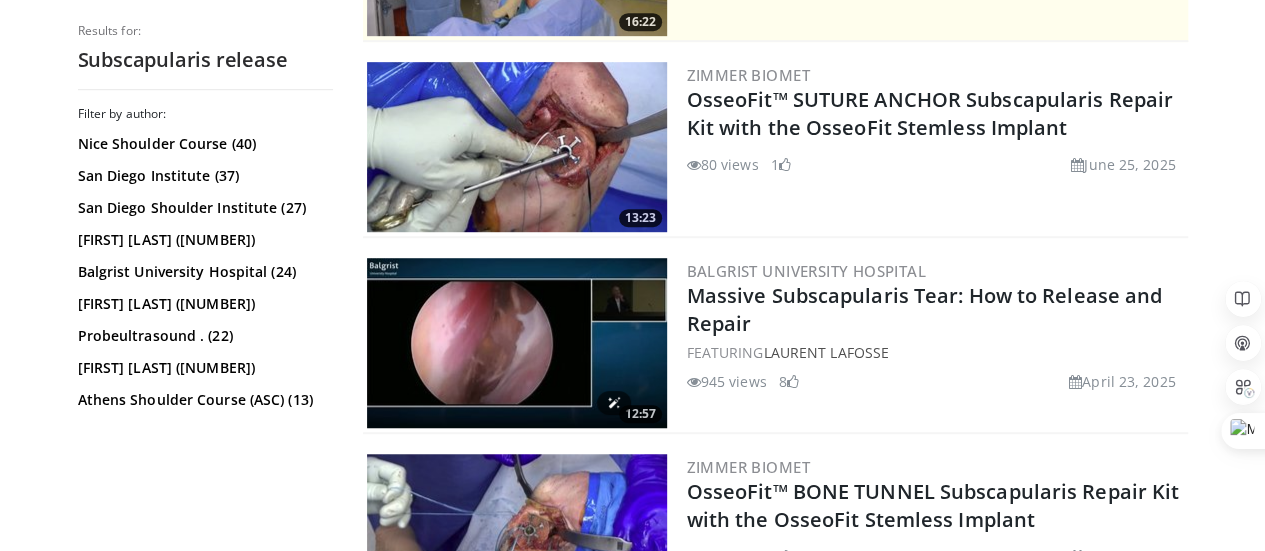 click at bounding box center (517, 343) 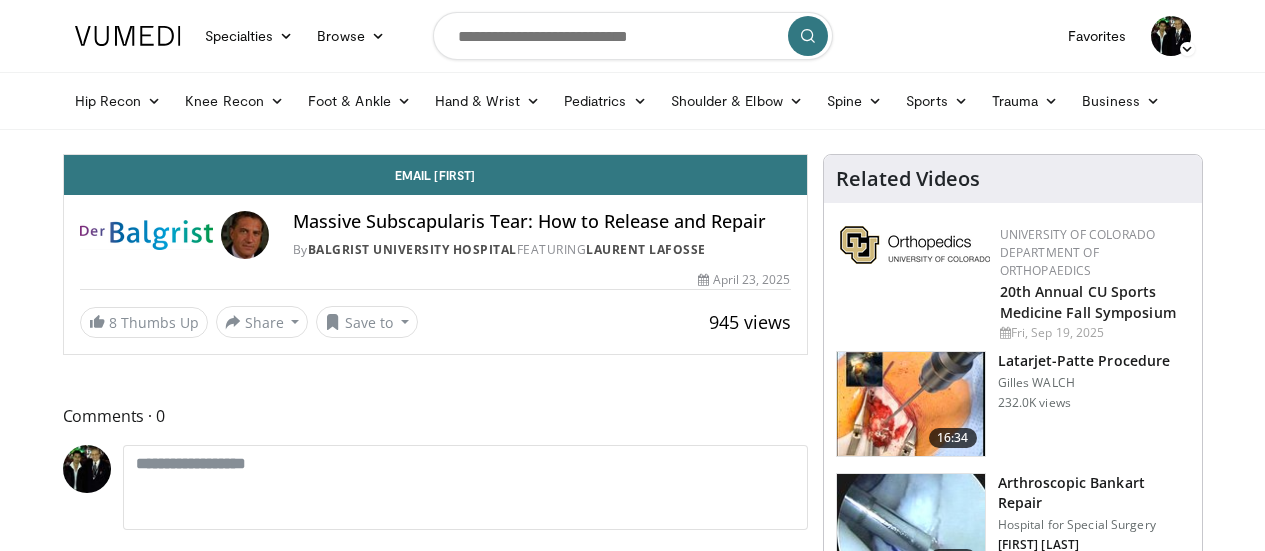 scroll, scrollTop: 0, scrollLeft: 0, axis: both 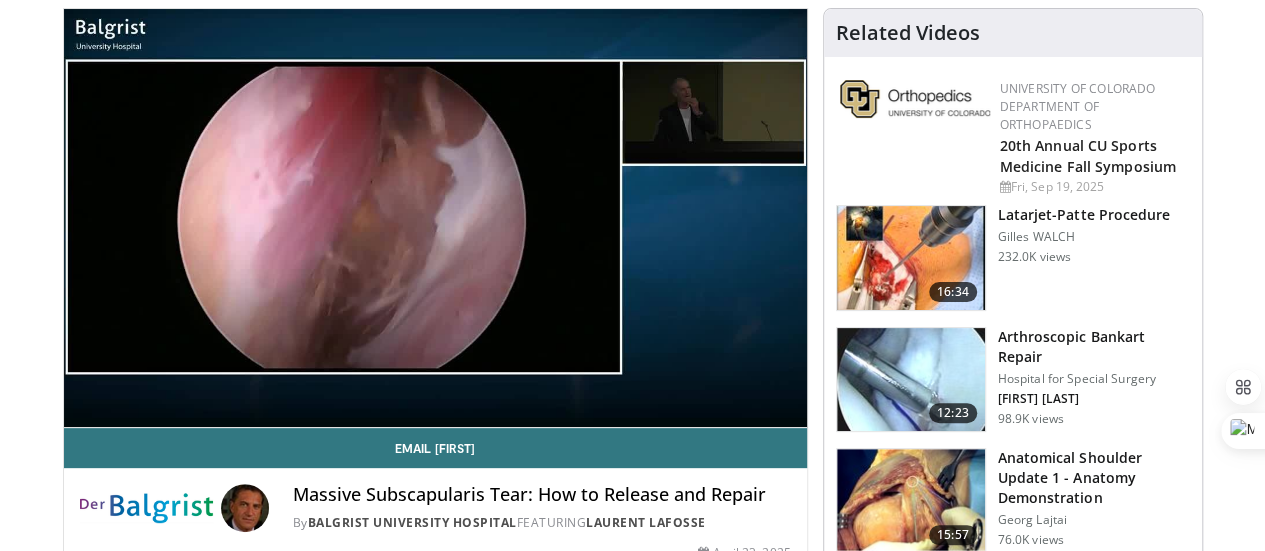 click on "10 seconds
Tap to unmute" at bounding box center (435, 218) 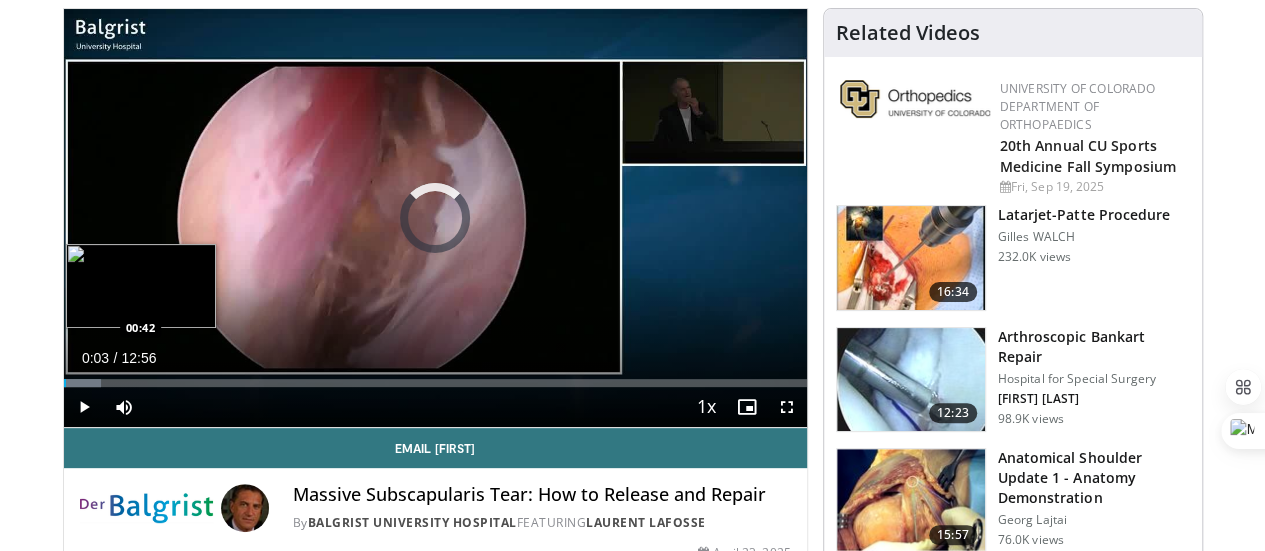 click on "Loaded :  5.10% 00:03 00:42" at bounding box center (435, 383) 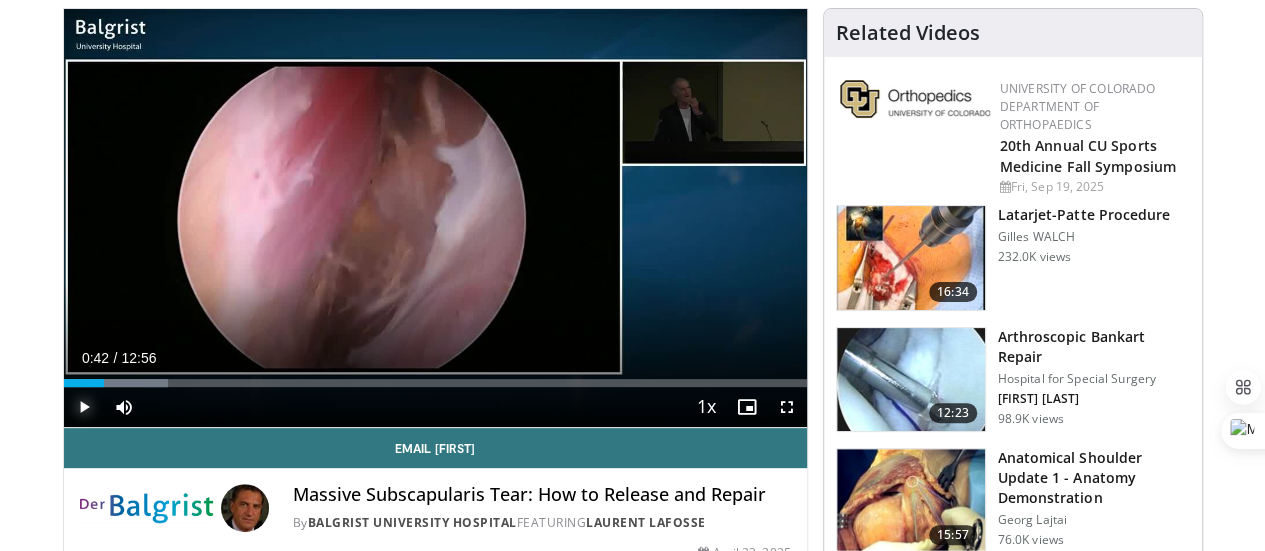 click at bounding box center (84, 407) 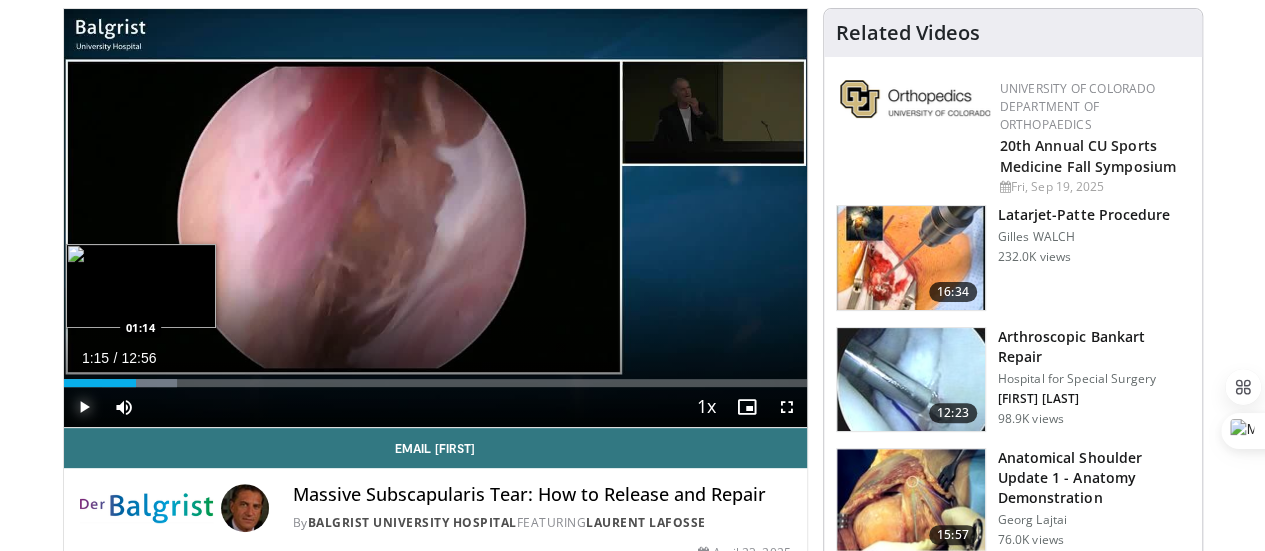 click at bounding box center [140, 383] 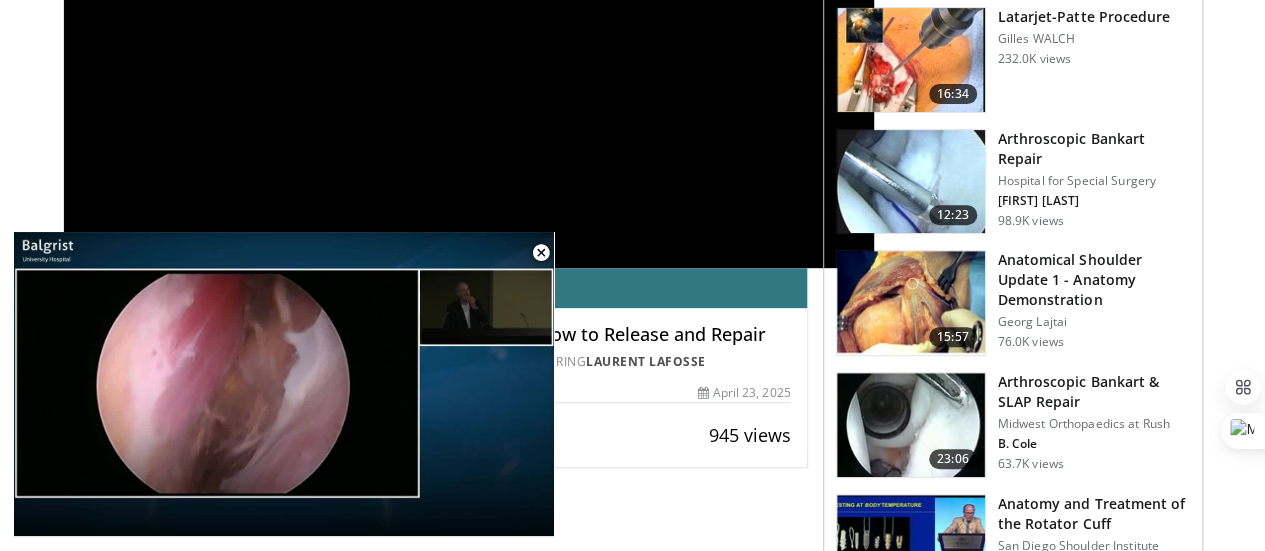 scroll, scrollTop: 346, scrollLeft: 0, axis: vertical 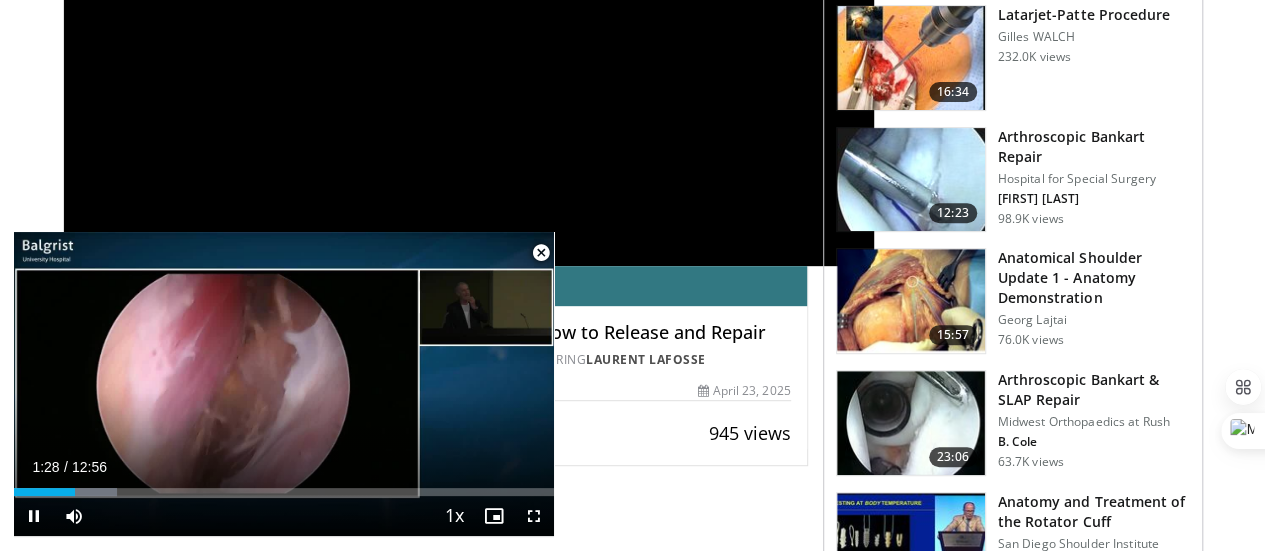click at bounding box center (541, 253) 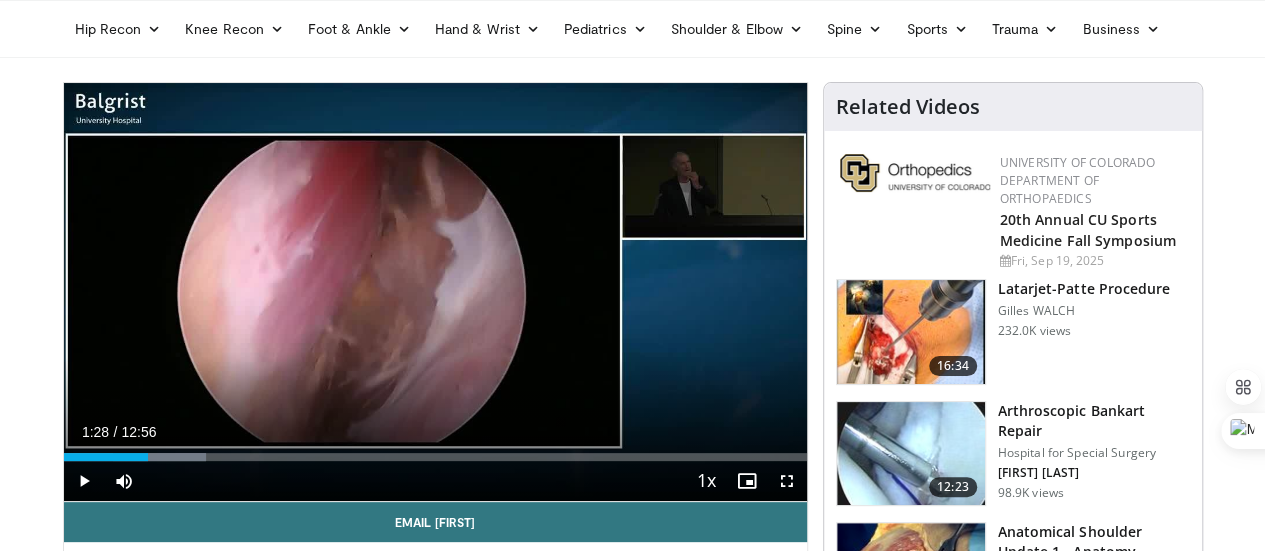 scroll, scrollTop: 59, scrollLeft: 0, axis: vertical 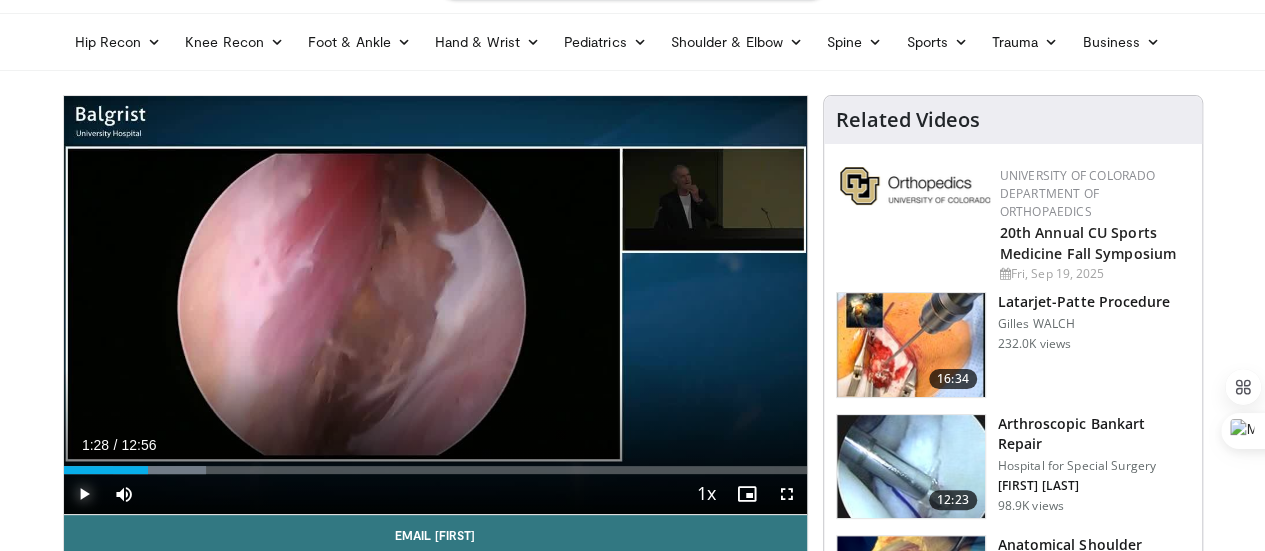 click at bounding box center (84, 494) 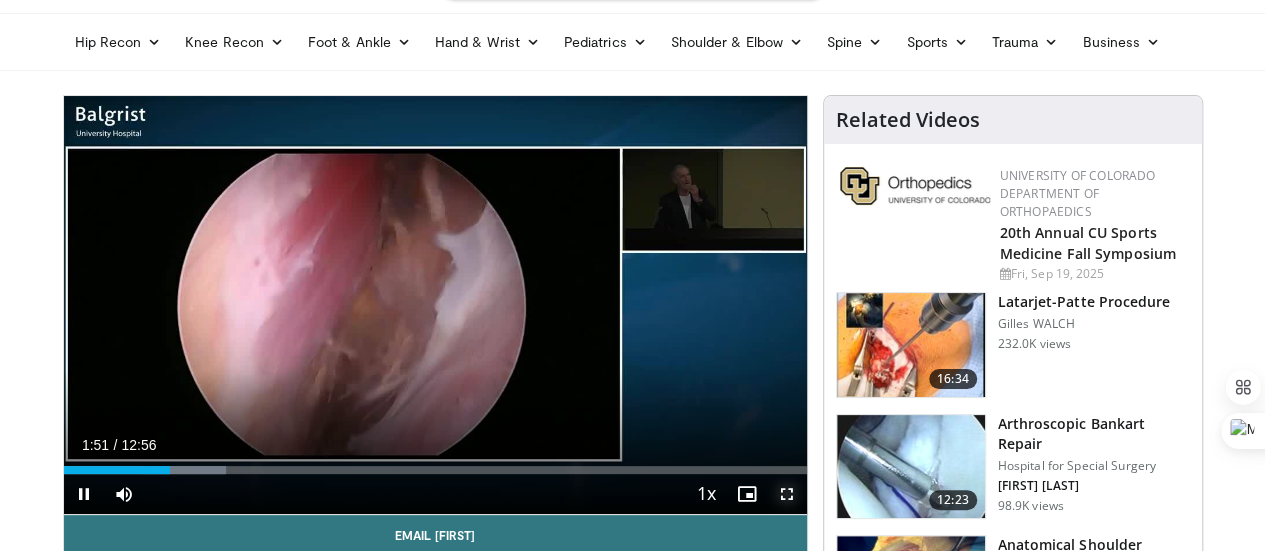 click at bounding box center [787, 494] 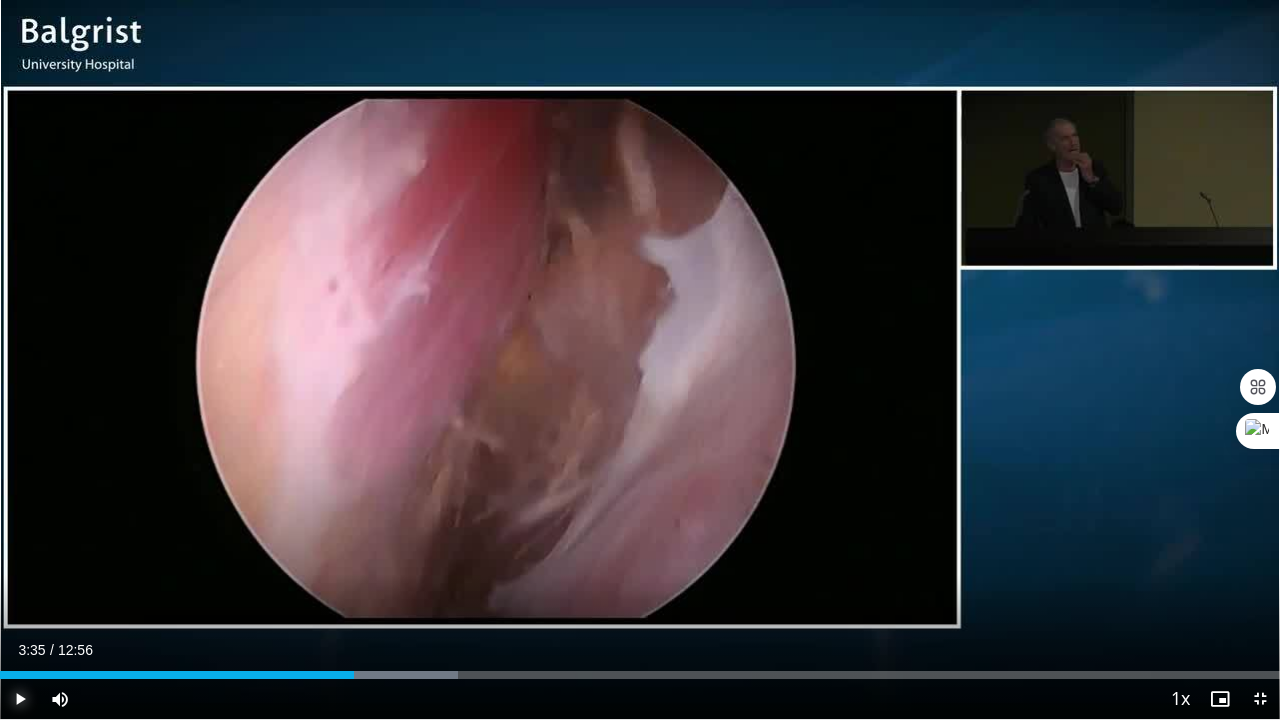 click at bounding box center (20, 699) 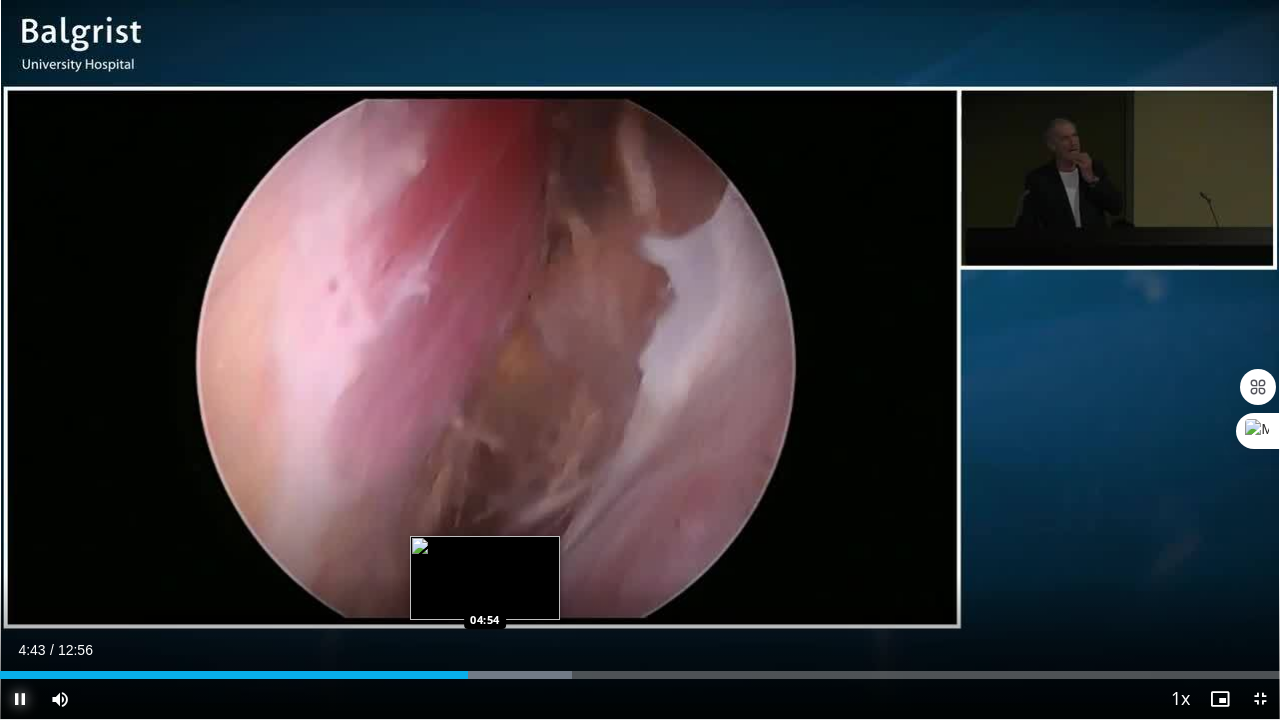 click on "Loaded :  44.72% 04:44 04:54" at bounding box center [640, 669] 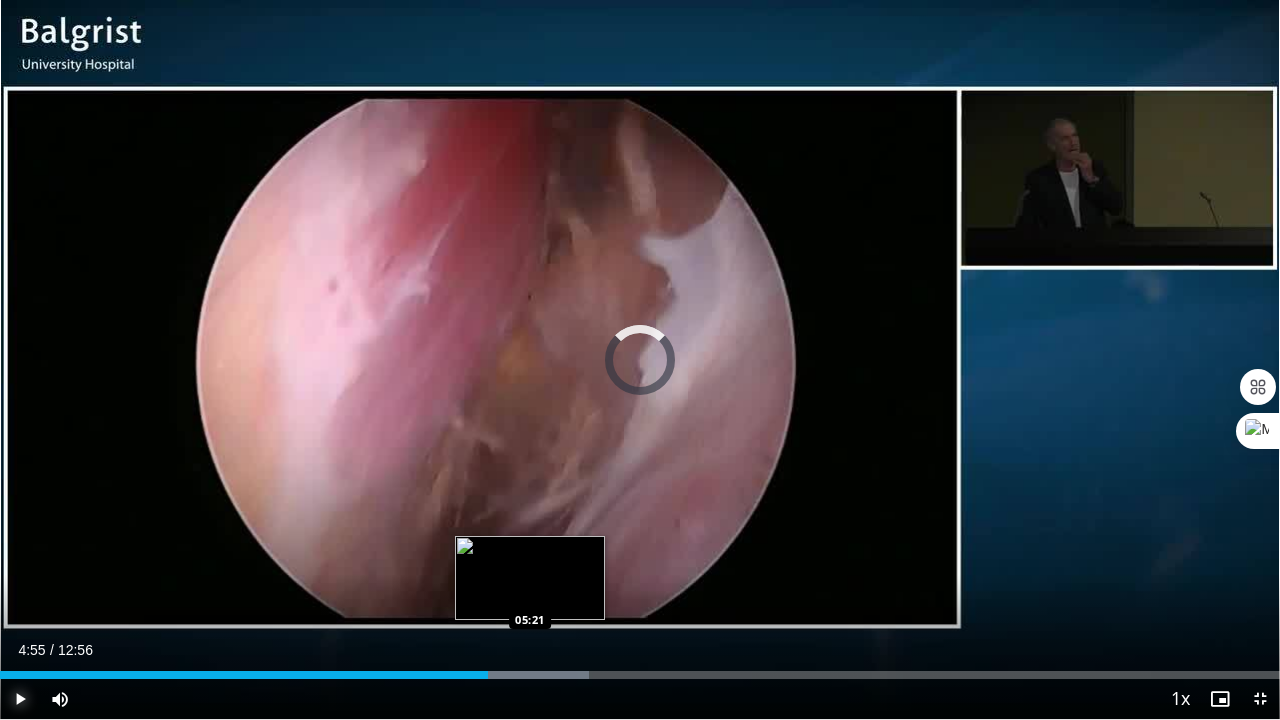 click on "Loaded :  46.00% 04:56 05:21" at bounding box center (640, 675) 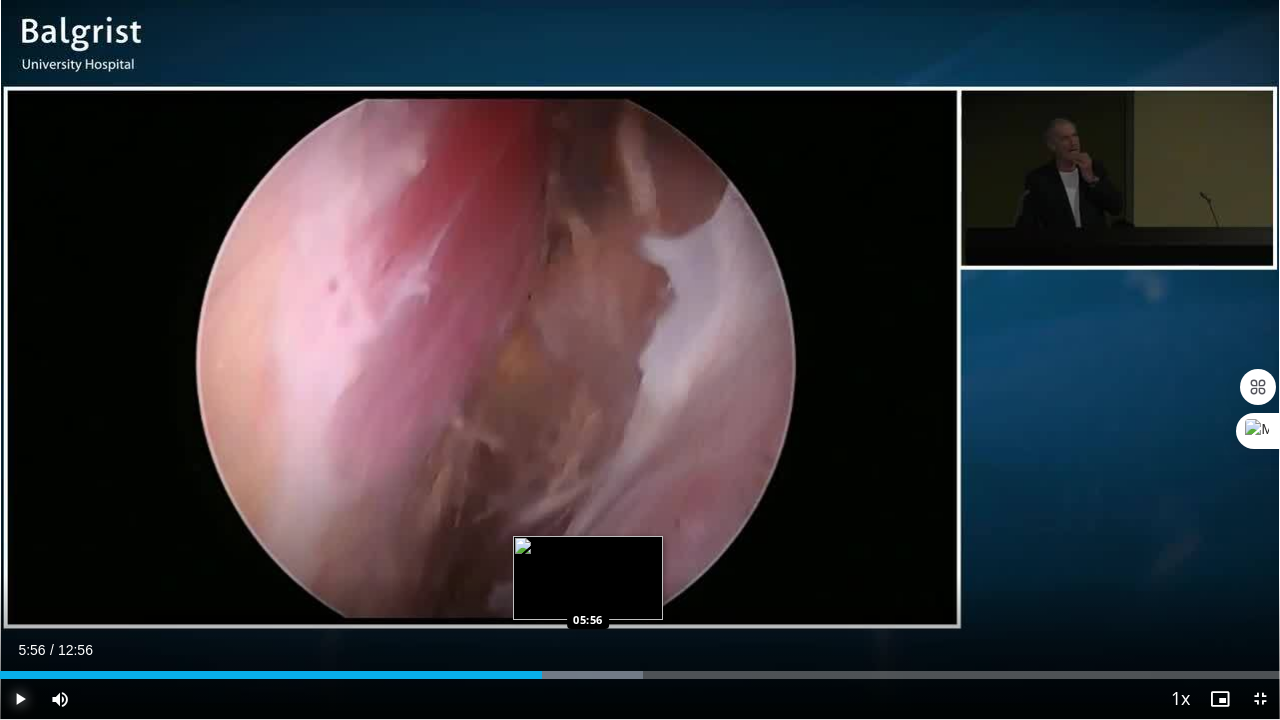 click at bounding box center (575, 675) 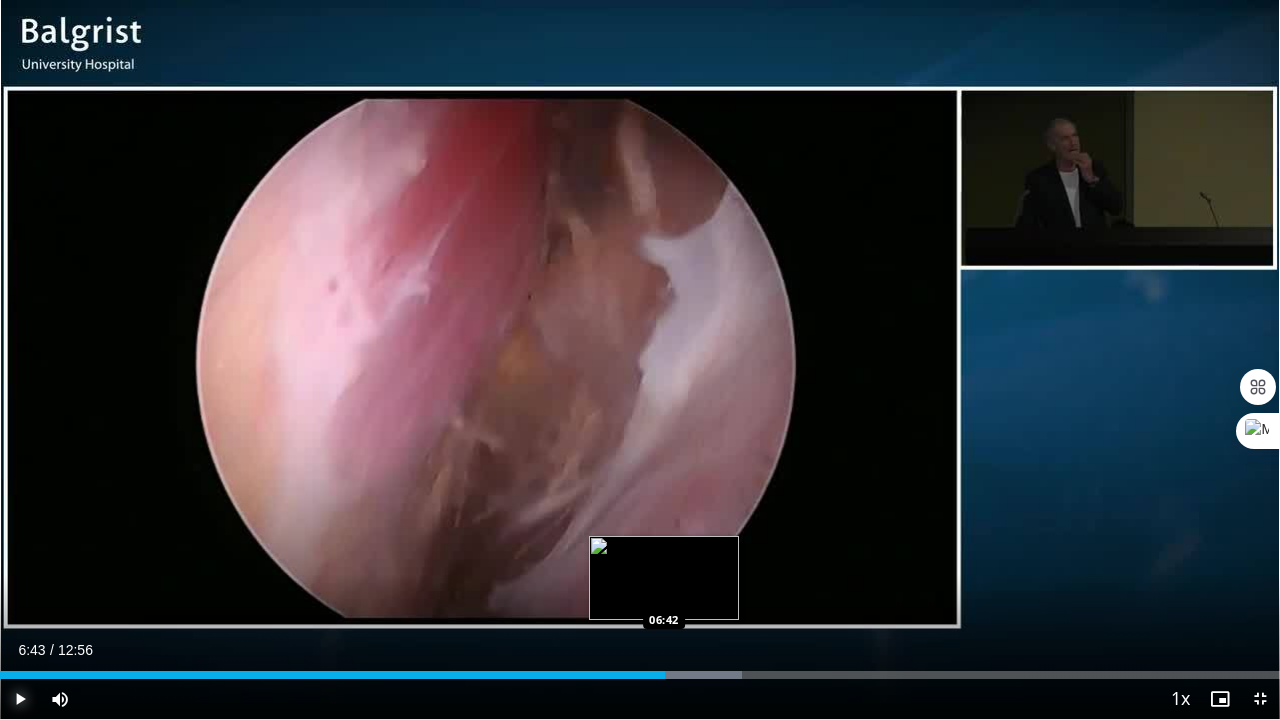 click on "Loaded :  57.96% 06:27 06:42" at bounding box center (640, 669) 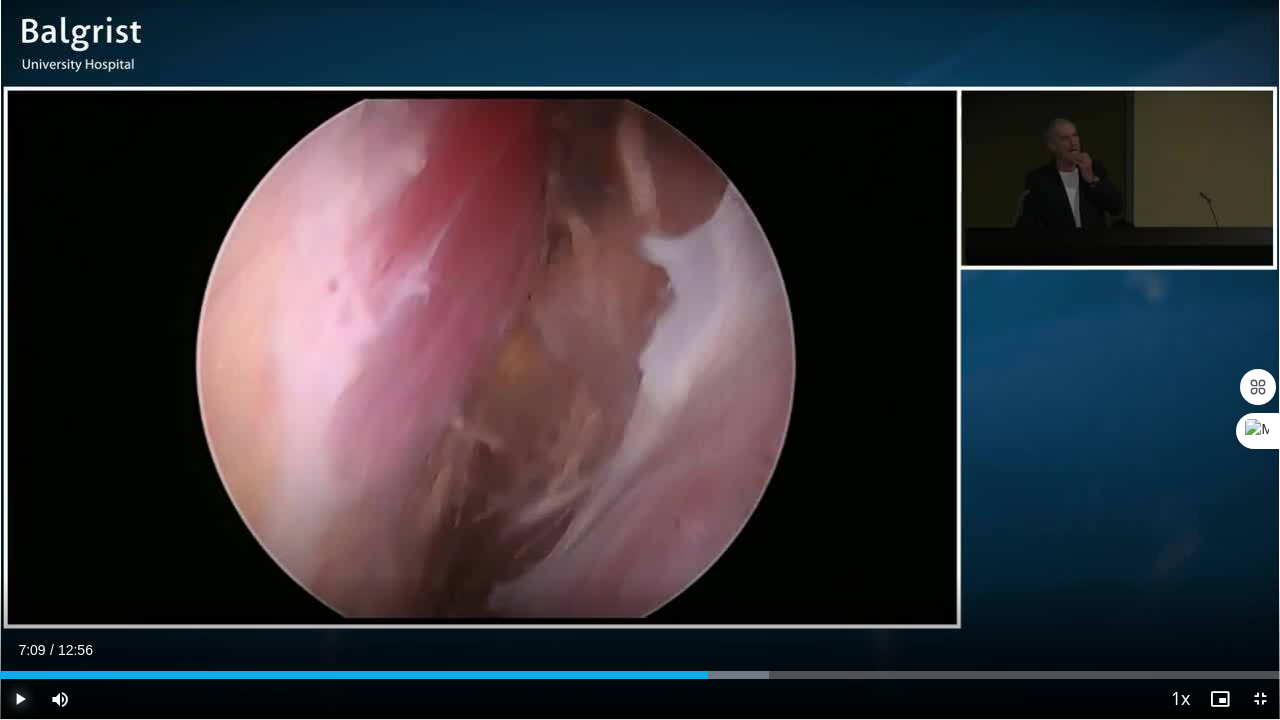 click on "Loaded :  60.05% 06:44 07:09" at bounding box center [640, 675] 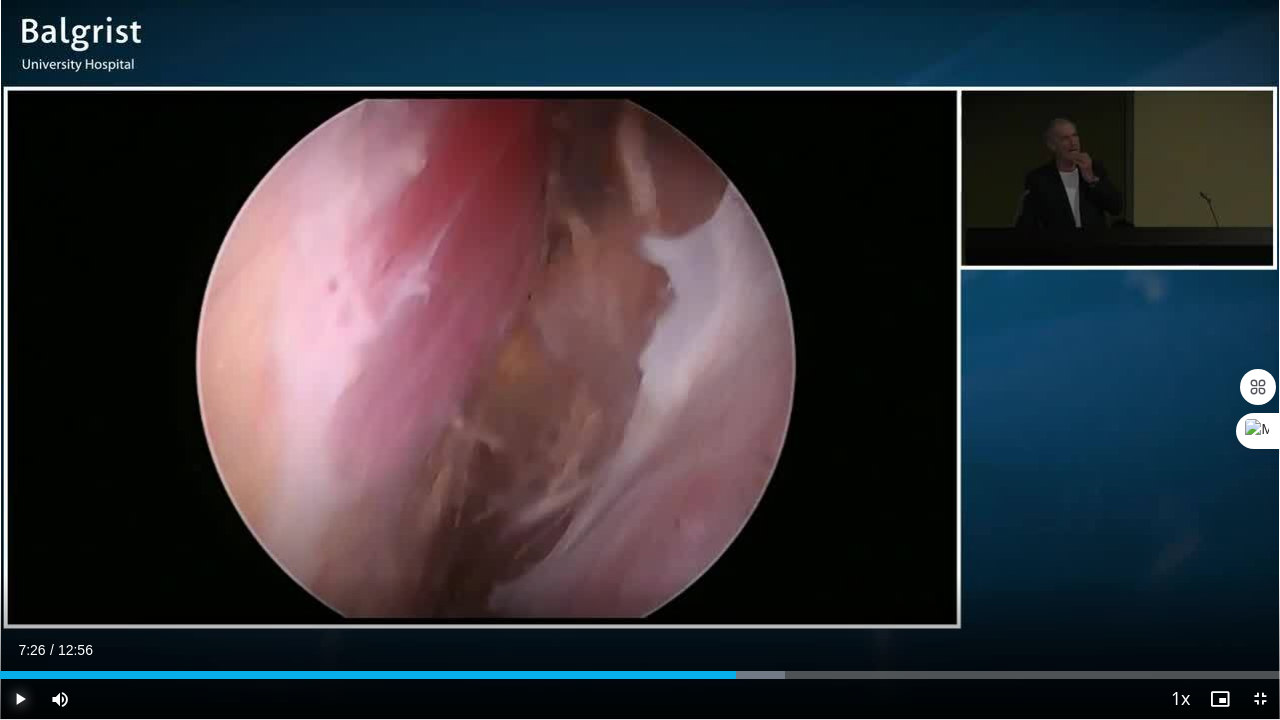 click at bounding box center [722, 675] 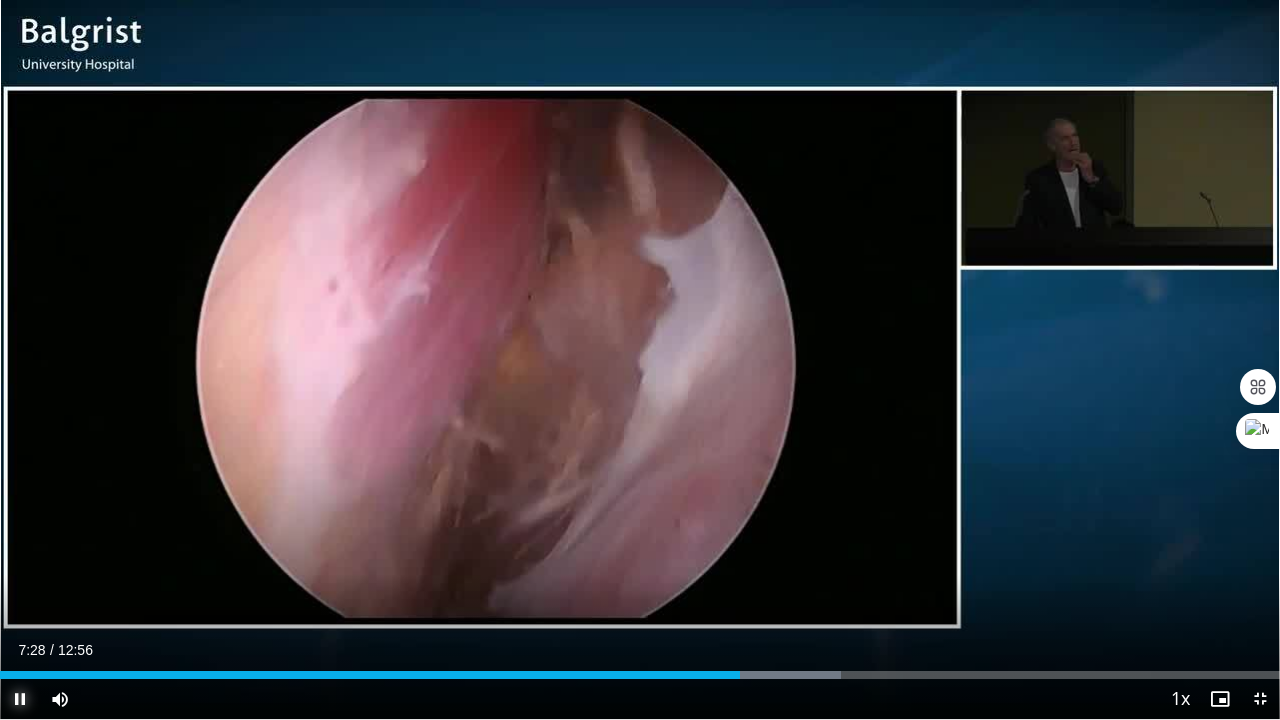 click on "Loaded :  65.69% 07:28 09:35" at bounding box center (640, 669) 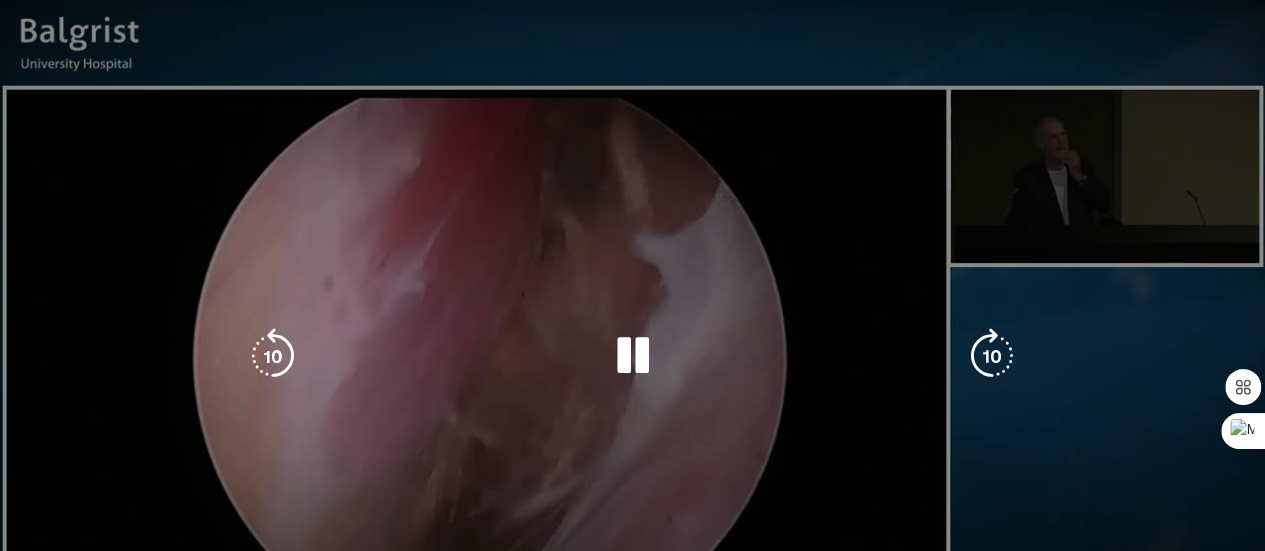 scroll, scrollTop: 394, scrollLeft: 0, axis: vertical 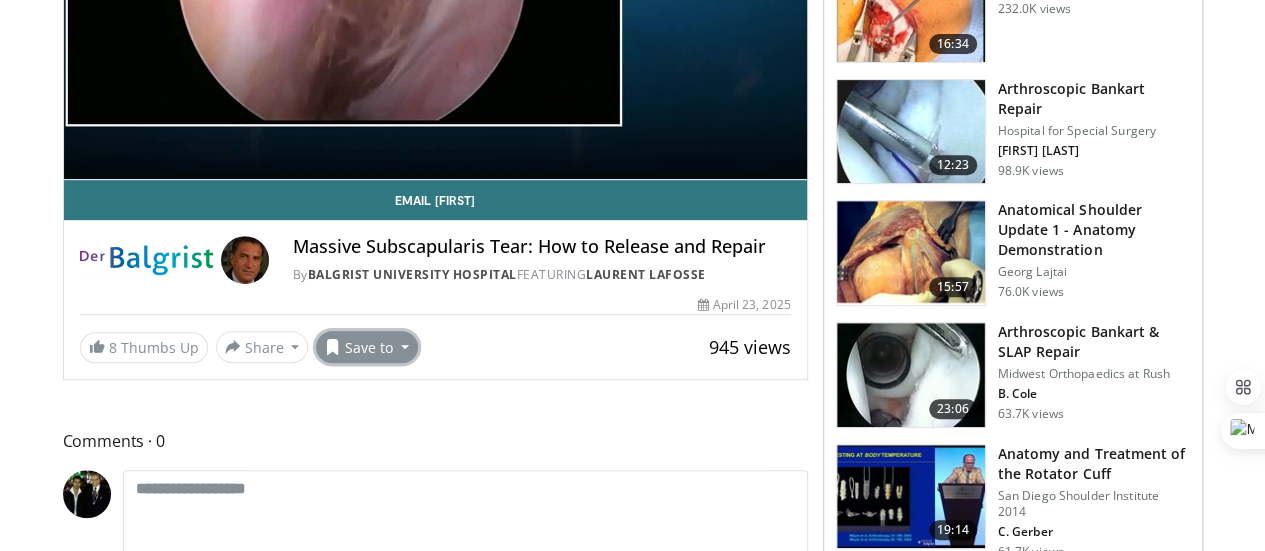 click on "Save to" at bounding box center [367, 347] 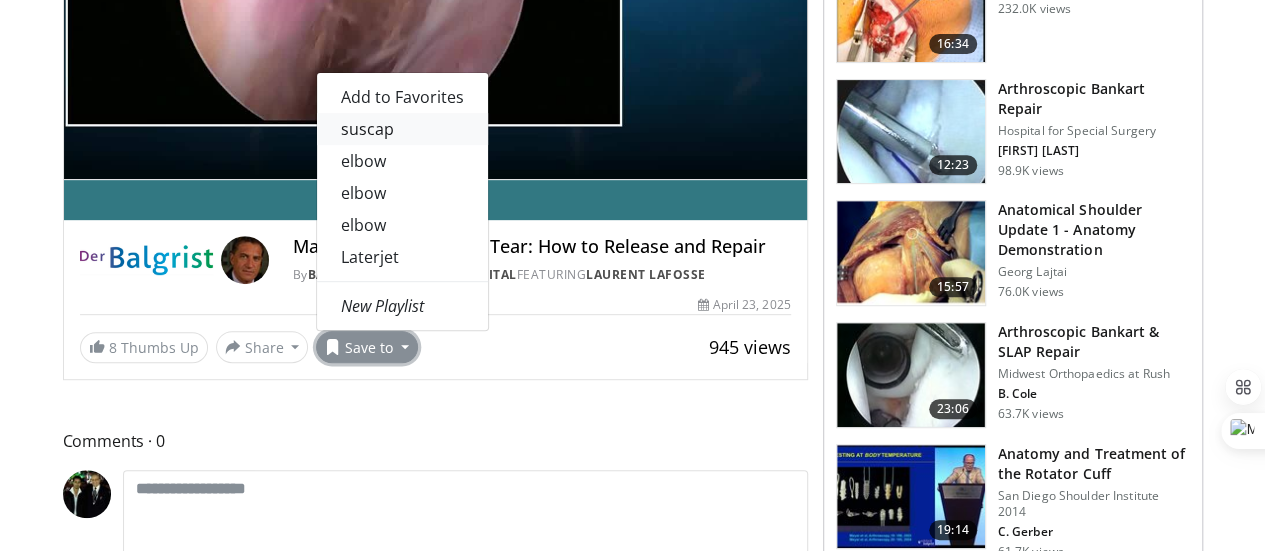 click on "suscap" at bounding box center (402, 129) 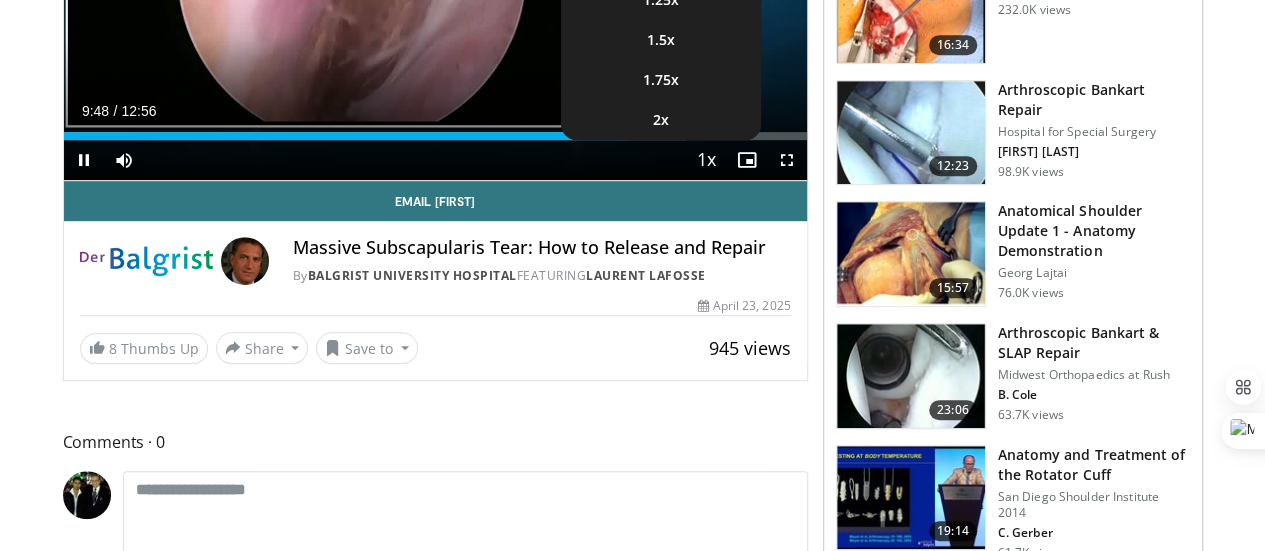 scroll, scrollTop: 0, scrollLeft: 0, axis: both 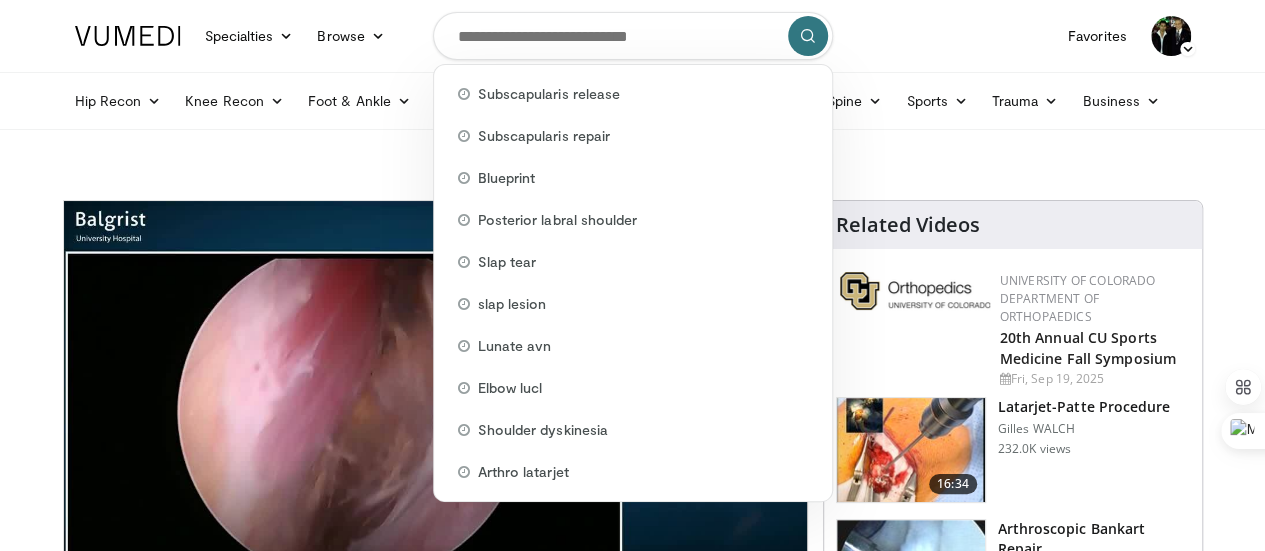 drag, startPoint x: 691, startPoint y: 31, endPoint x: 400, endPoint y: 55, distance: 291.988 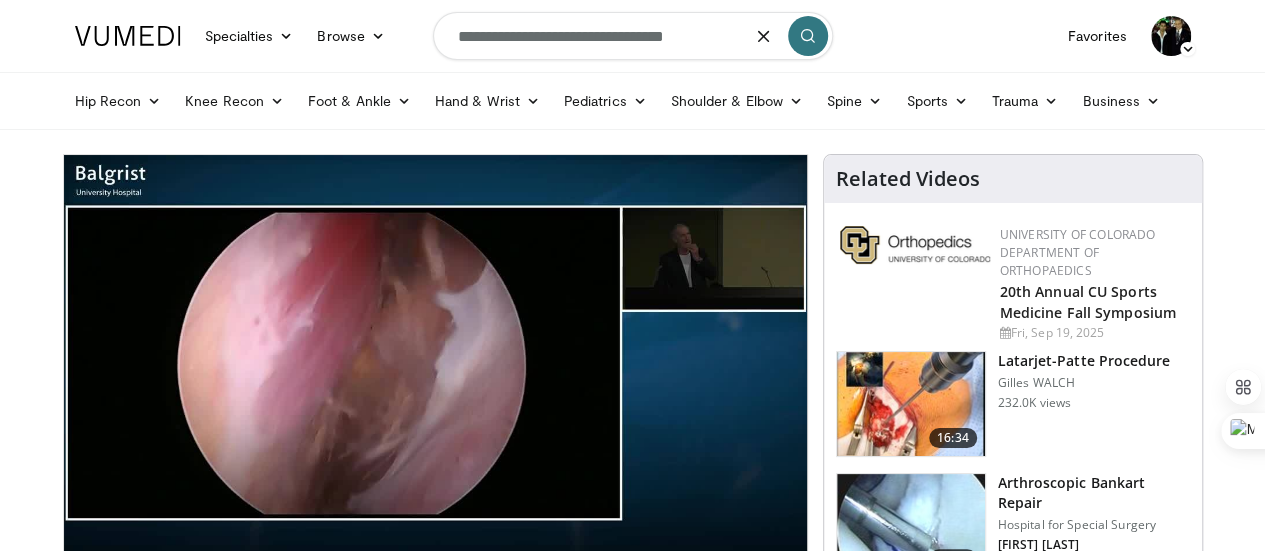 type on "**********" 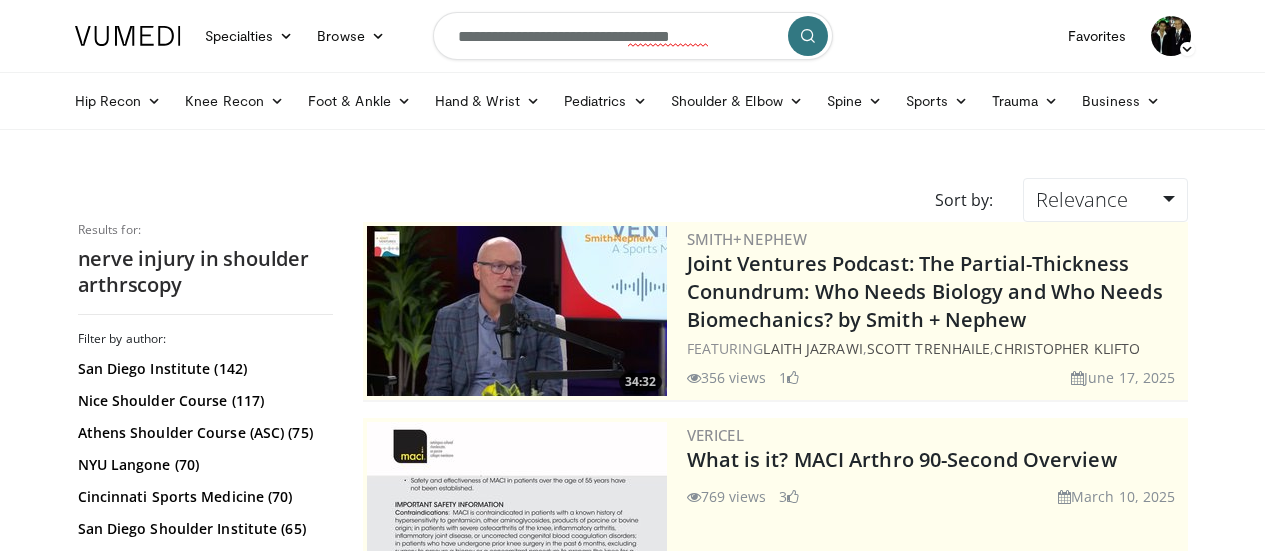 scroll, scrollTop: 0, scrollLeft: 0, axis: both 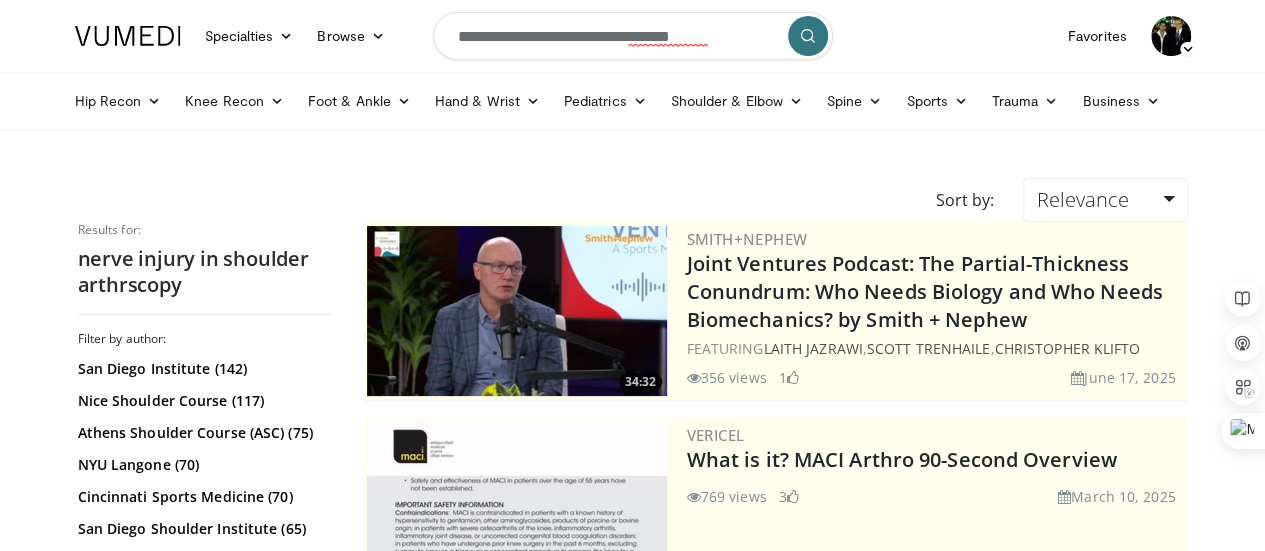 click on "Sort by:
Relevance
Relevance
Thumbs Up
Comments
Views
Newest
Oldest" at bounding box center [633, 200] 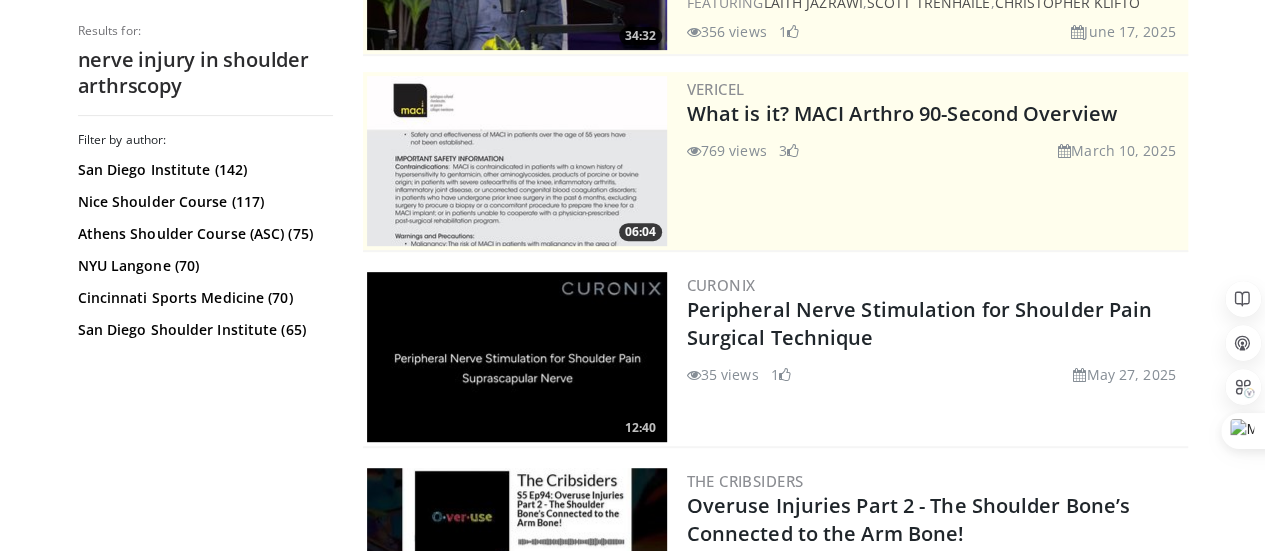 scroll, scrollTop: 0, scrollLeft: 0, axis: both 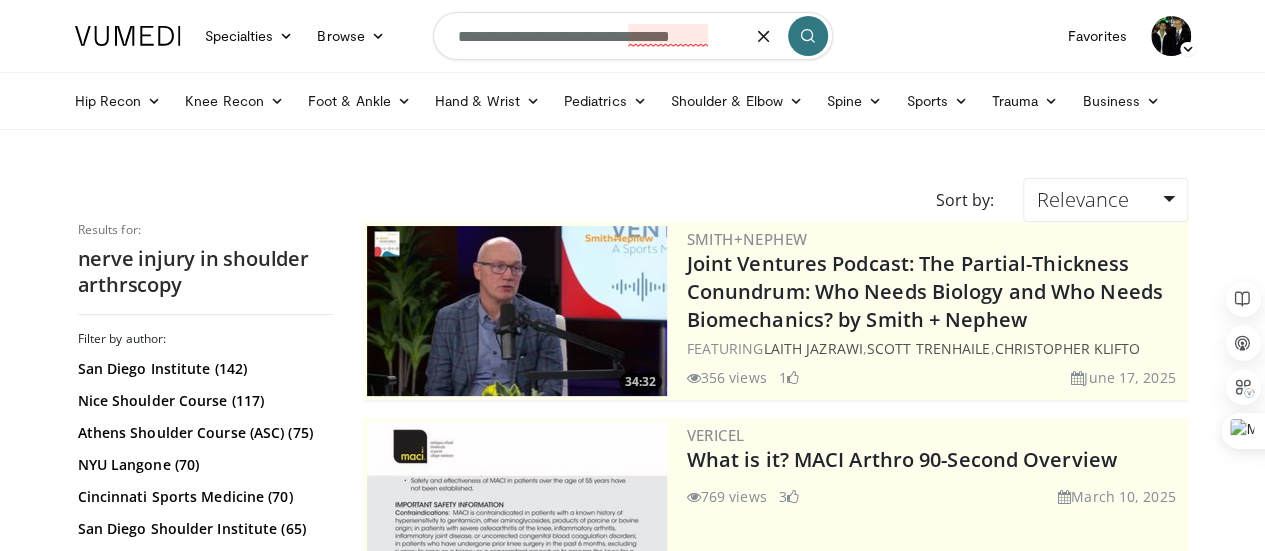 drag, startPoint x: 738, startPoint y: 39, endPoint x: 447, endPoint y: 17, distance: 291.83044 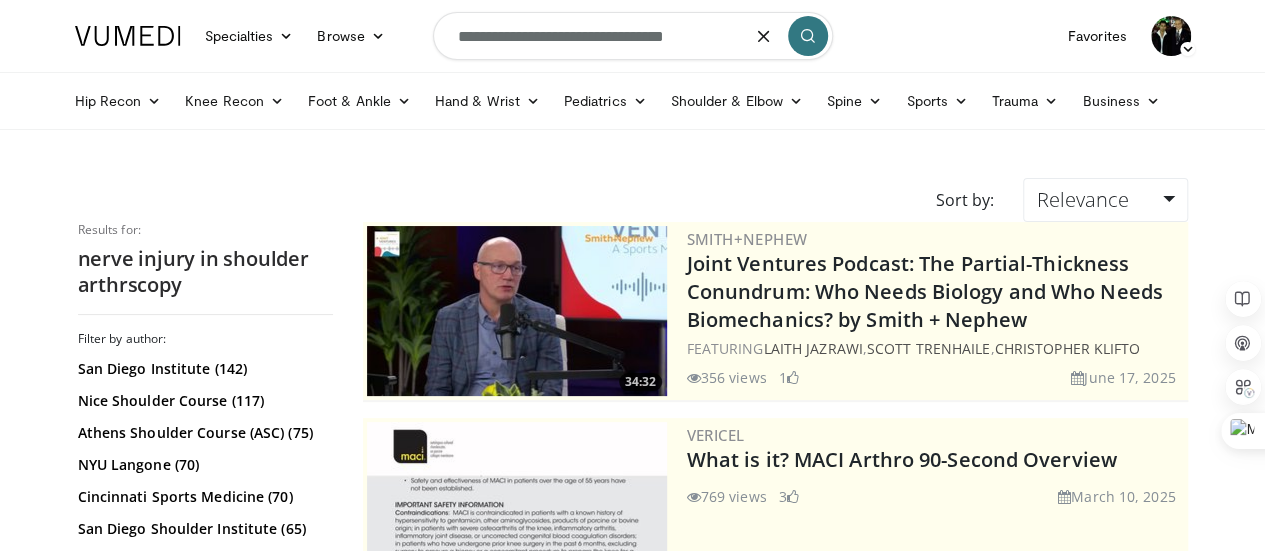 type on "**********" 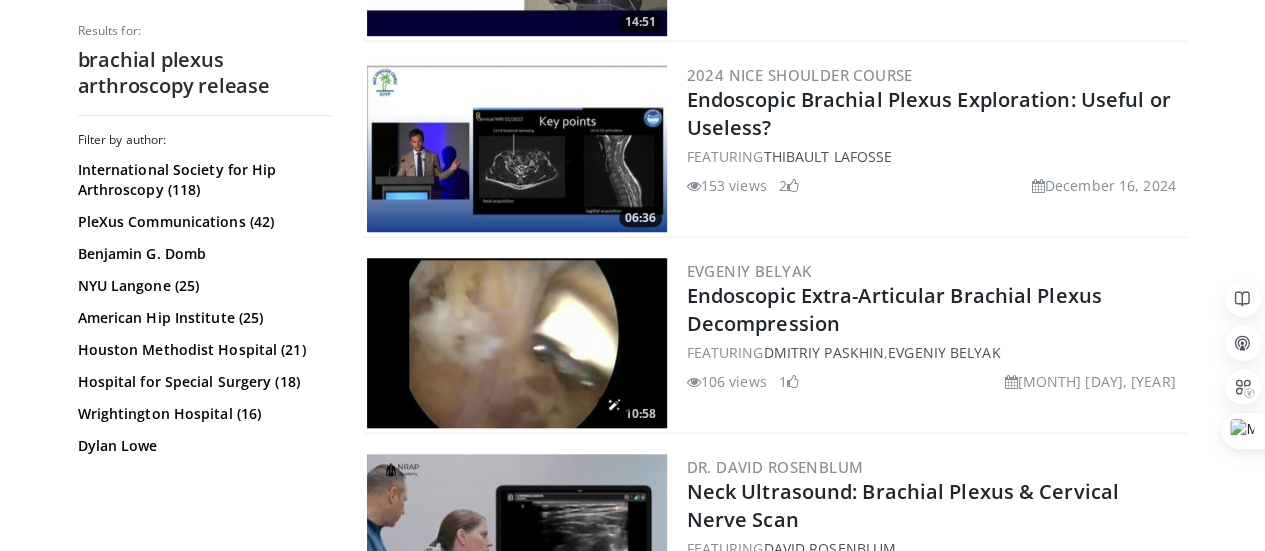 scroll, scrollTop: 750, scrollLeft: 0, axis: vertical 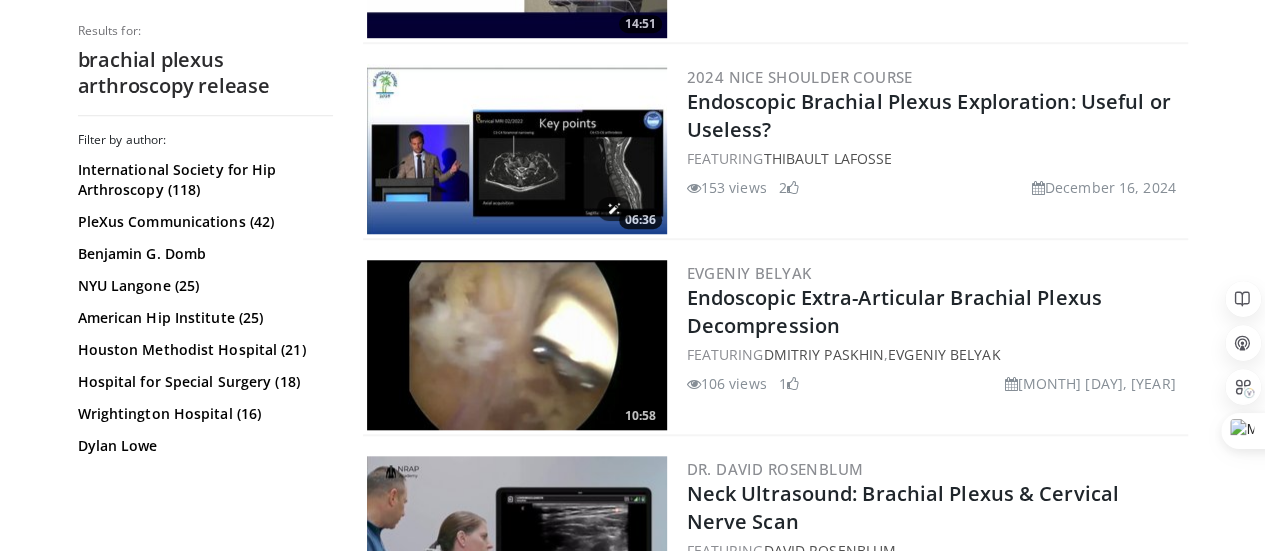 click at bounding box center (517, 149) 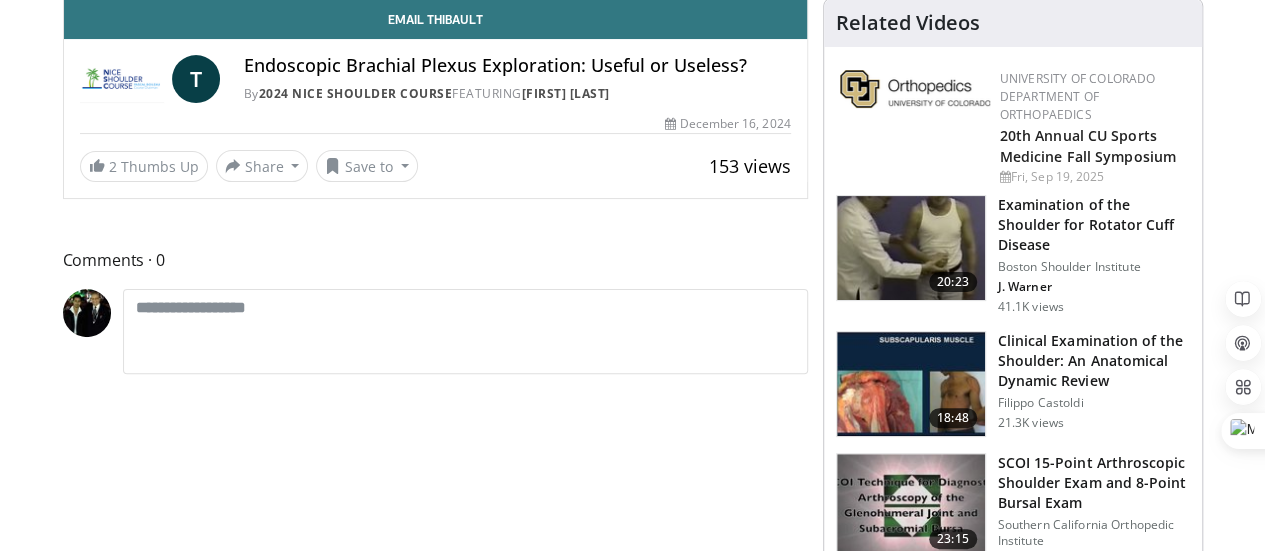 scroll, scrollTop: 0, scrollLeft: 0, axis: both 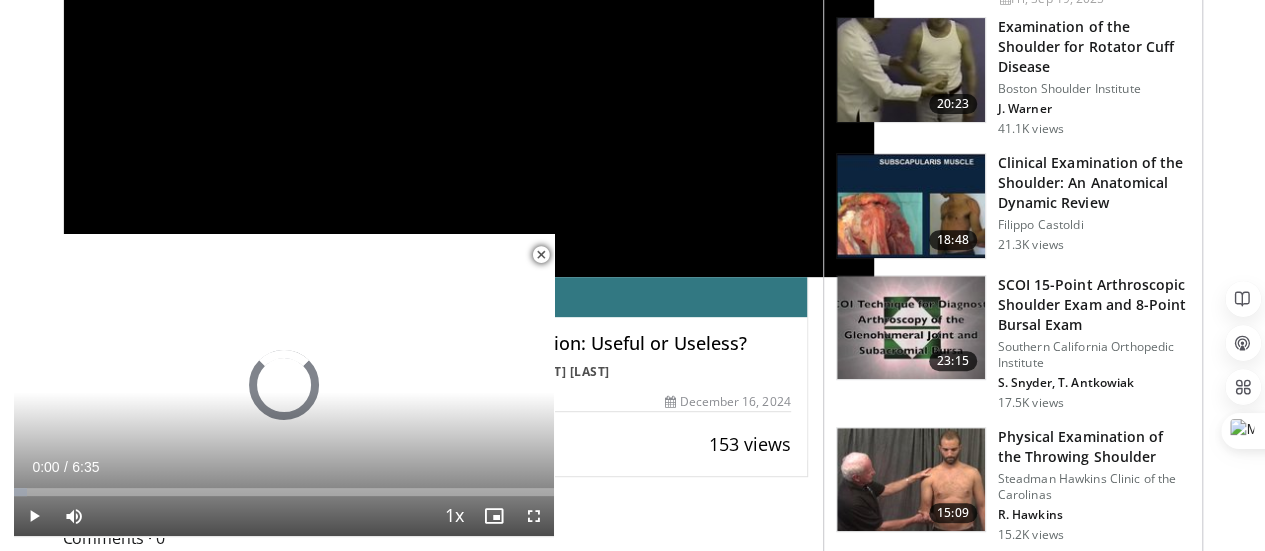 click at bounding box center (541, 255) 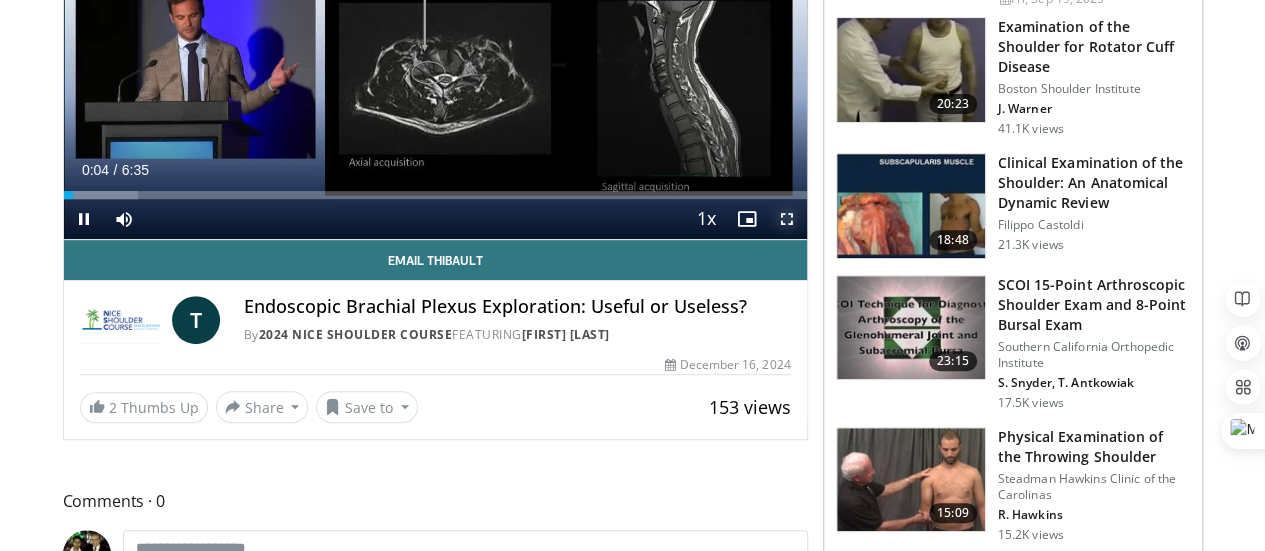 click at bounding box center [787, 219] 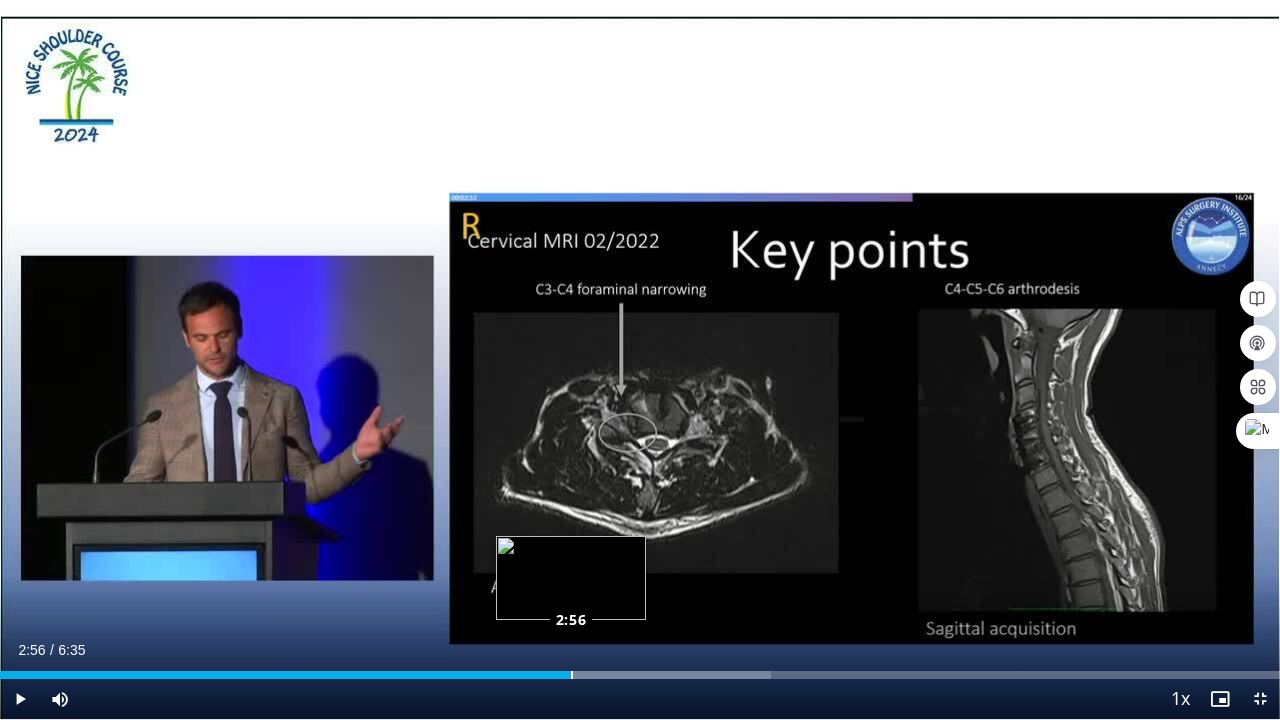 click on "Loaded :  60.22% 2:56 2:56" at bounding box center [640, 675] 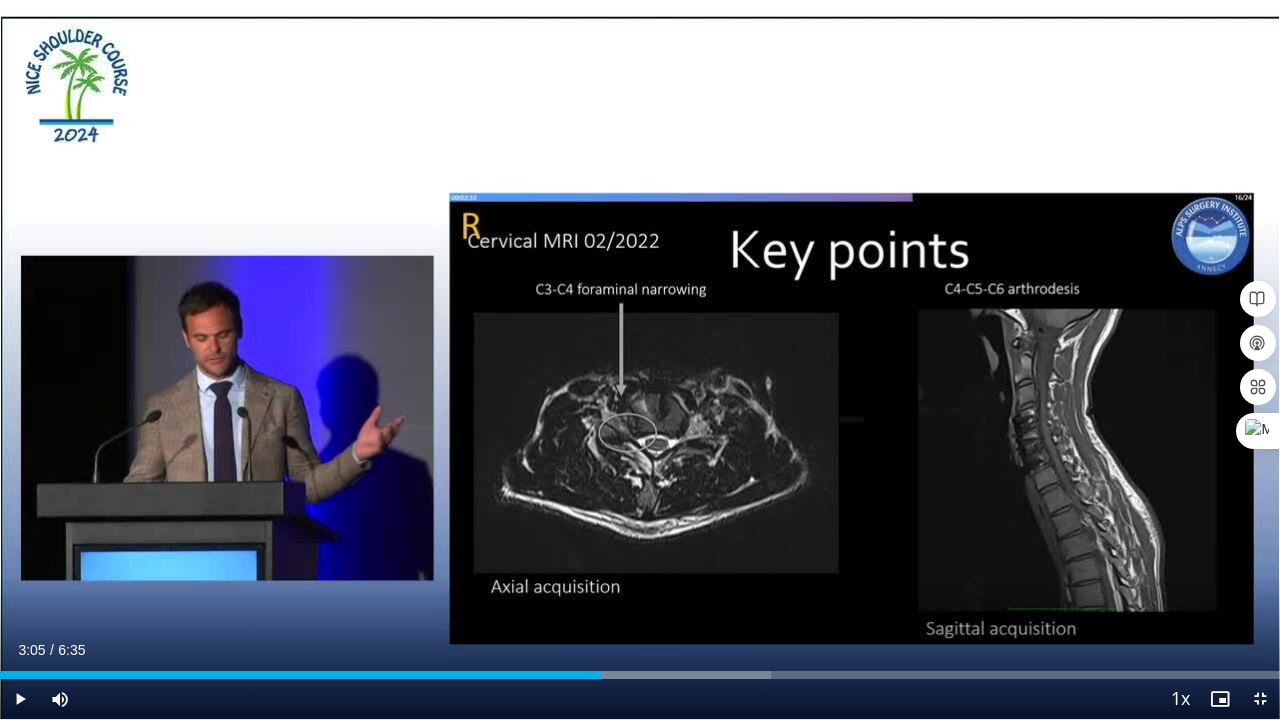 click on "Loaded :  60.22% 3:05 3:05" at bounding box center (640, 669) 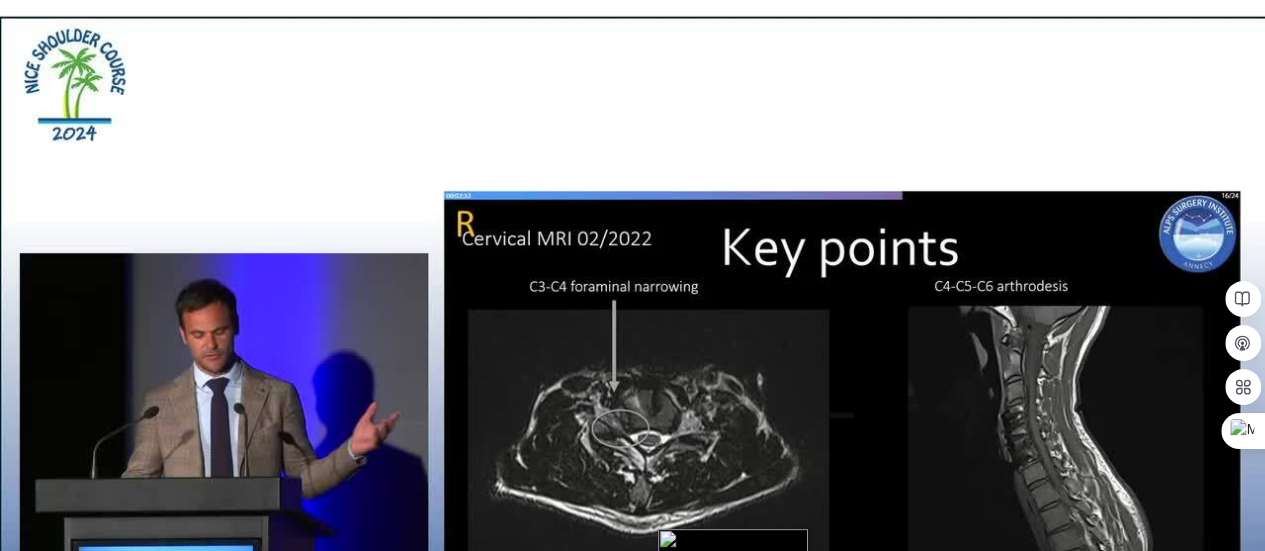 scroll, scrollTop: 0, scrollLeft: 0, axis: both 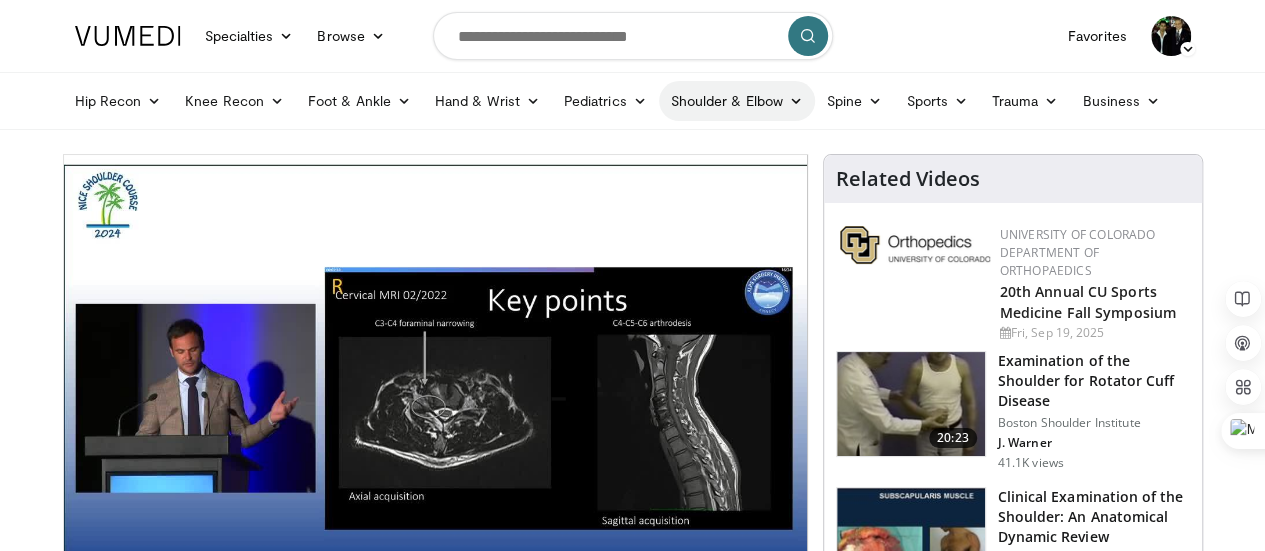 click on "Shoulder & Elbow" at bounding box center [737, 101] 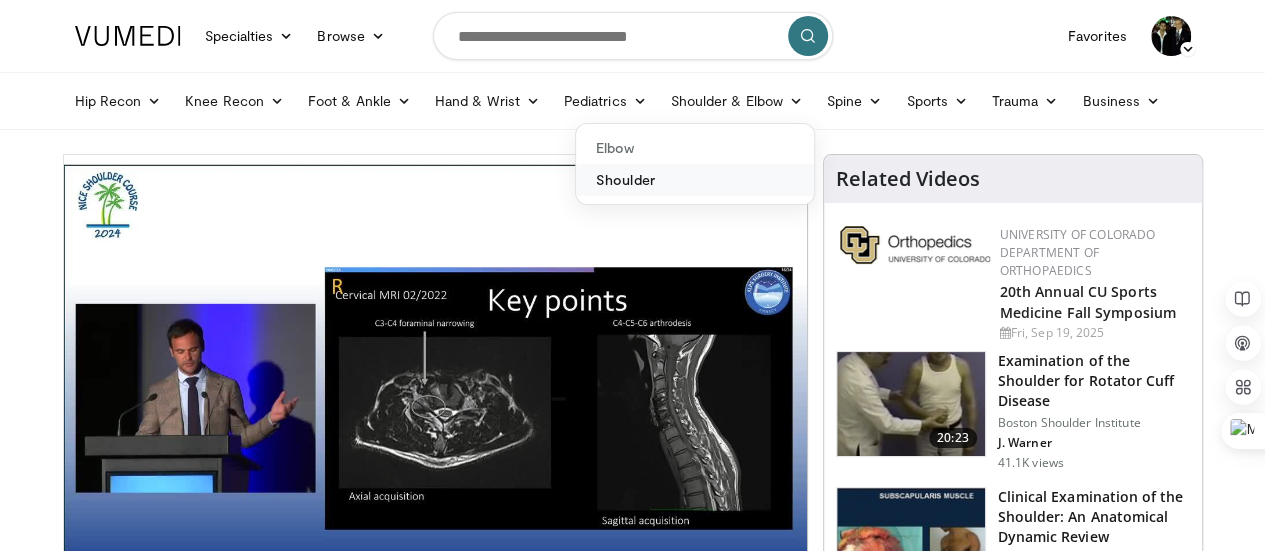 click on "Shoulder" at bounding box center (695, 180) 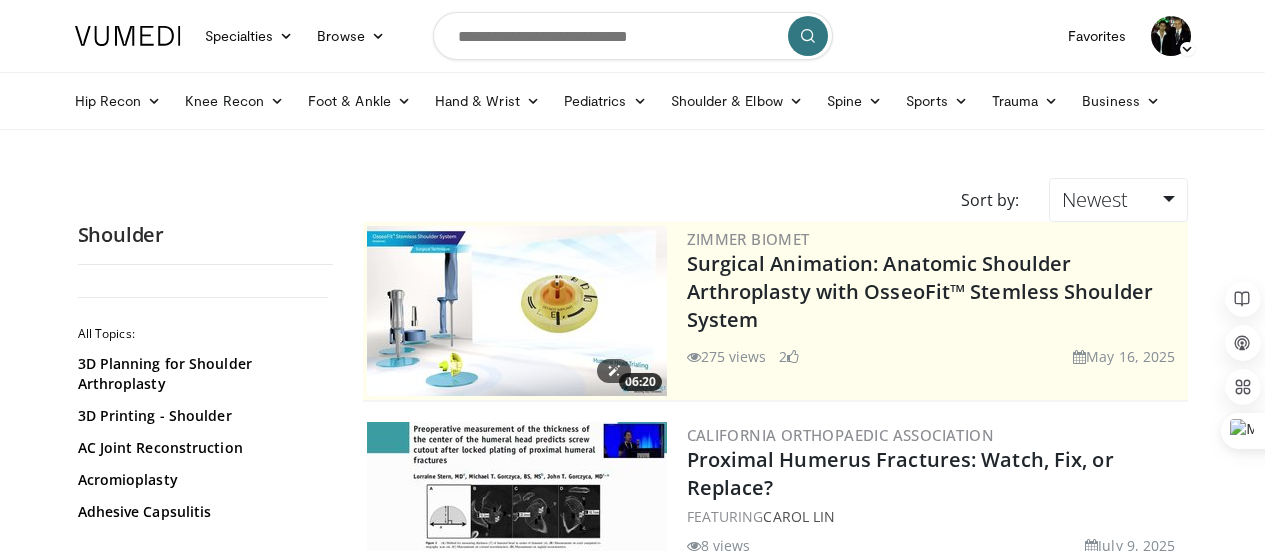 scroll, scrollTop: 0, scrollLeft: 0, axis: both 